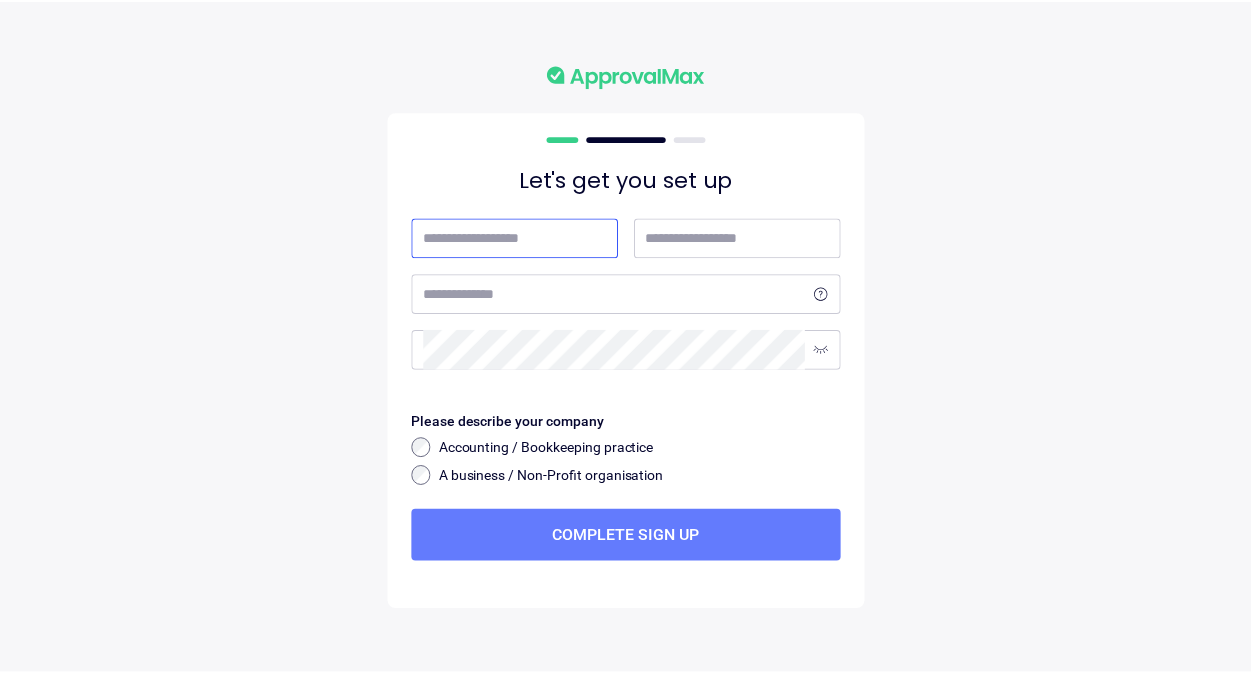 scroll, scrollTop: 0, scrollLeft: 0, axis: both 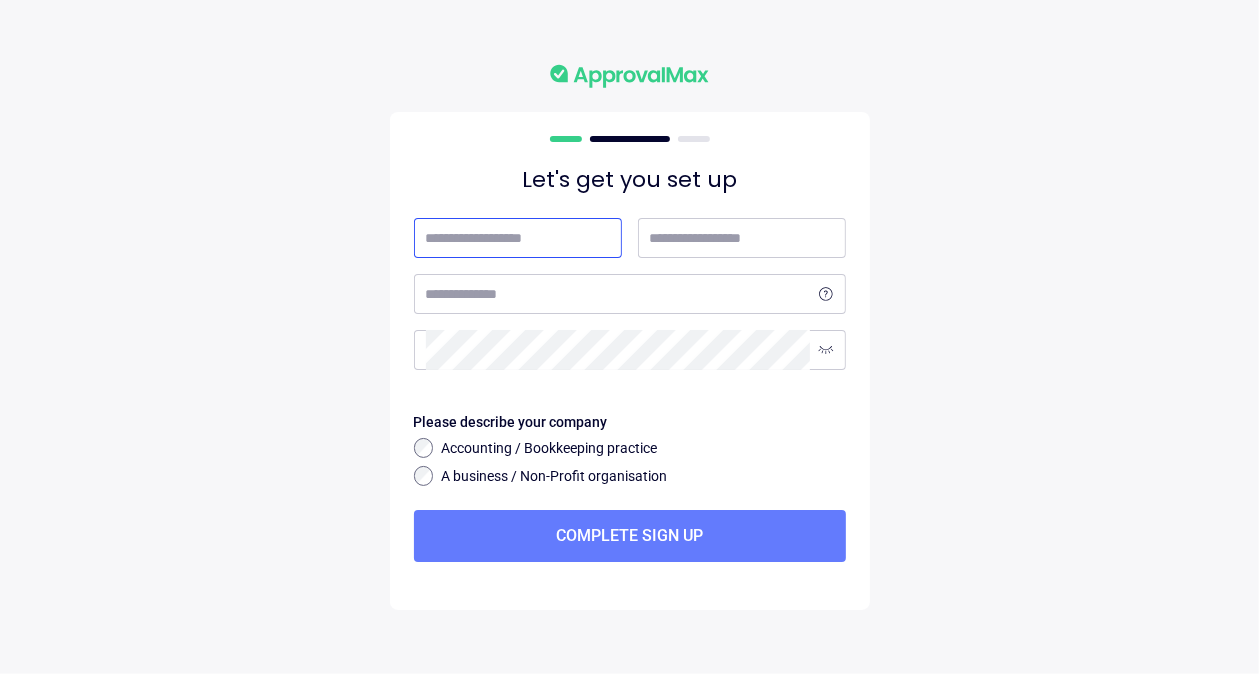 click at bounding box center [518, 238] 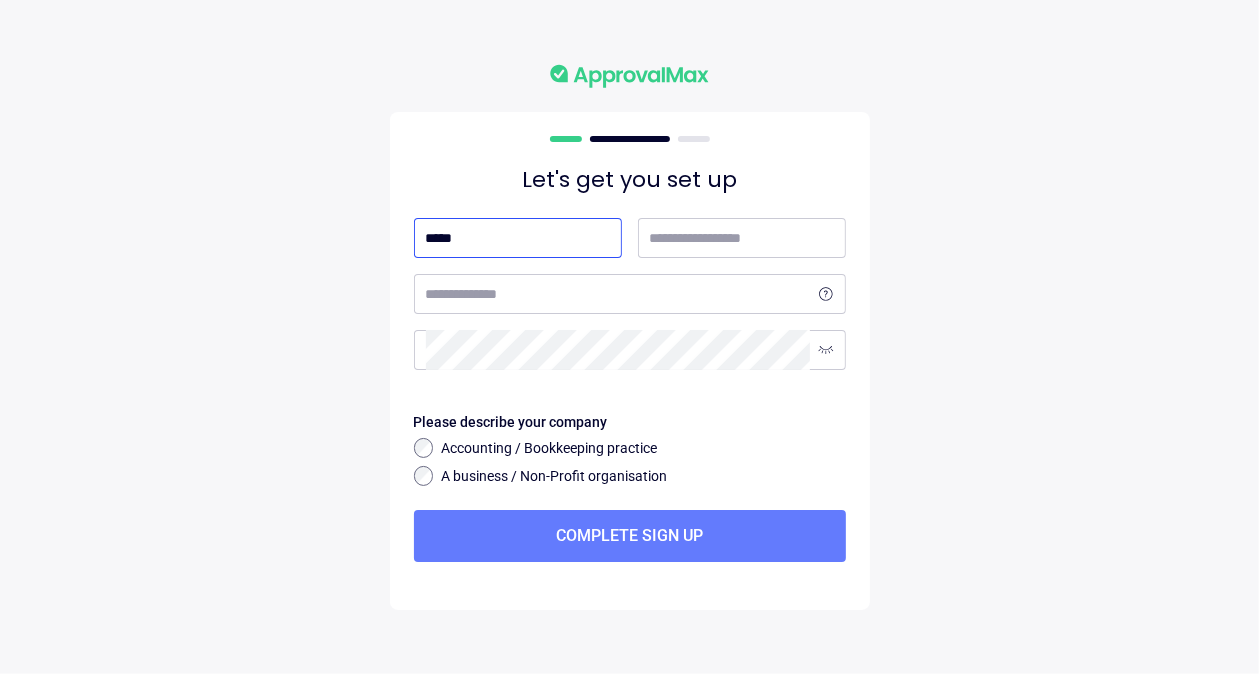 type on "*******" 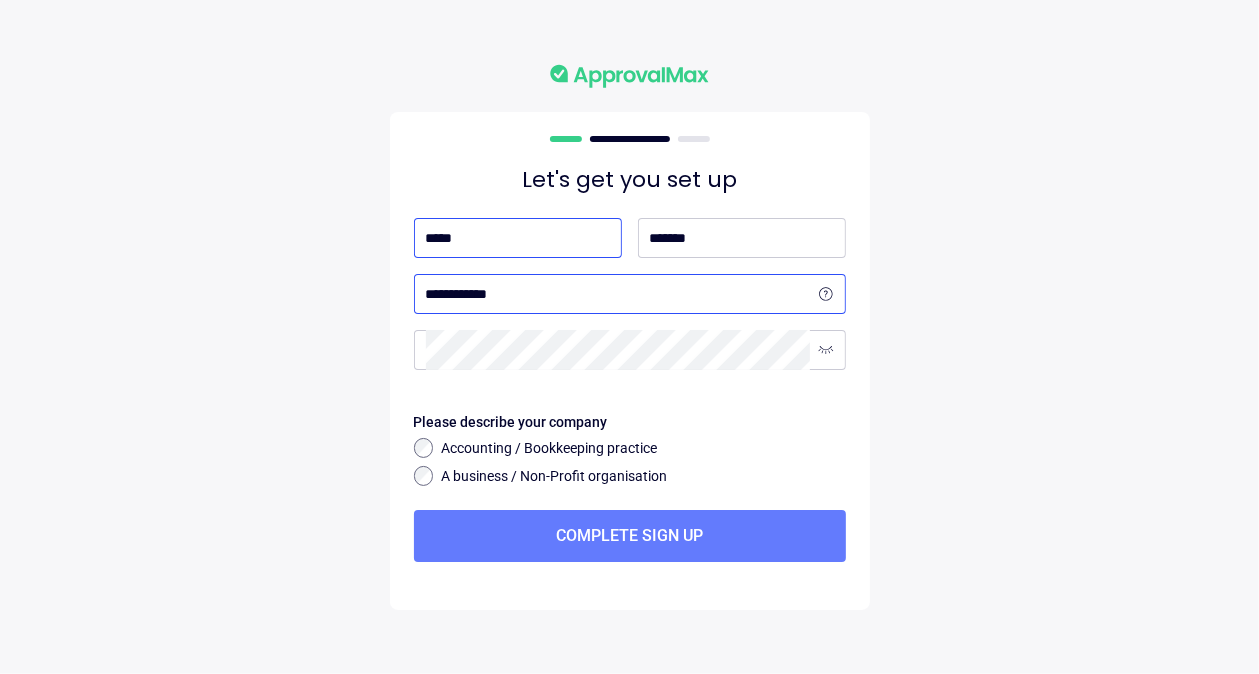 type on "**********" 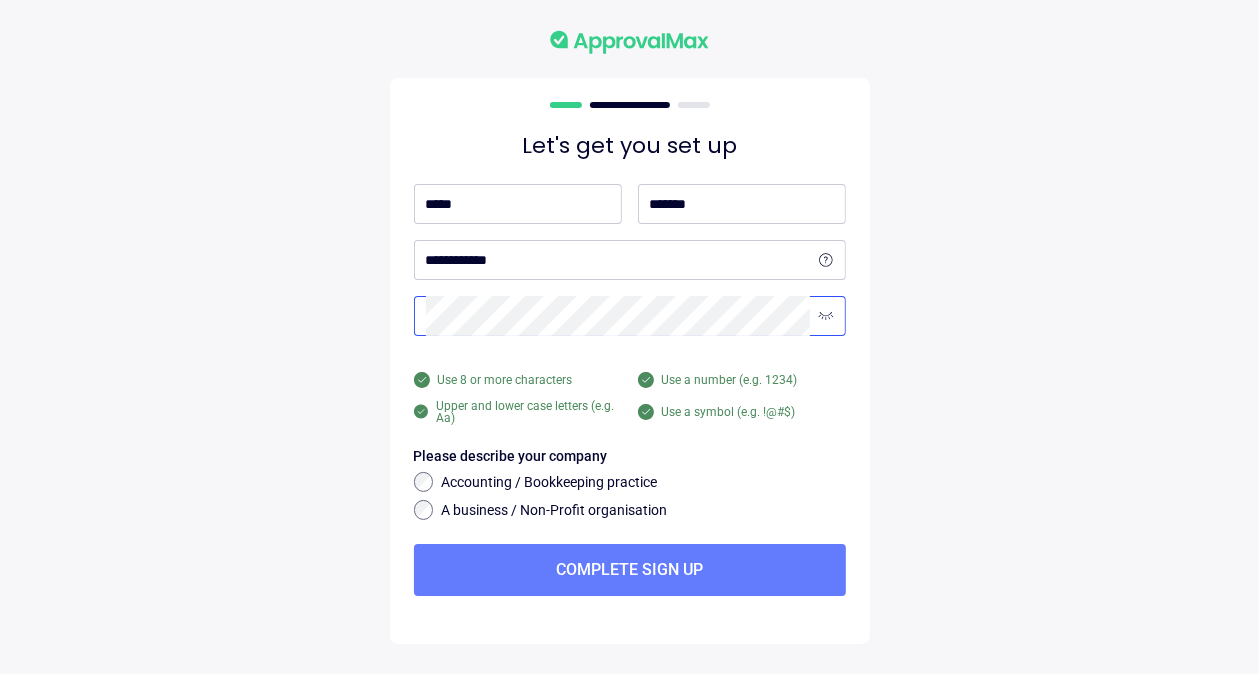 click 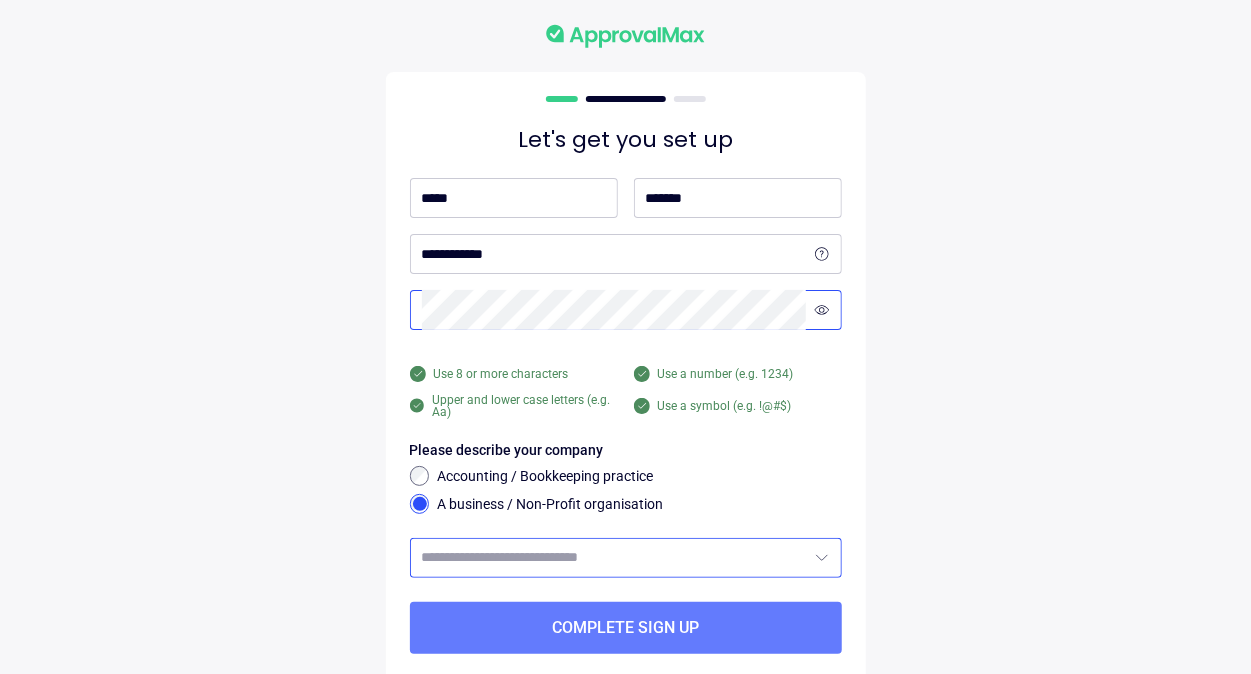 click at bounding box center (614, 558) 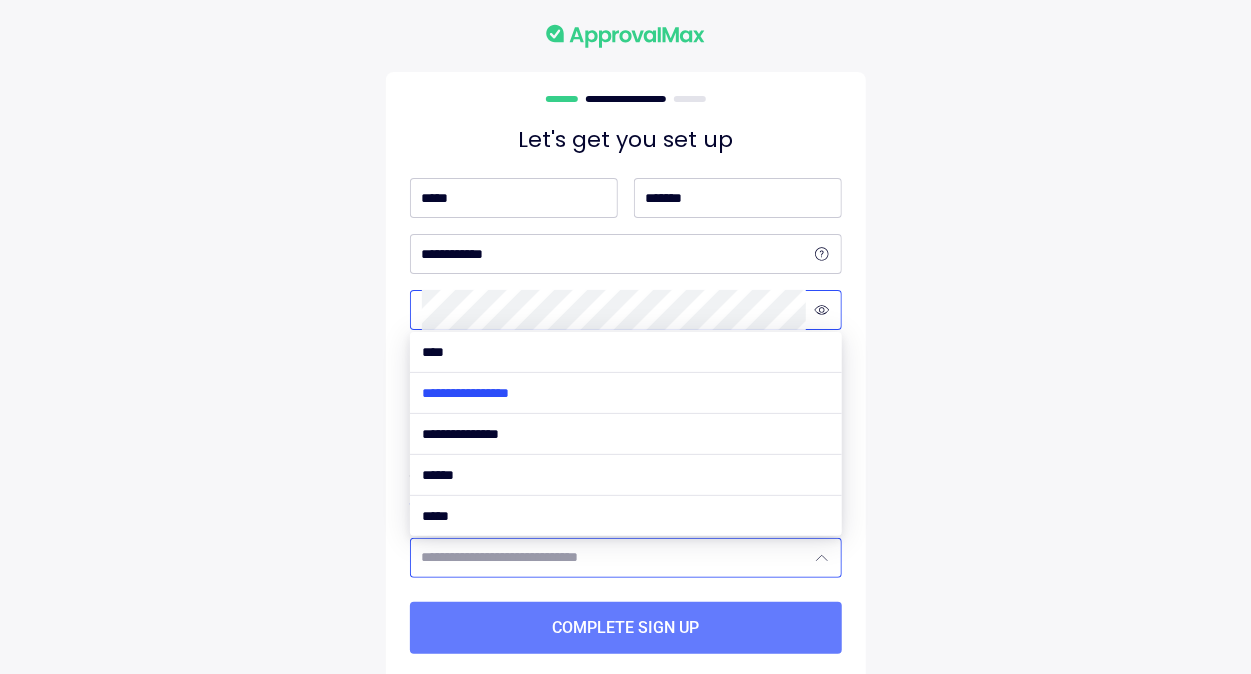 click at bounding box center (626, 393) 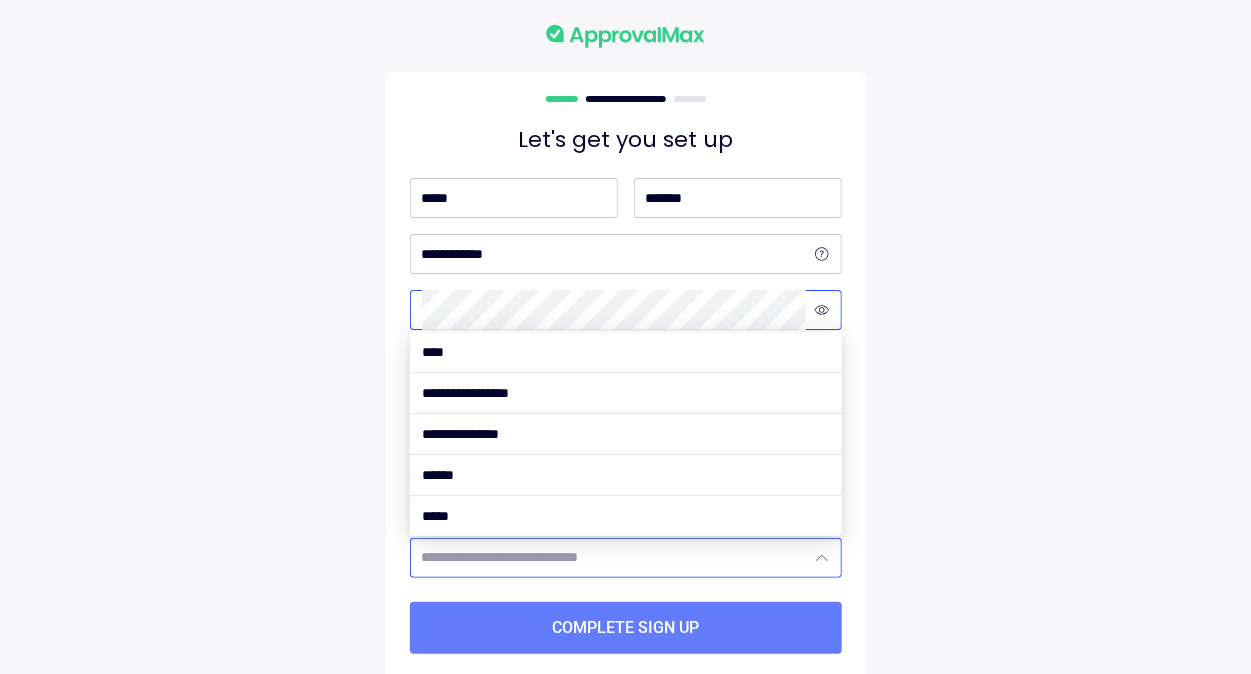 type on "**********" 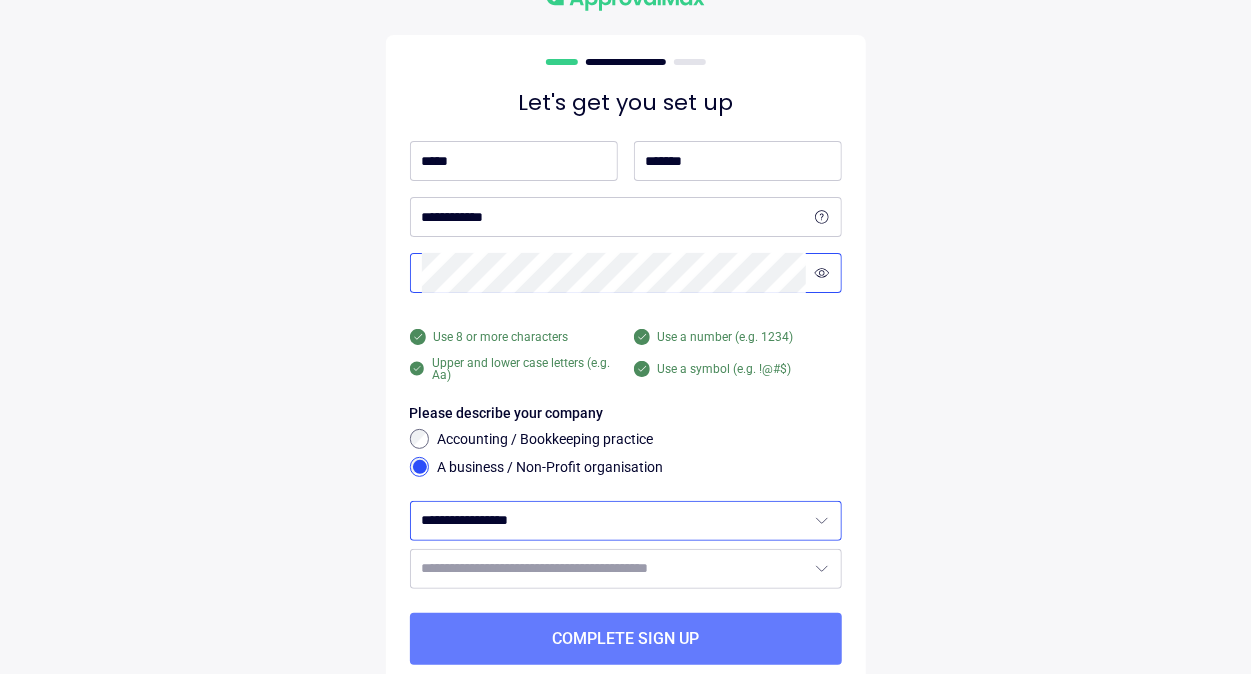 scroll, scrollTop: 99, scrollLeft: 0, axis: vertical 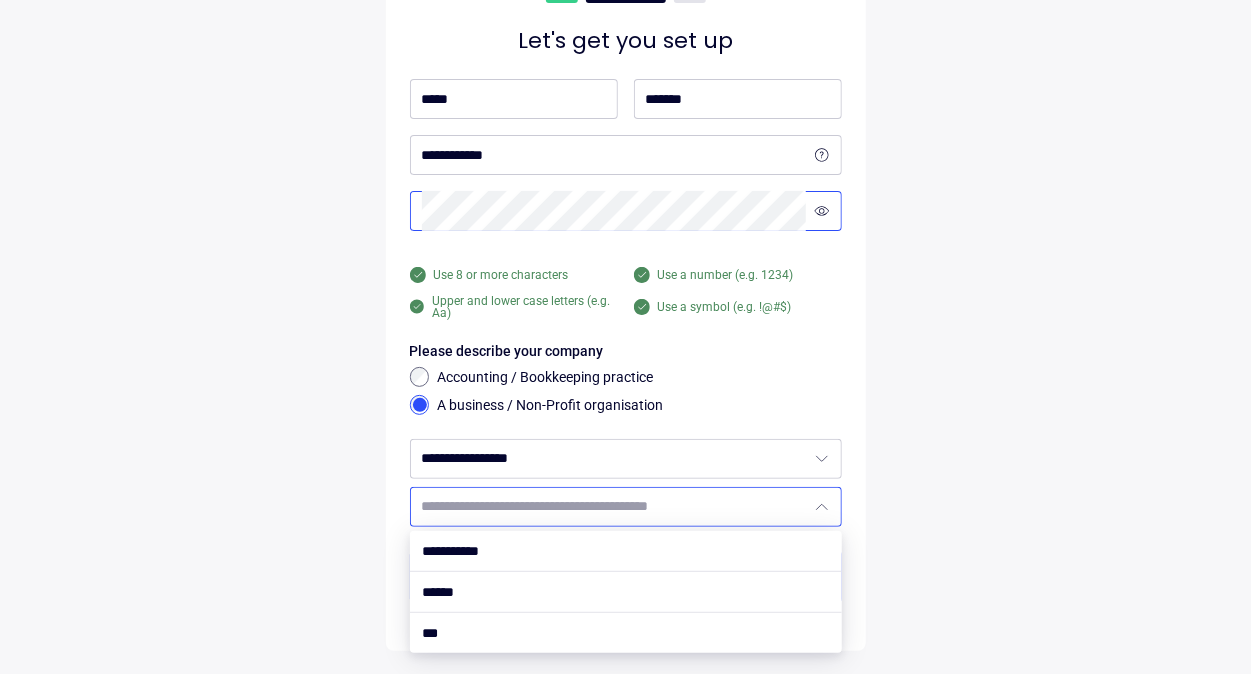 click at bounding box center [614, 507] 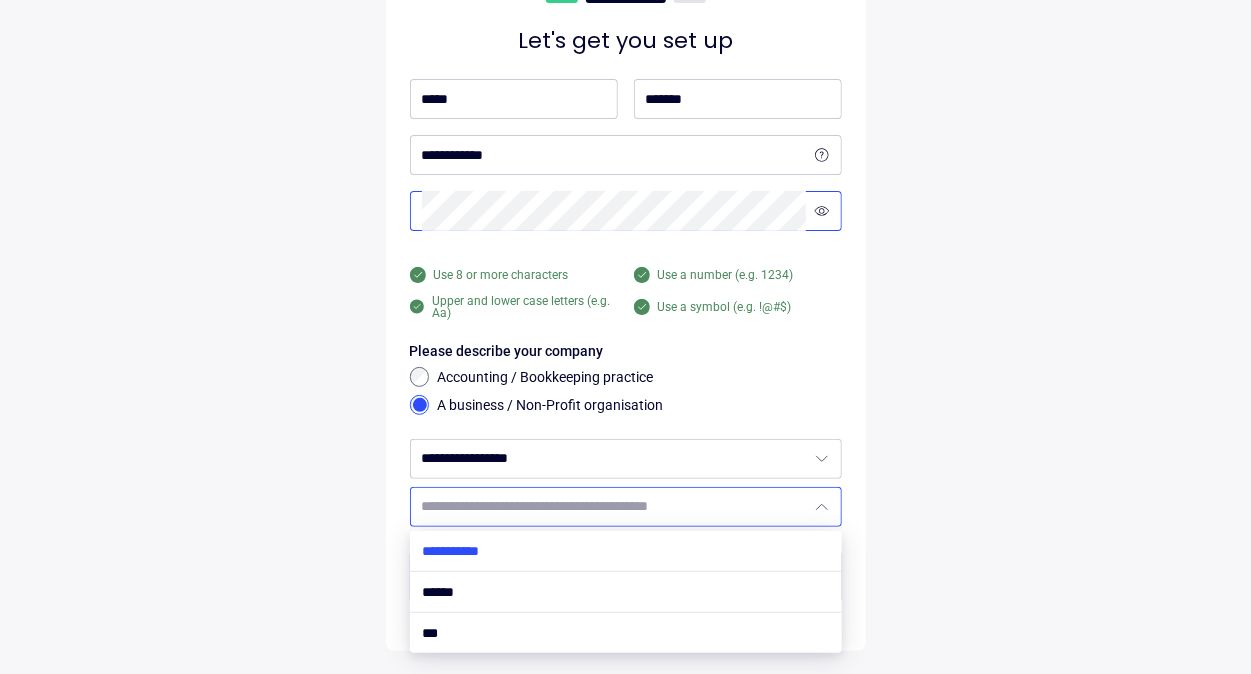 click at bounding box center [626, 551] 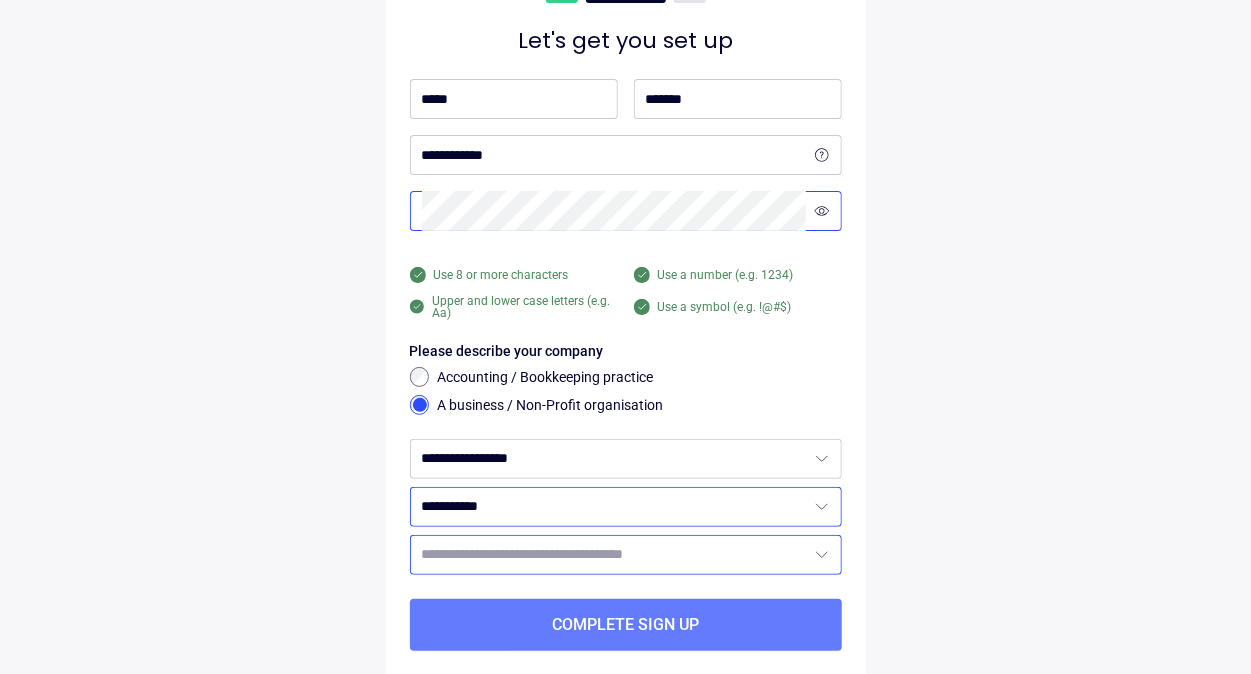 click at bounding box center [614, 555] 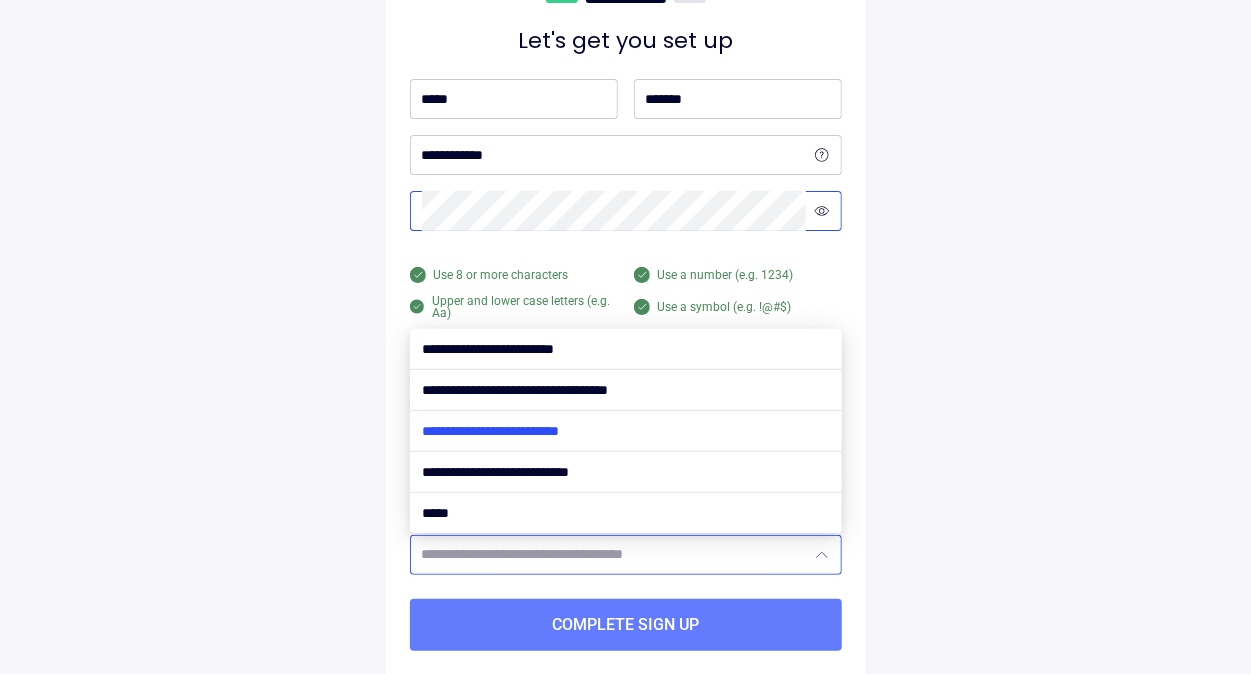 click at bounding box center [626, 431] 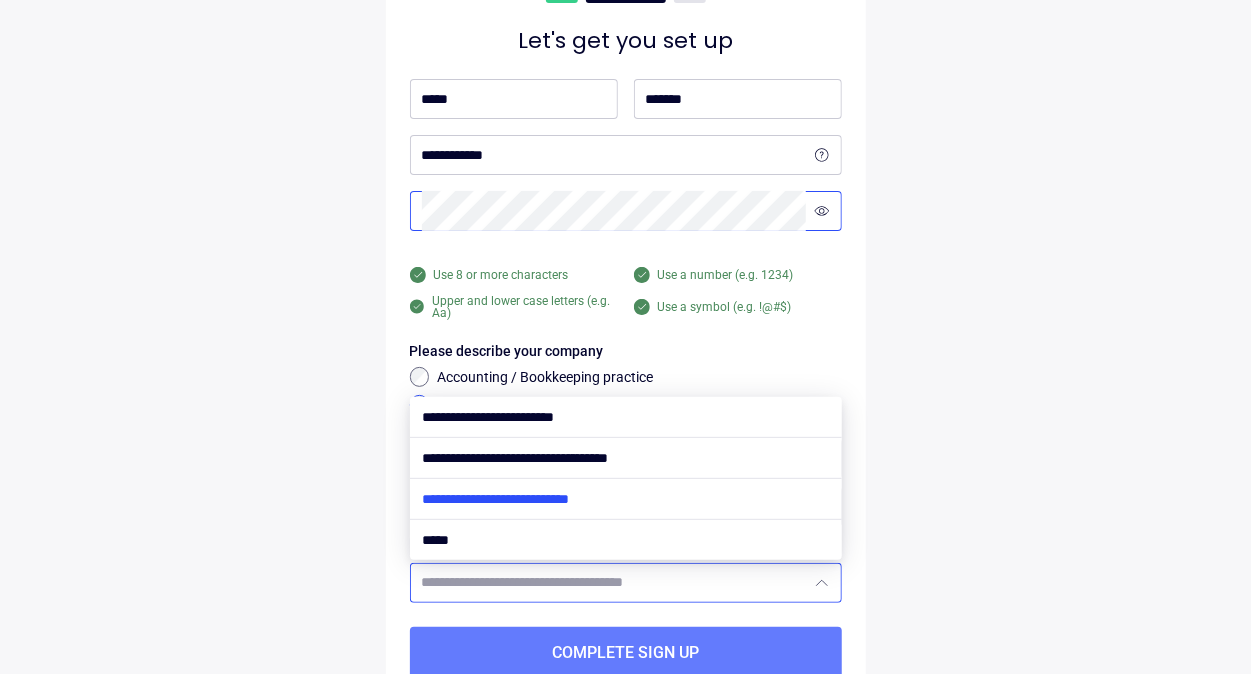 click at bounding box center (626, 499) 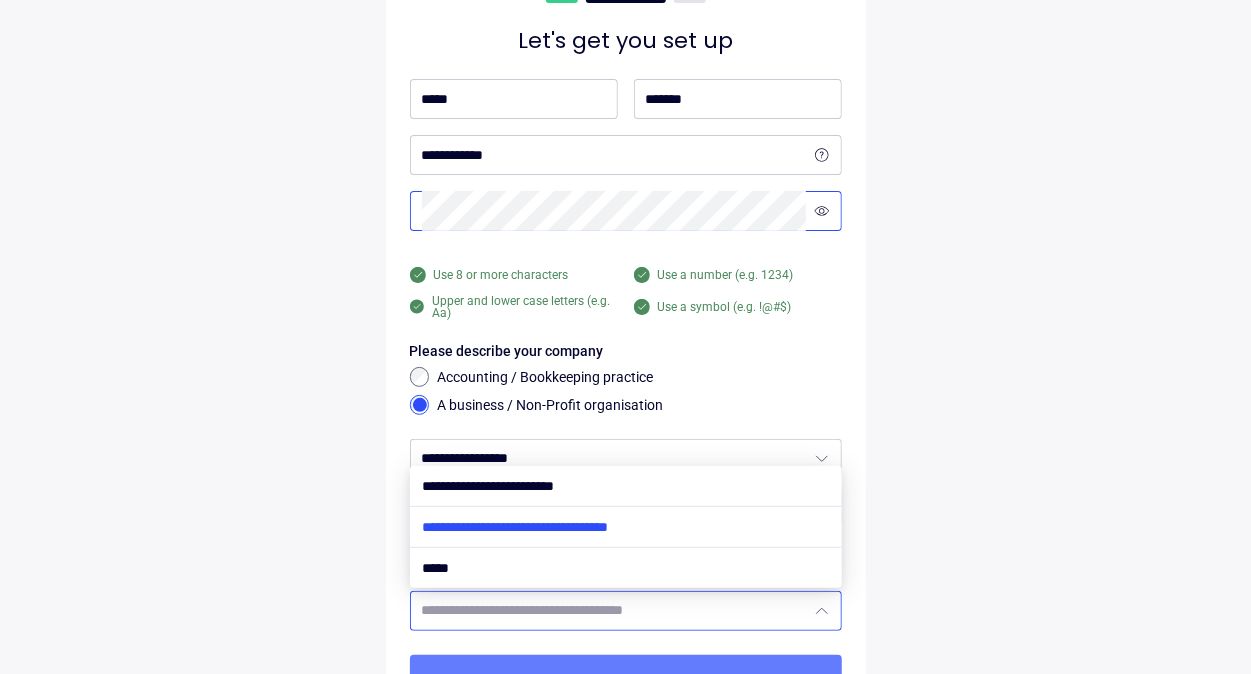 click at bounding box center (626, 527) 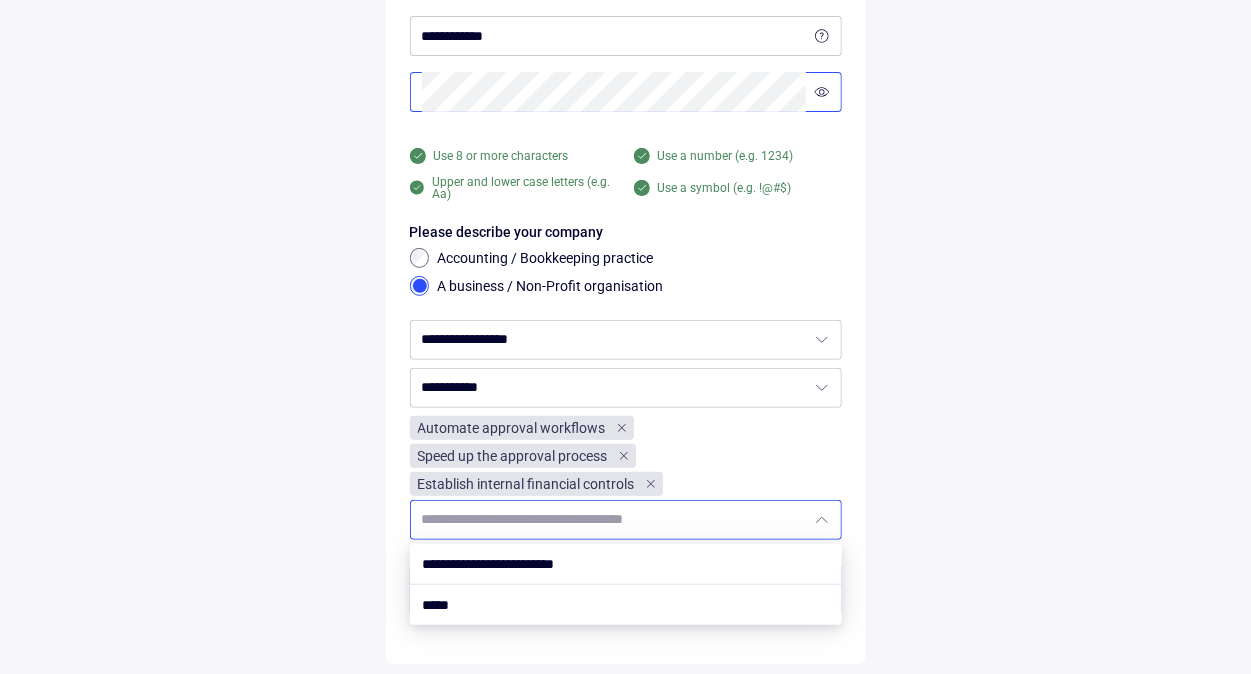 scroll, scrollTop: 231, scrollLeft: 0, axis: vertical 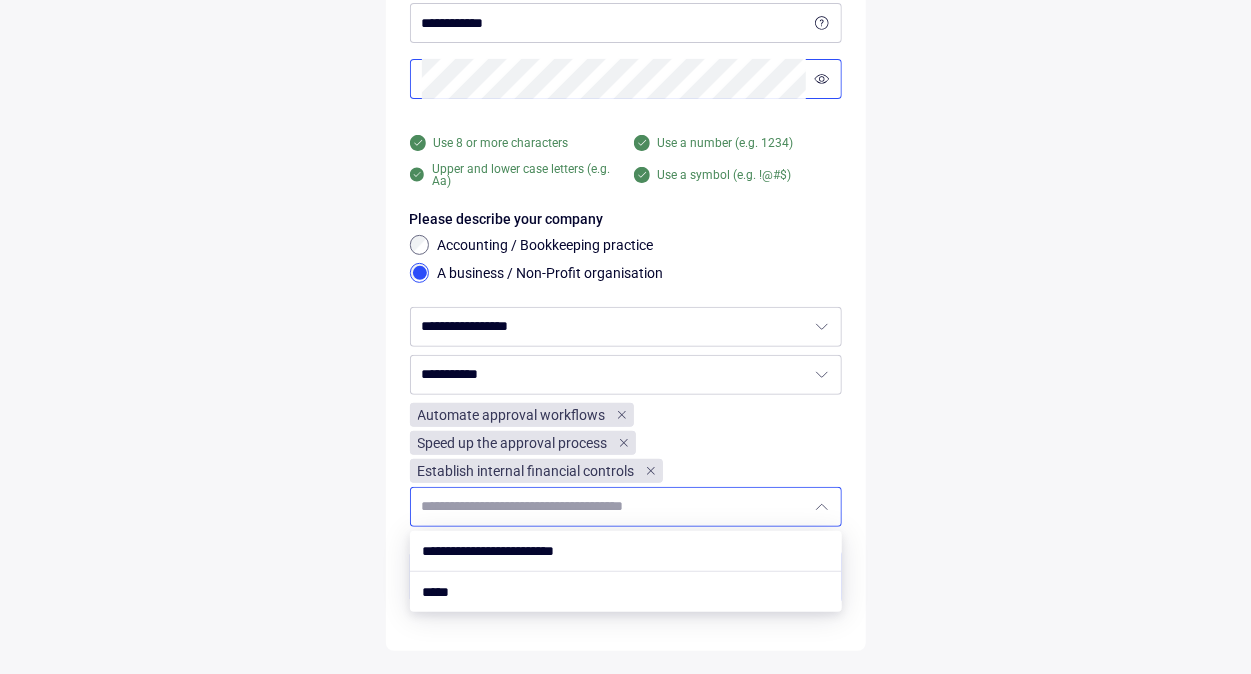drag, startPoint x: 946, startPoint y: 475, endPoint x: 977, endPoint y: 478, distance: 31.144823 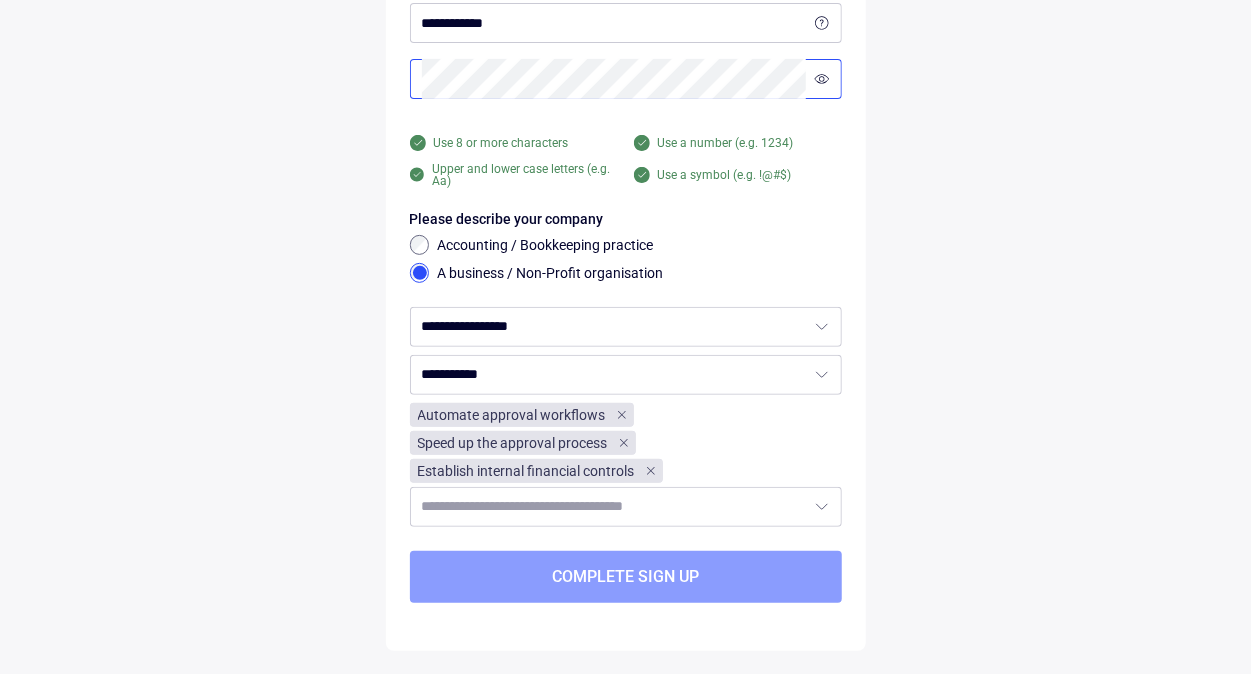 click on "Complete sign up" at bounding box center (625, 577) 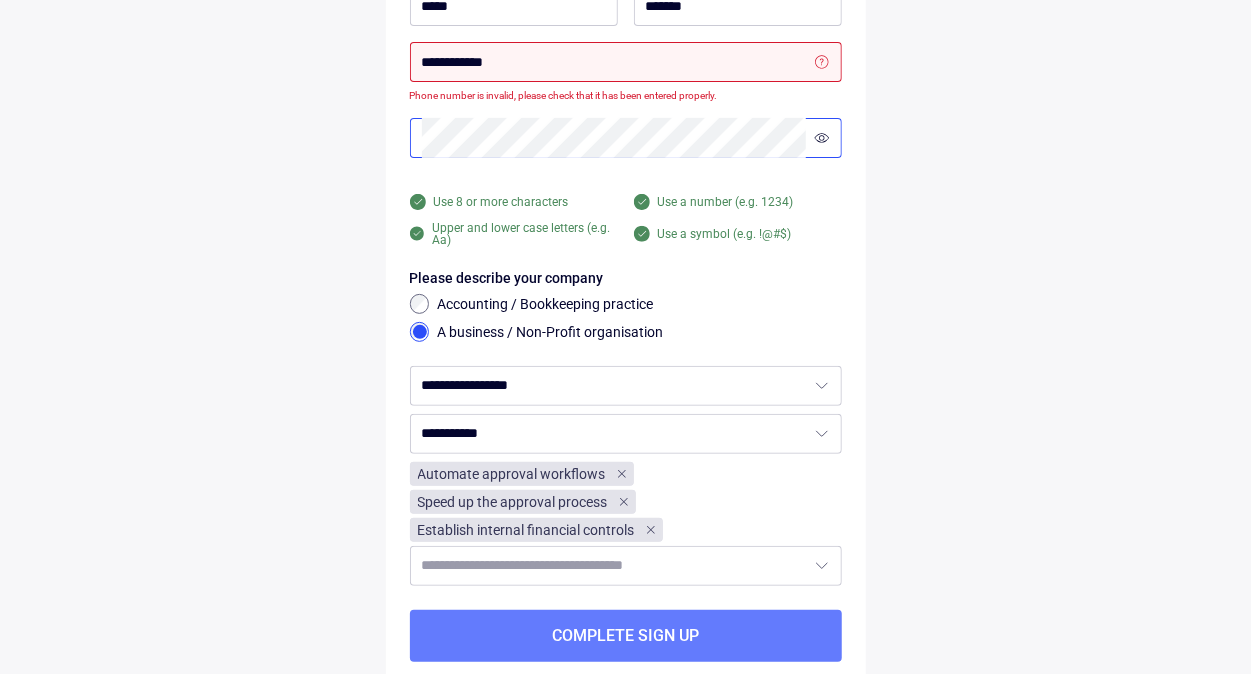 scroll, scrollTop: 31, scrollLeft: 0, axis: vertical 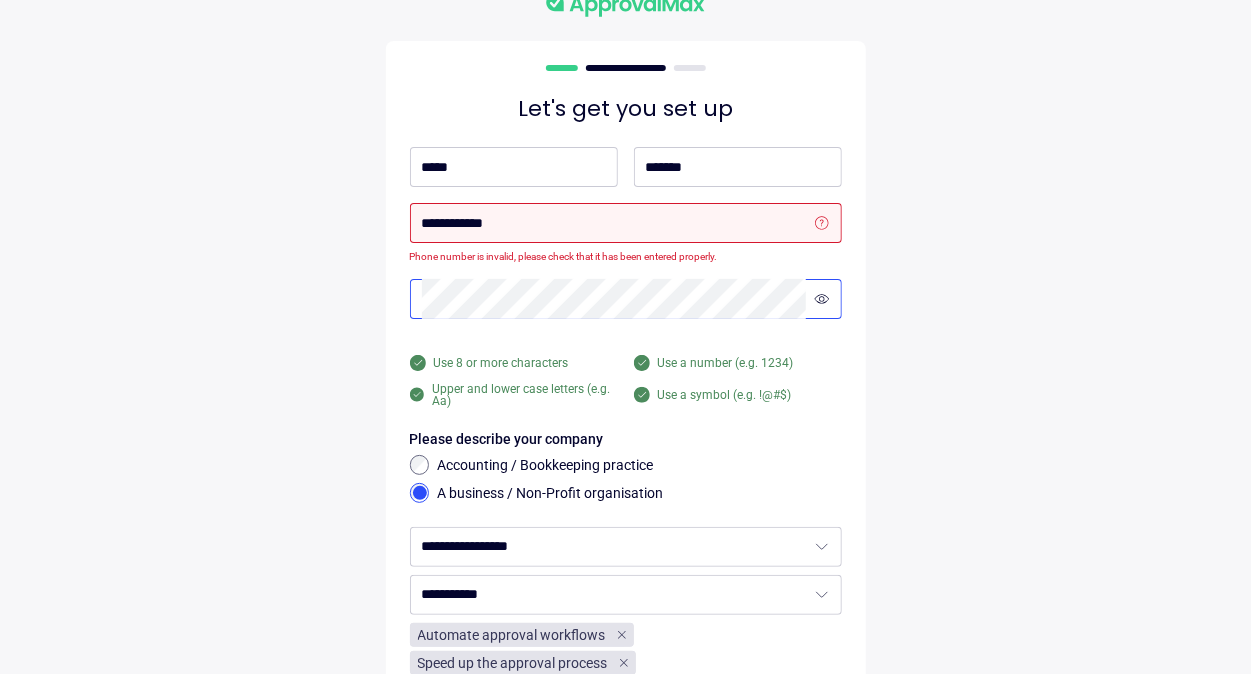 click on "**********" at bounding box center (626, 233) 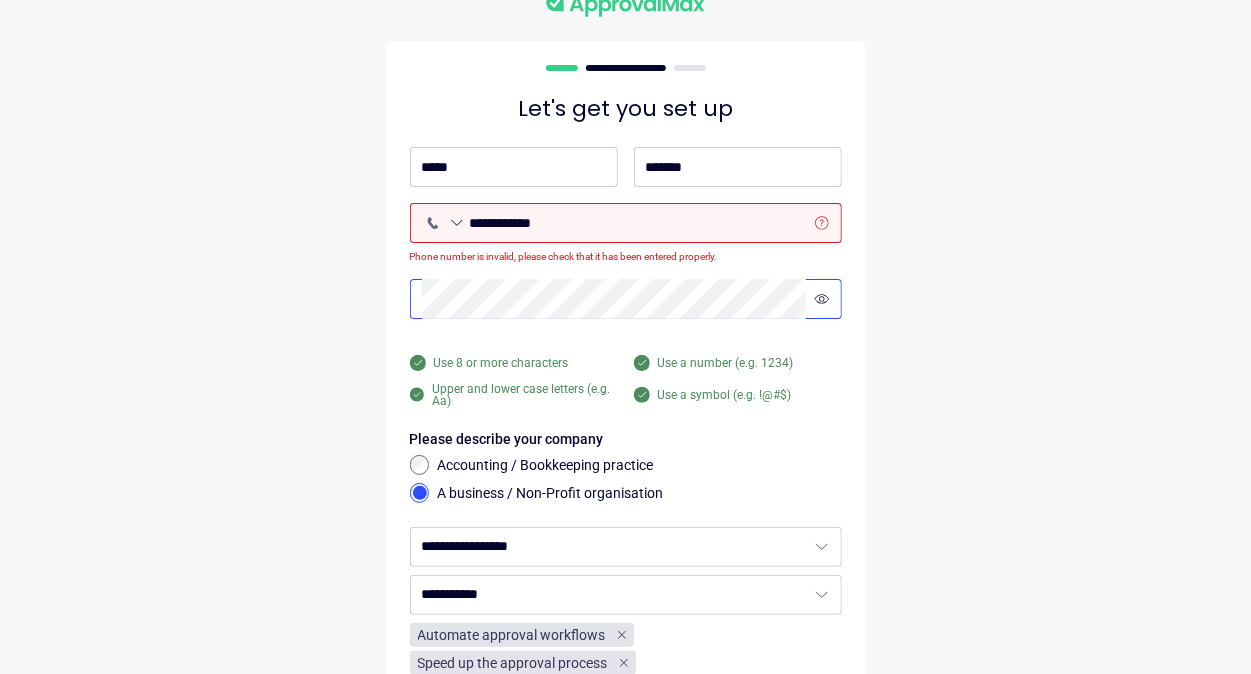type on "**********" 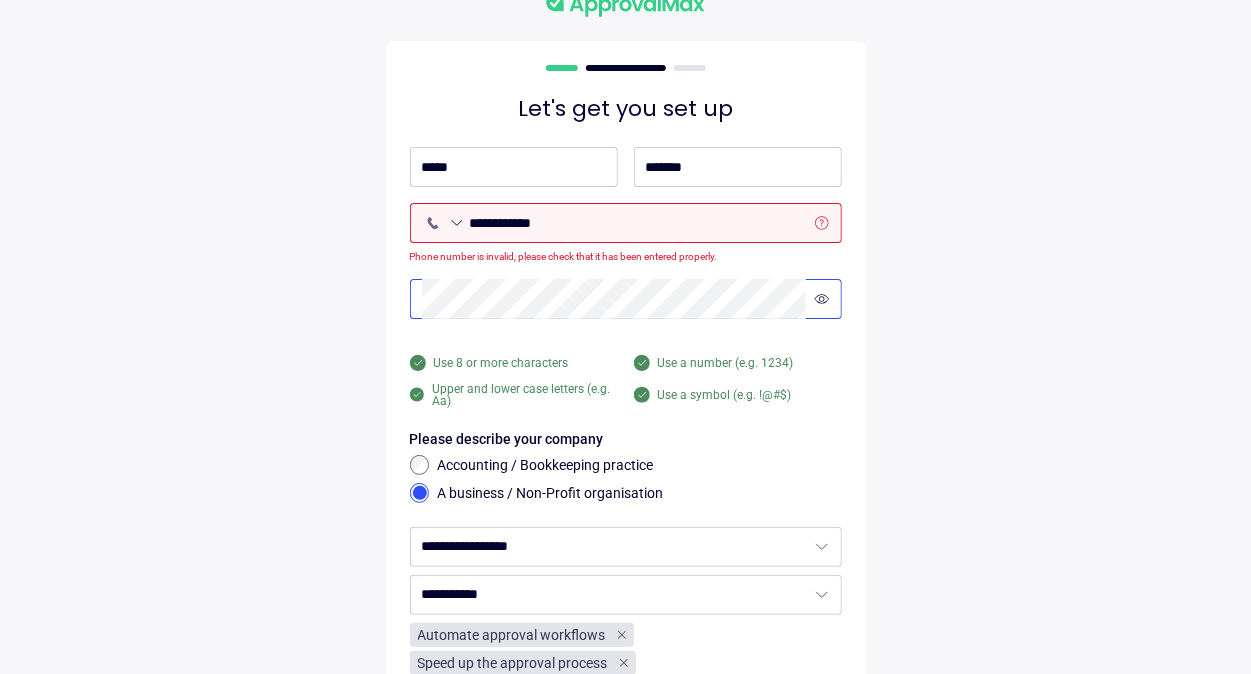 select on "**" 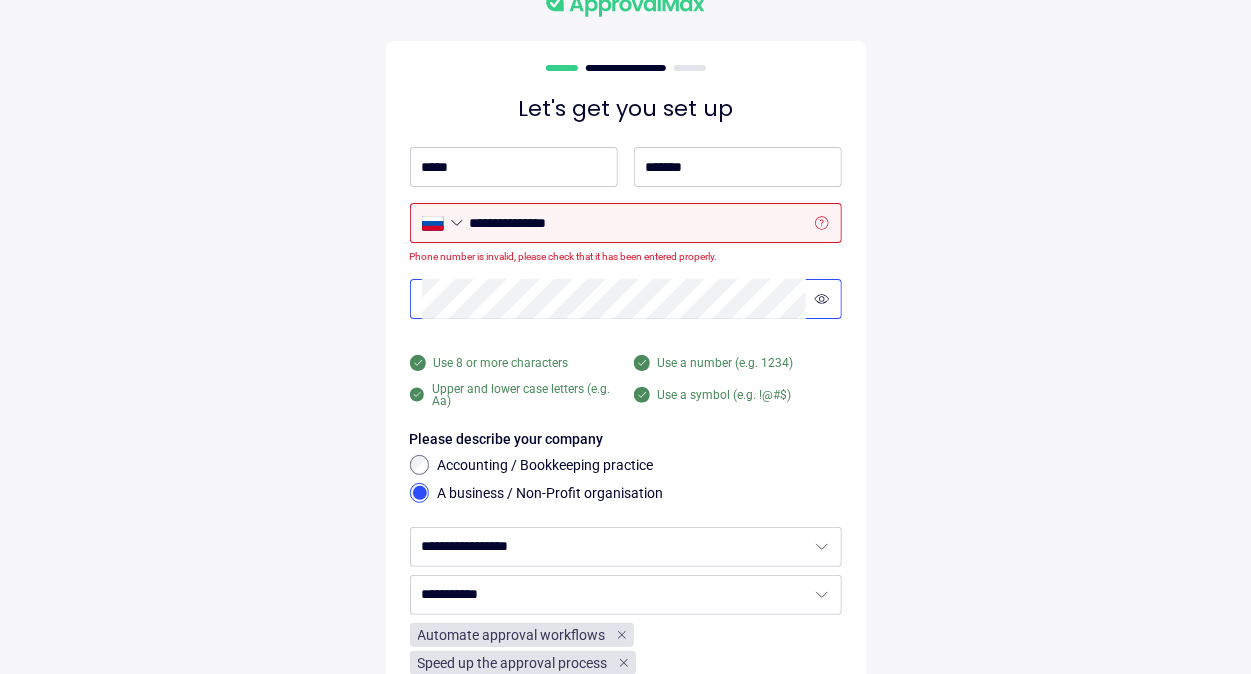 click on "**********" at bounding box center (638, 223) 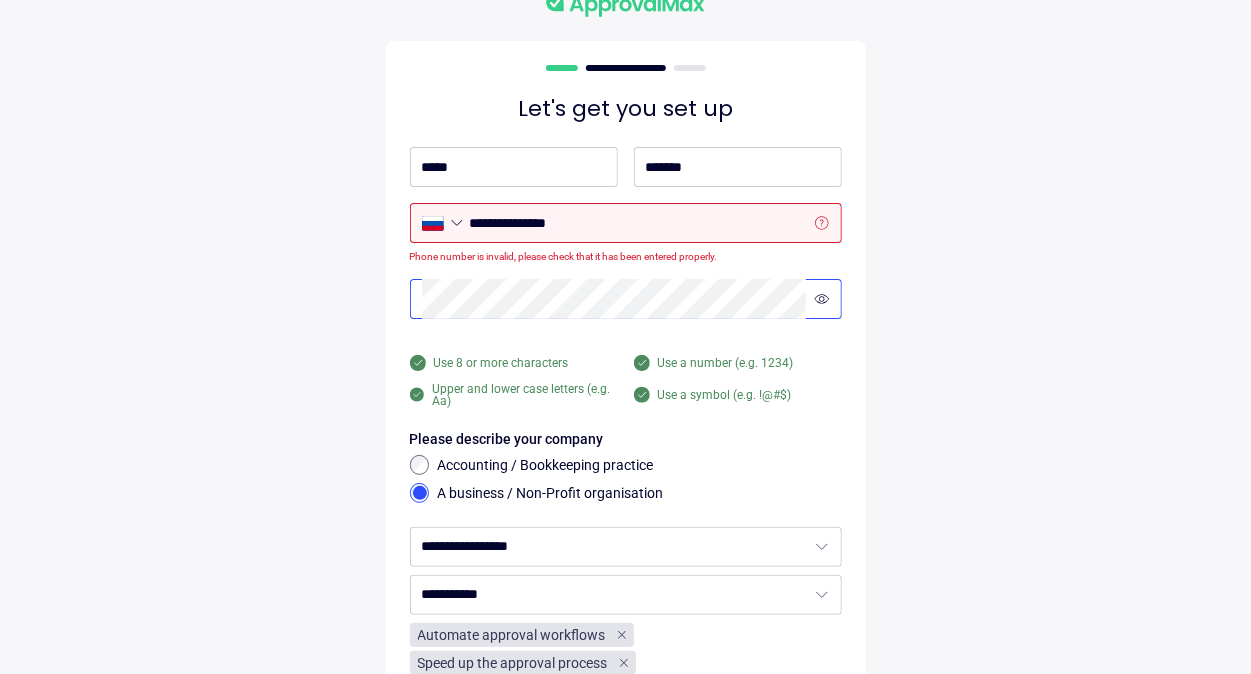 type on "**********" 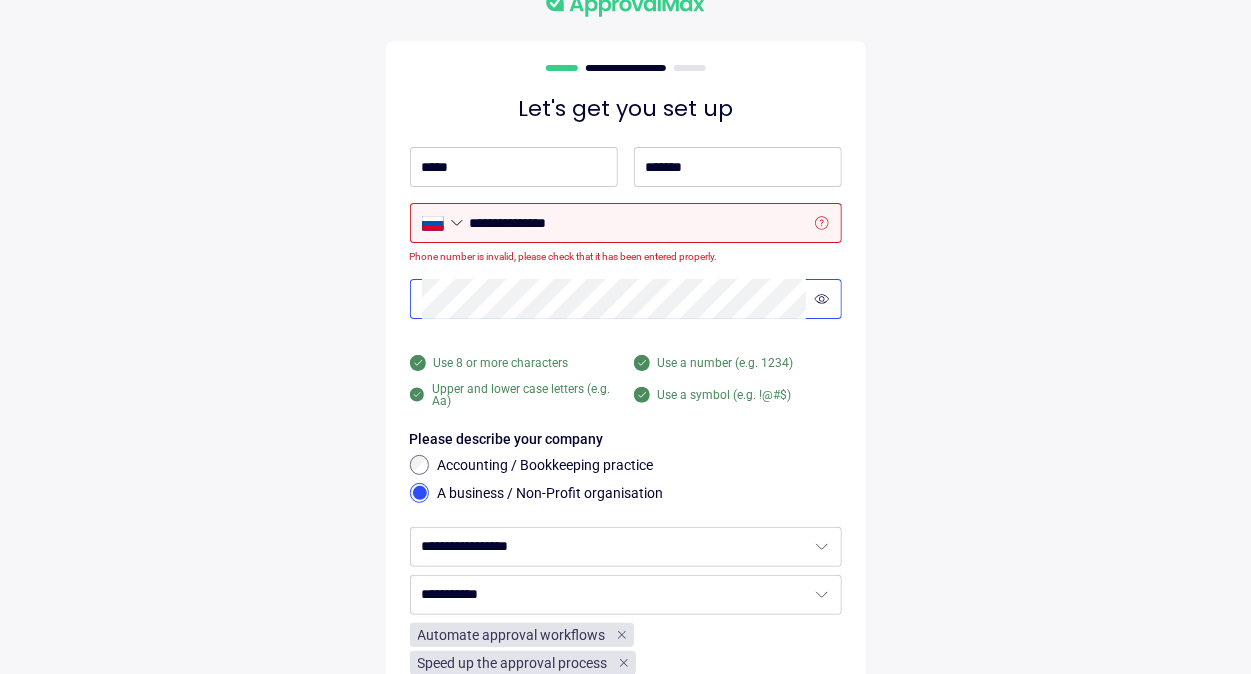 select on "**" 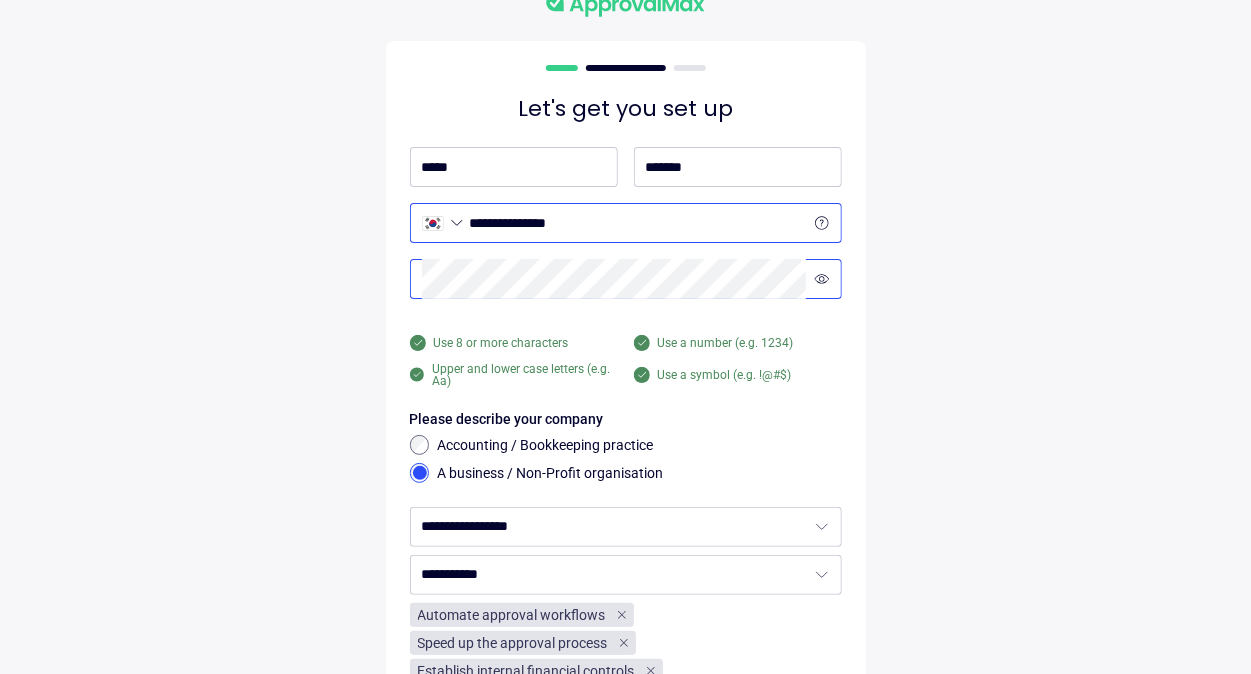 type on "**********" 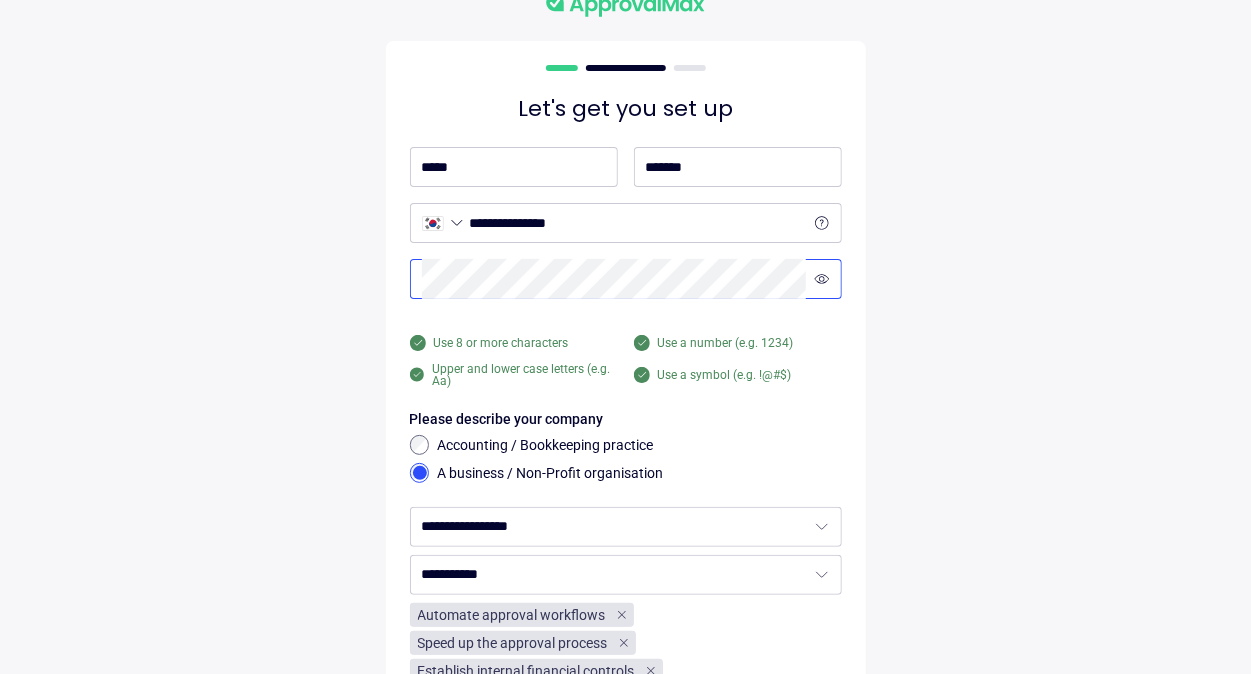 click on "**********" at bounding box center [446, 223] 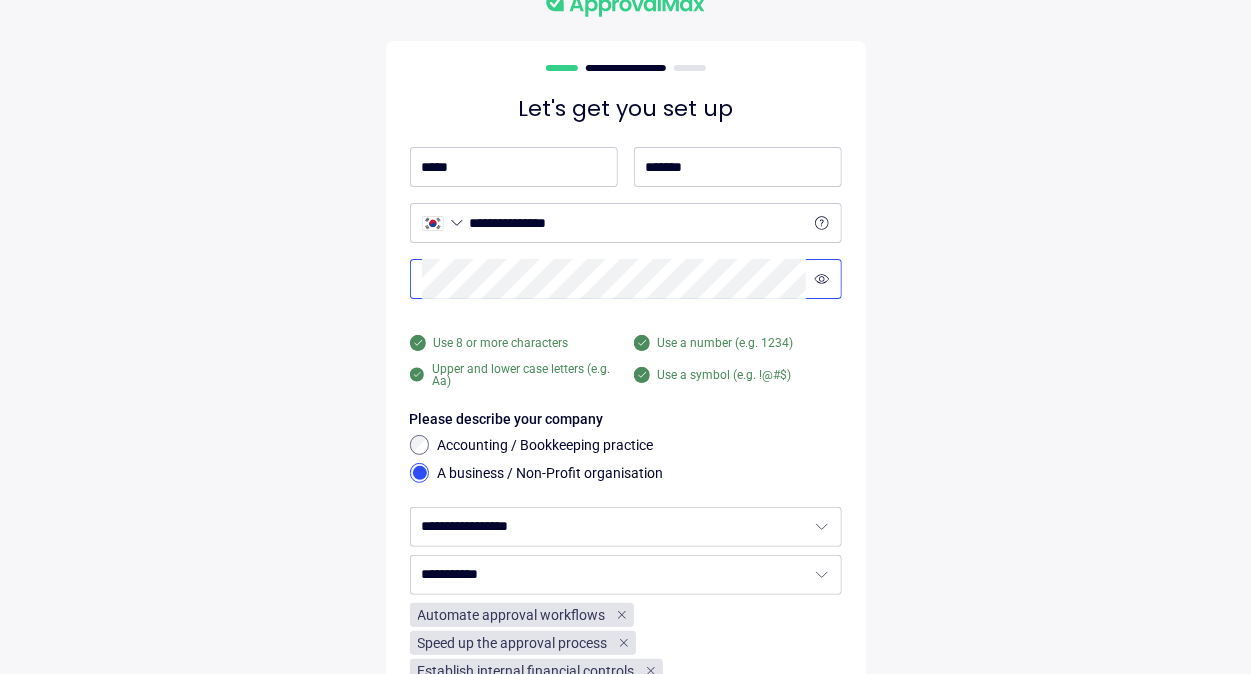 select on "**" 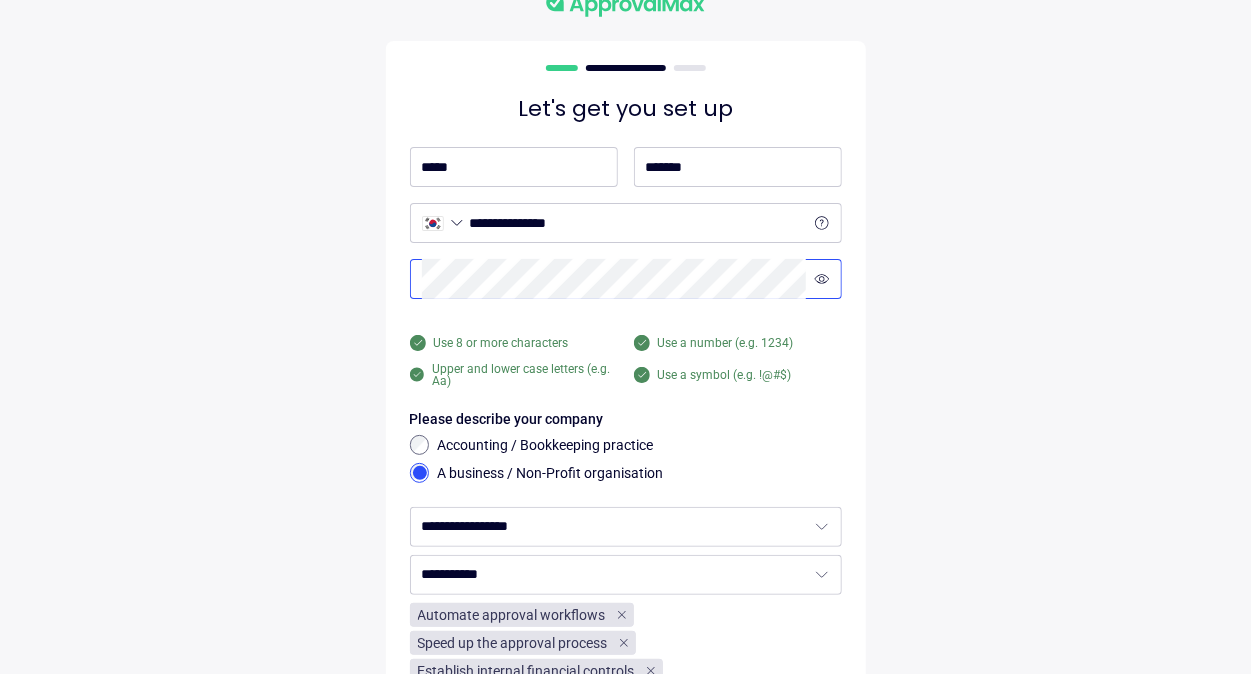 click on "**********" at bounding box center [446, 223] 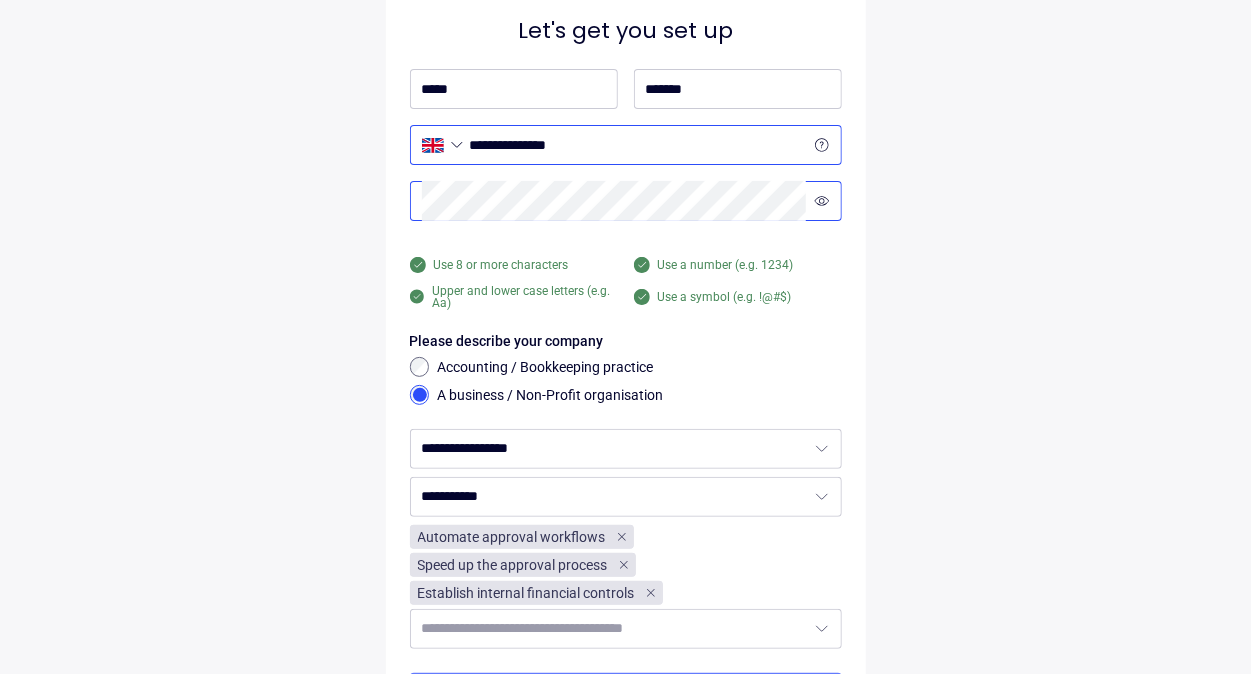 scroll, scrollTop: 231, scrollLeft: 0, axis: vertical 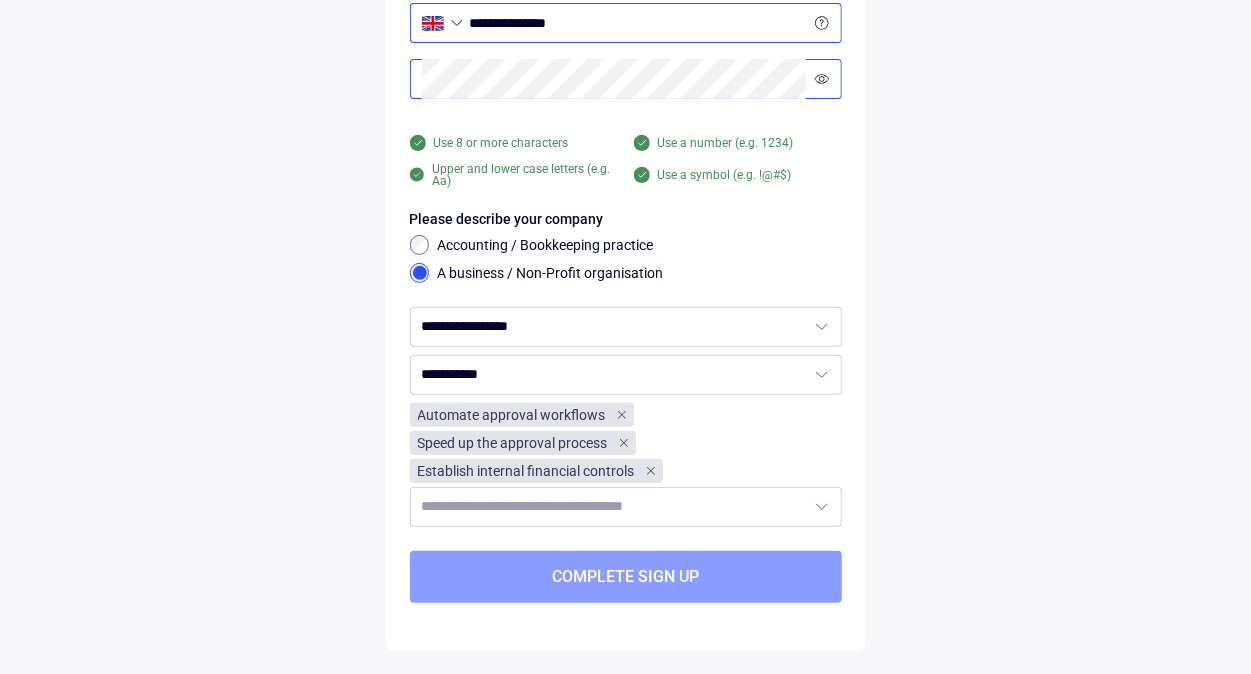 type on "**********" 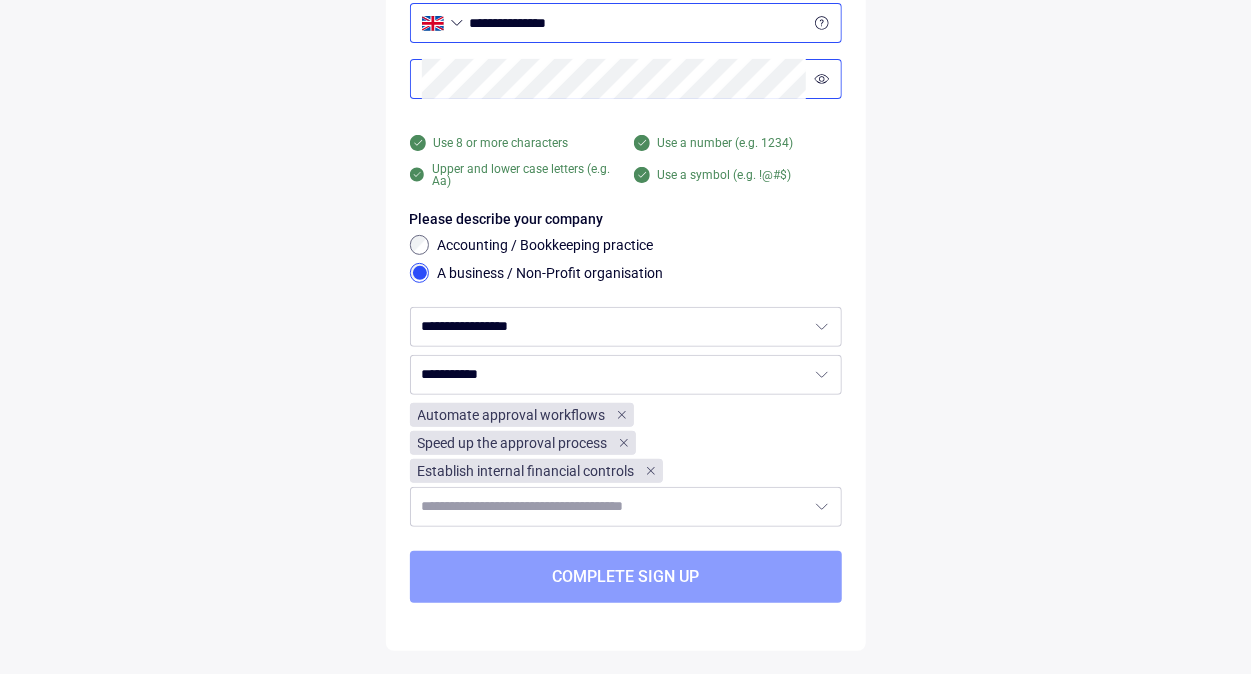 click on "Complete sign up" at bounding box center [625, 577] 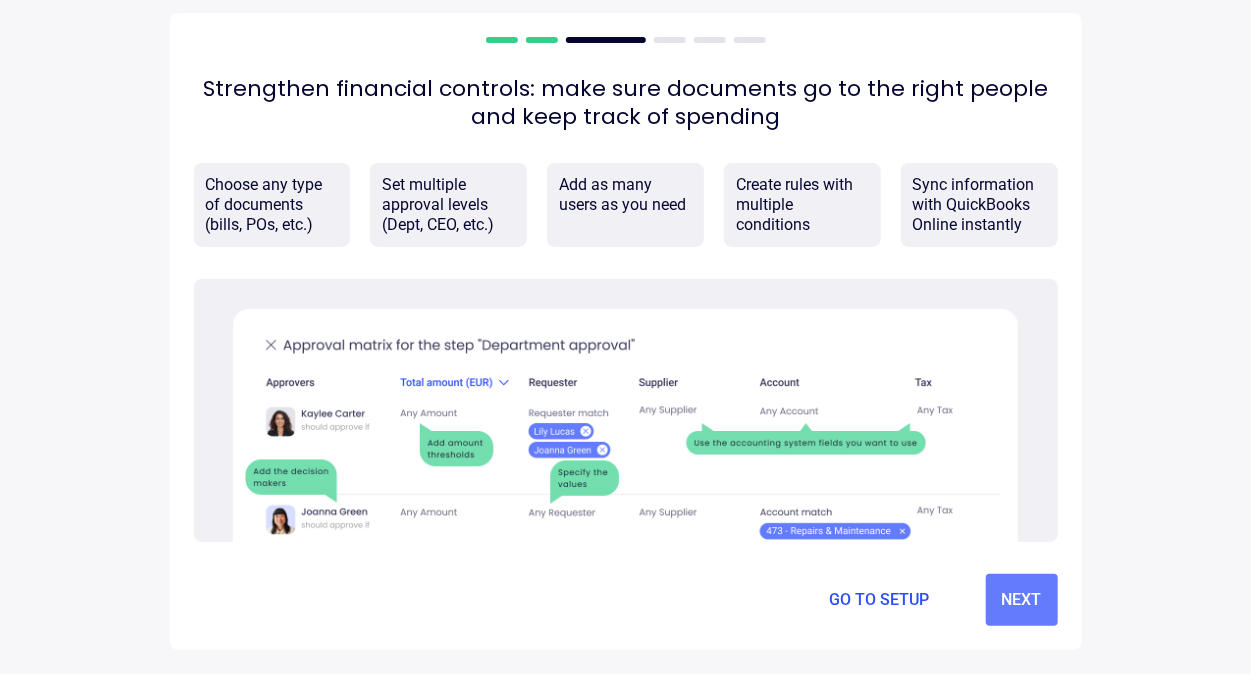 scroll, scrollTop: 0, scrollLeft: 0, axis: both 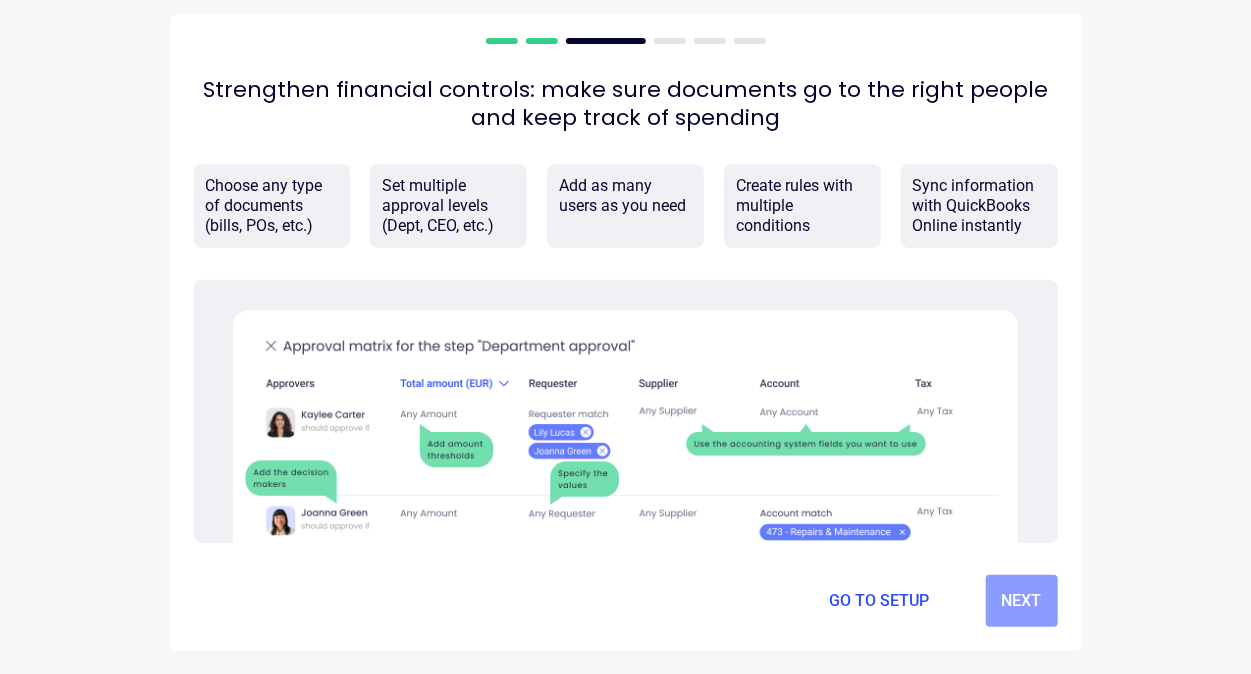click on "Next" at bounding box center (1022, 601) 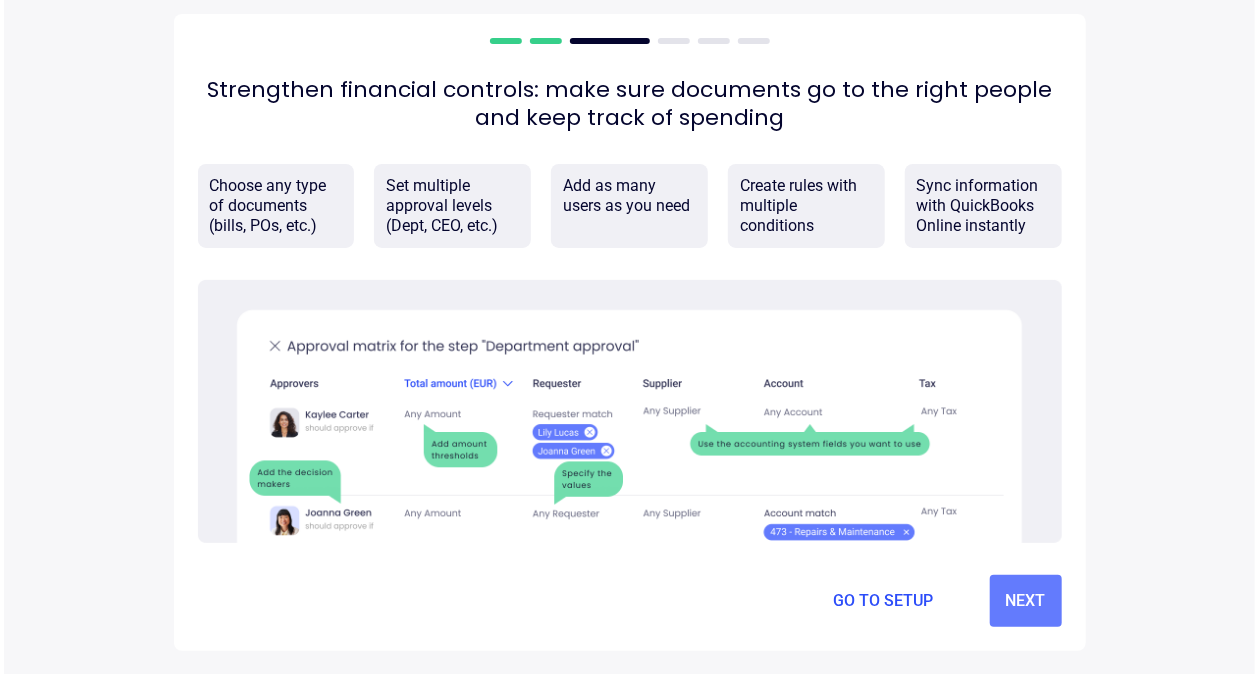 scroll, scrollTop: 0, scrollLeft: 0, axis: both 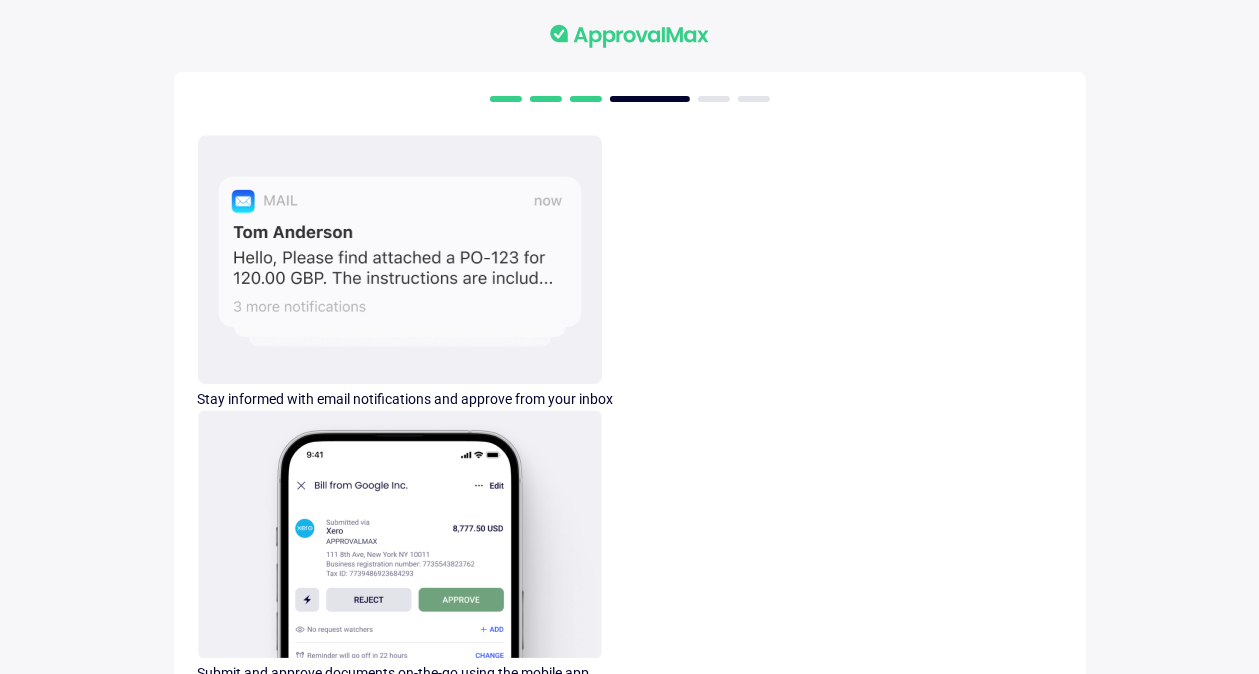 click on "Next" at bounding box center [1026, 1290] 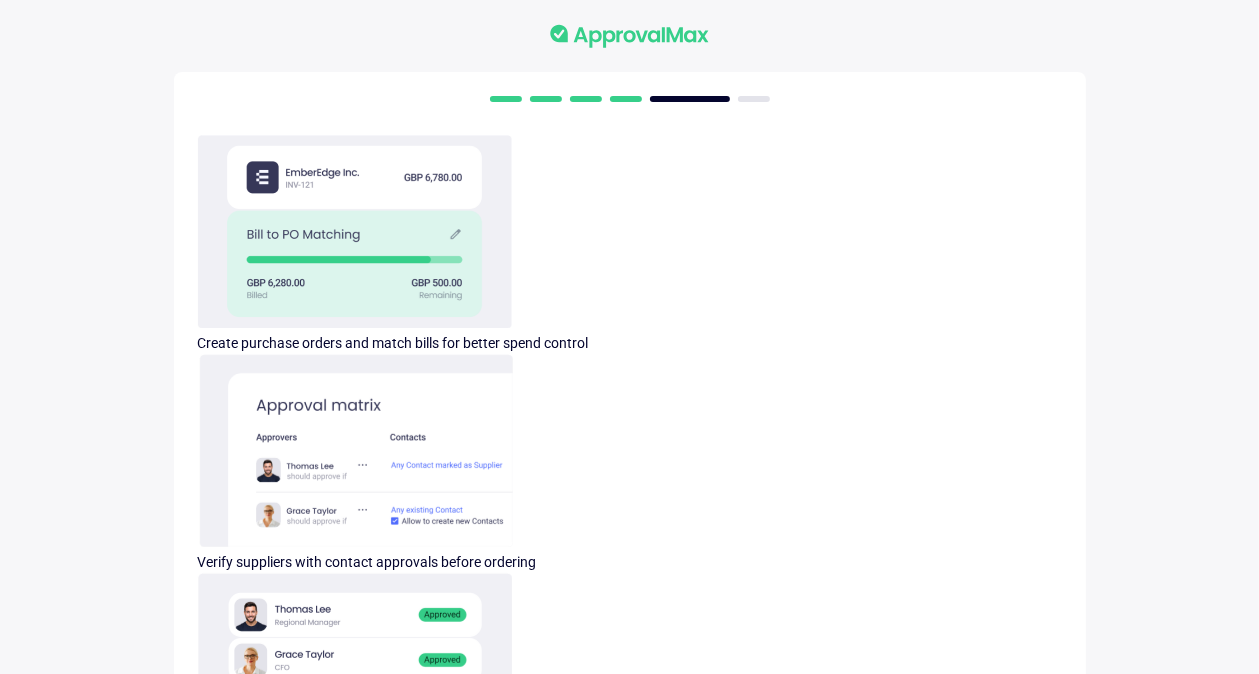 click on "Let’s explore" at bounding box center [630, 849] 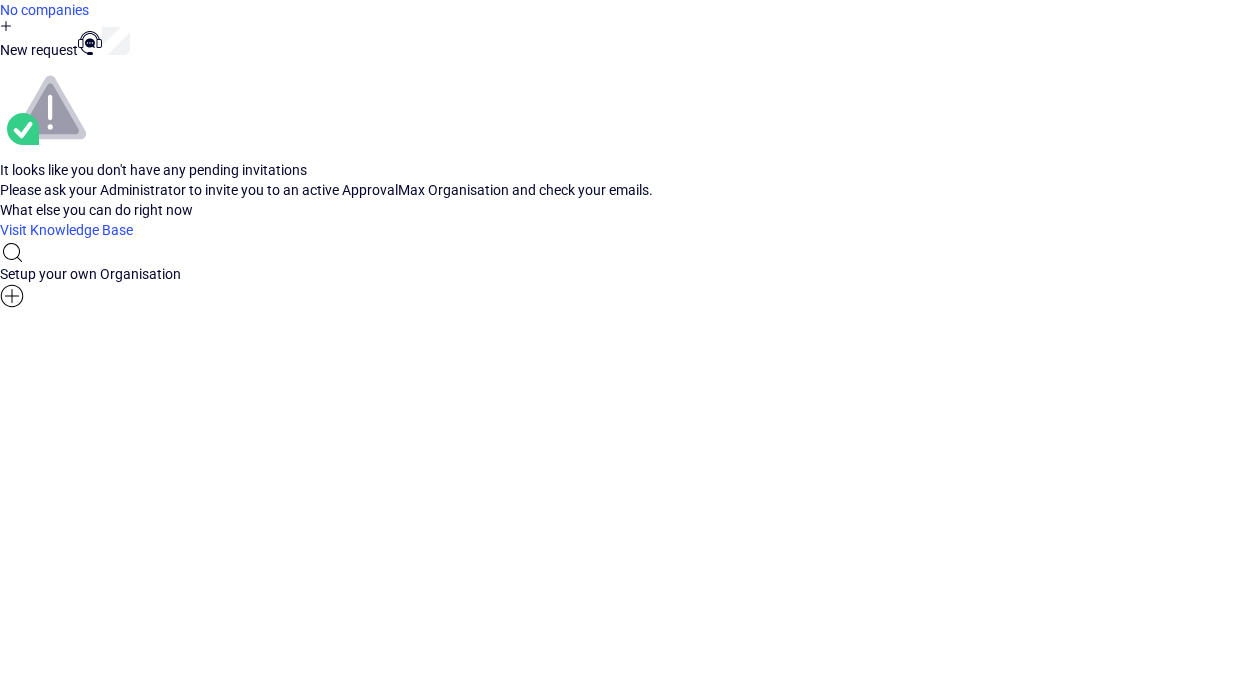 click at bounding box center (0, 0) 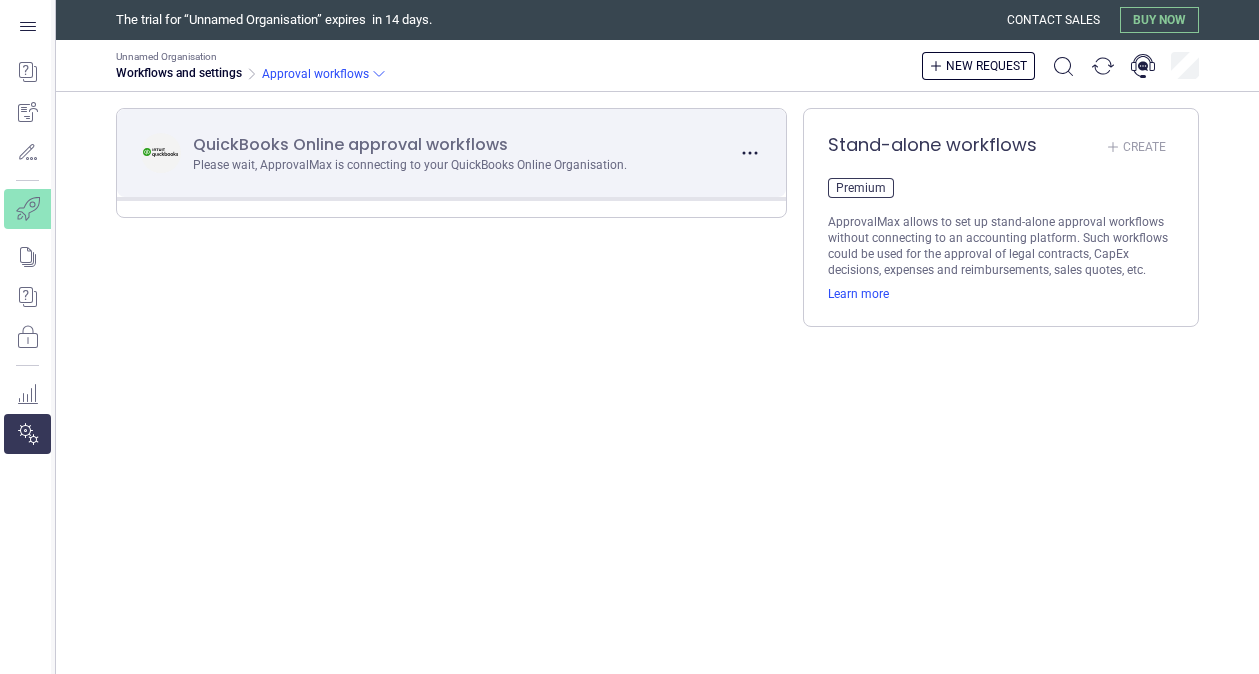 scroll, scrollTop: 0, scrollLeft: 0, axis: both 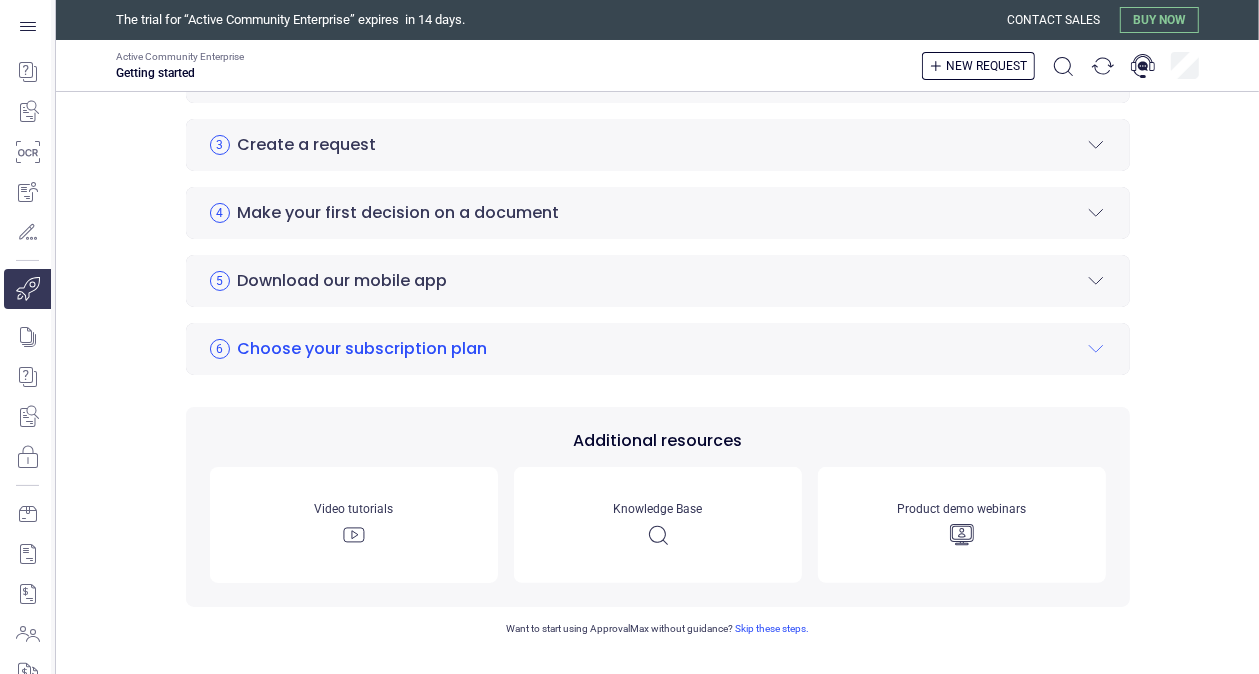 click on "Choose your subscription plan" at bounding box center [363, 349] 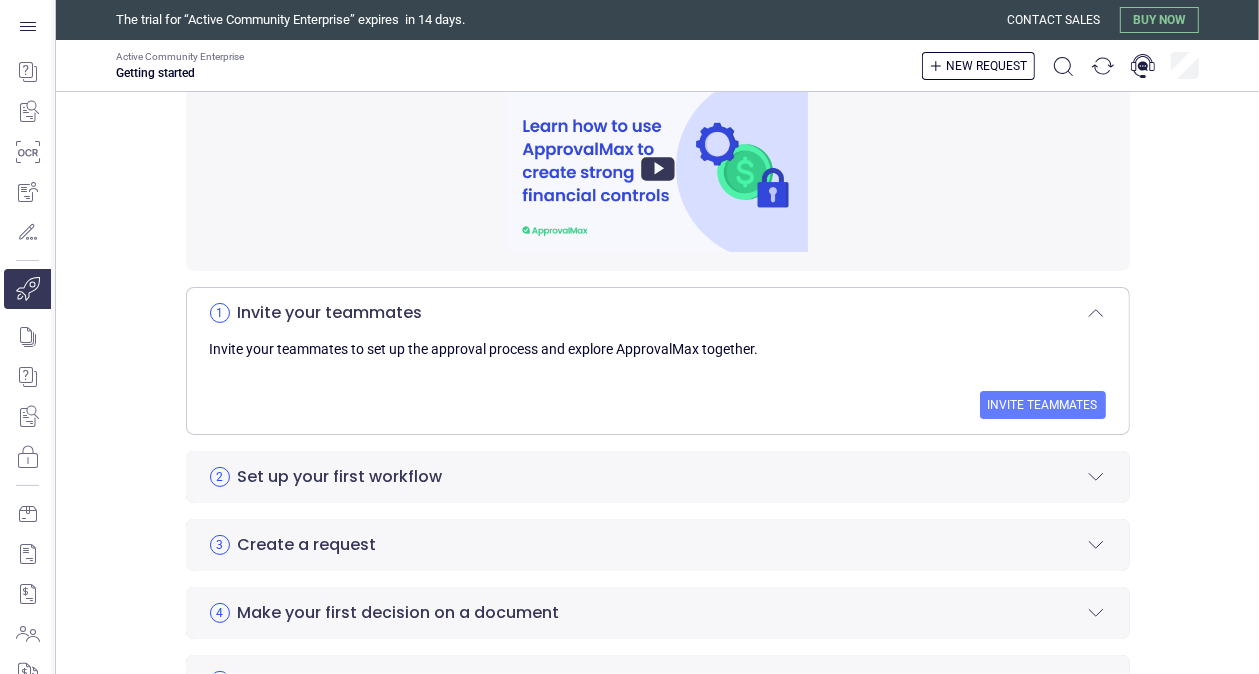 scroll, scrollTop: 0, scrollLeft: 0, axis: both 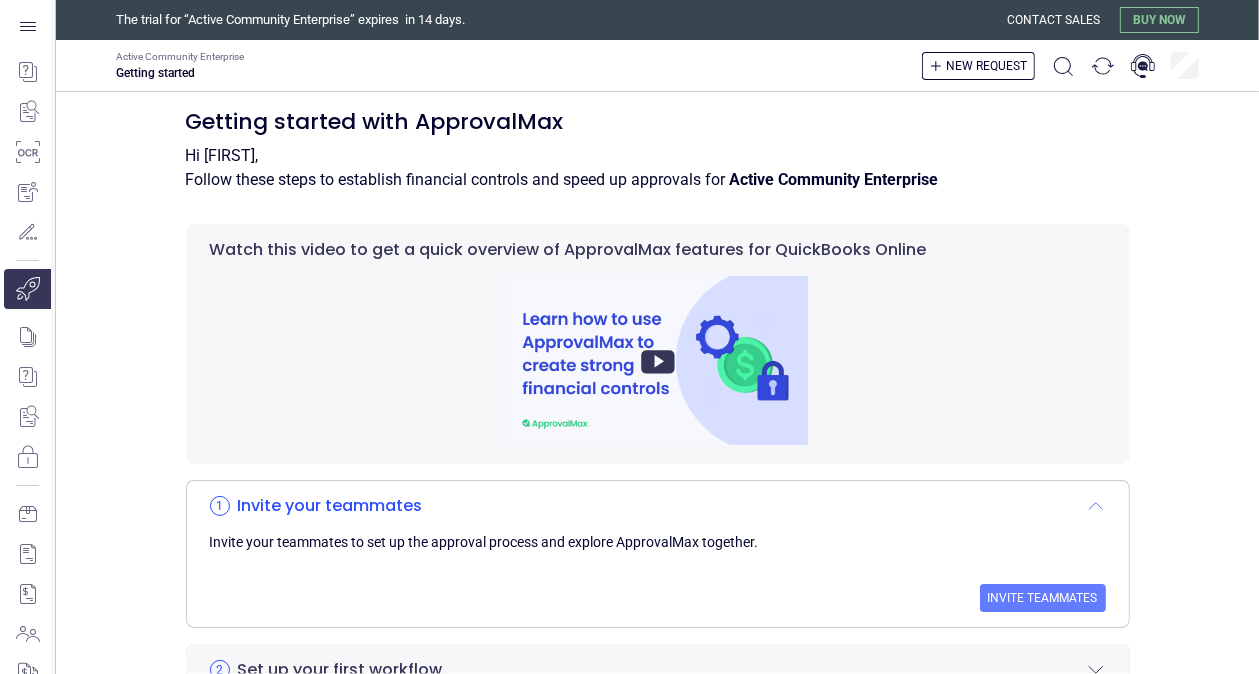 click 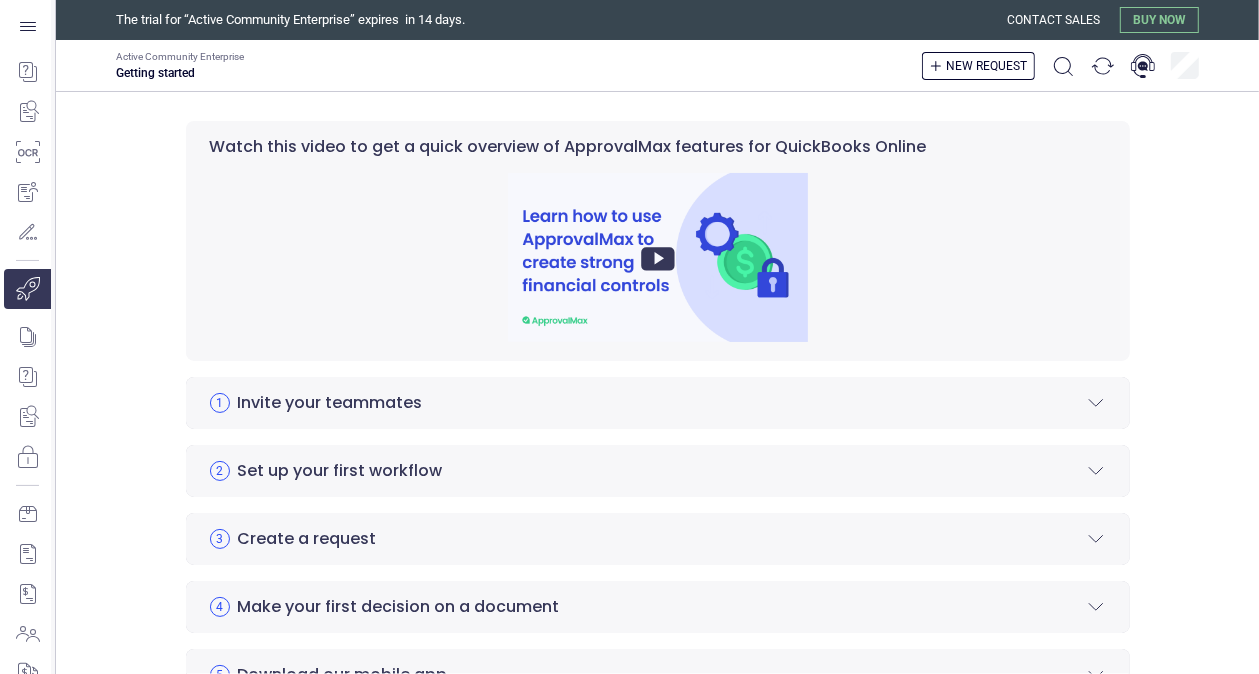 scroll, scrollTop: 200, scrollLeft: 0, axis: vertical 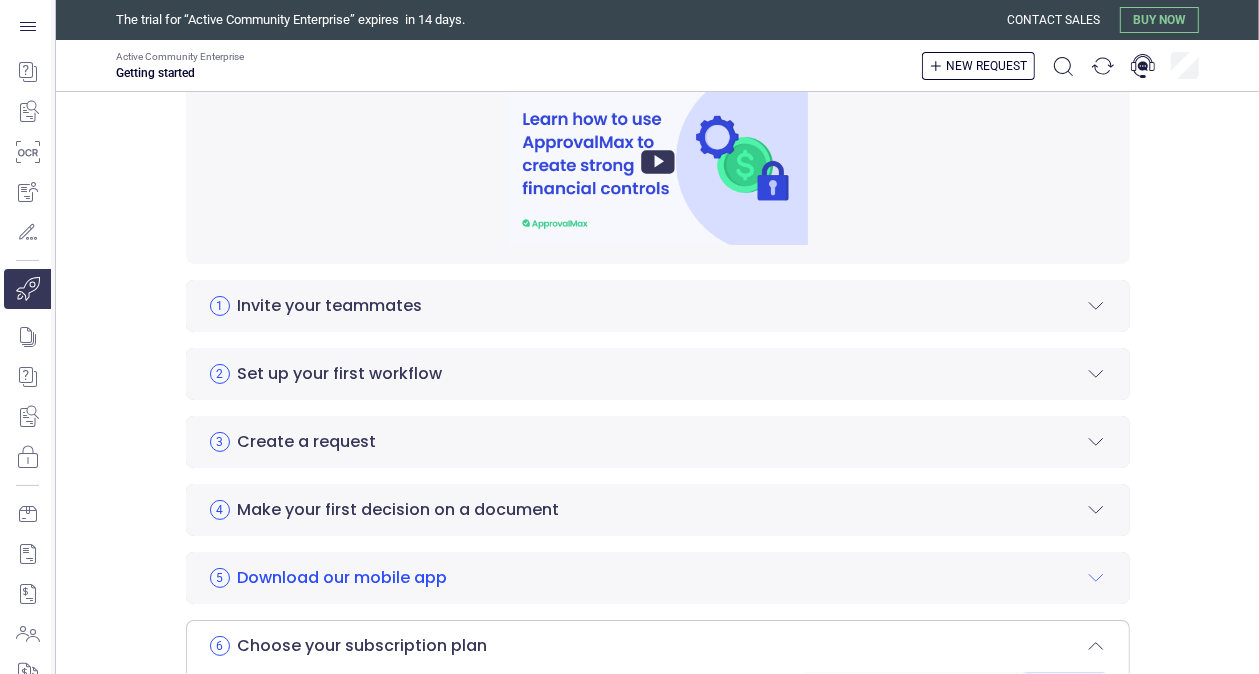 click on "Download our mobile app" at bounding box center [343, 578] 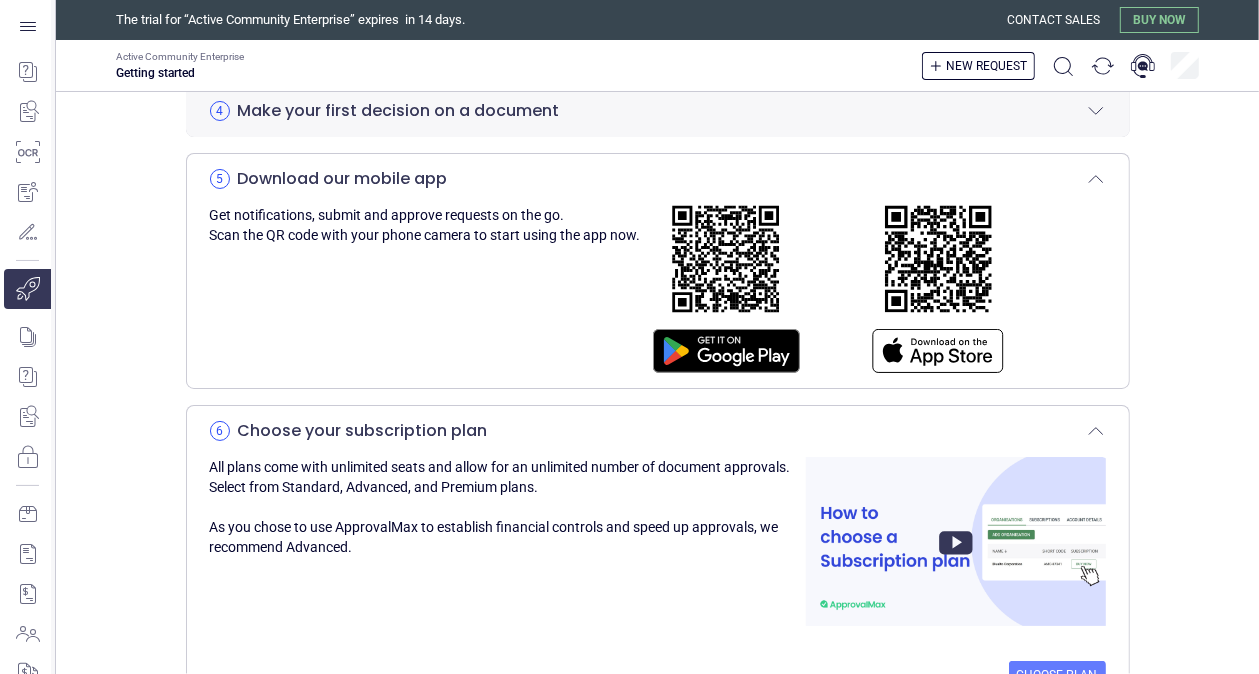 scroll, scrollTop: 600, scrollLeft: 0, axis: vertical 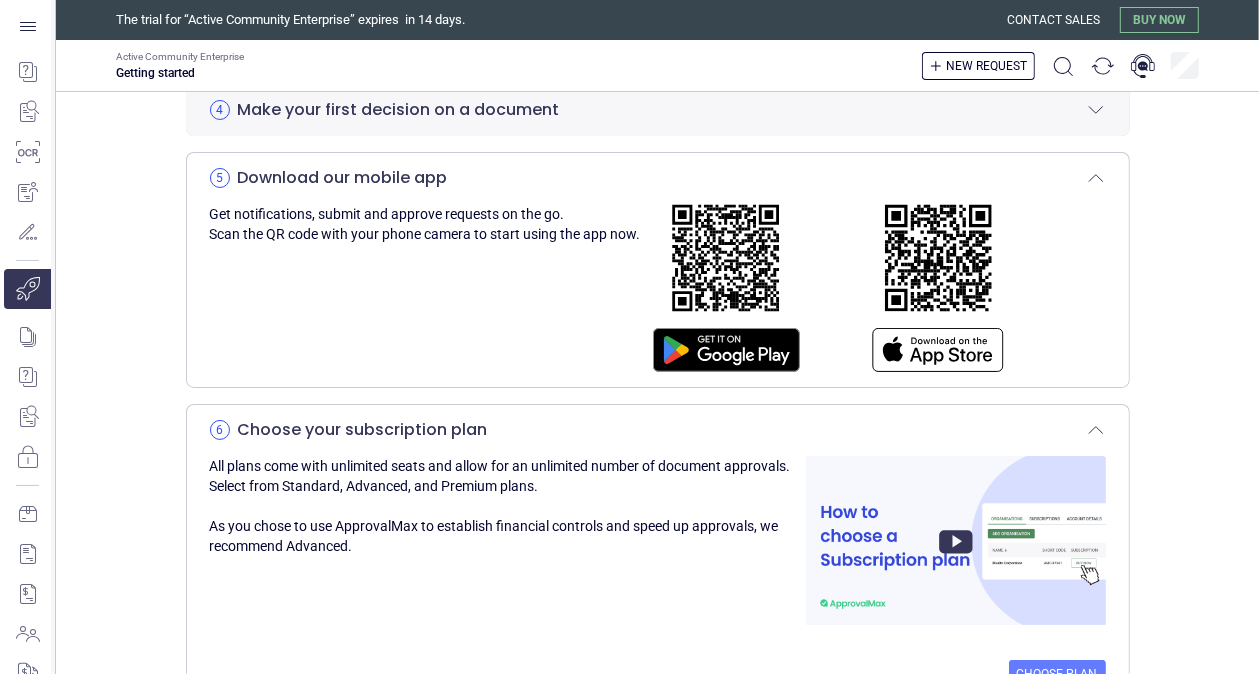 click 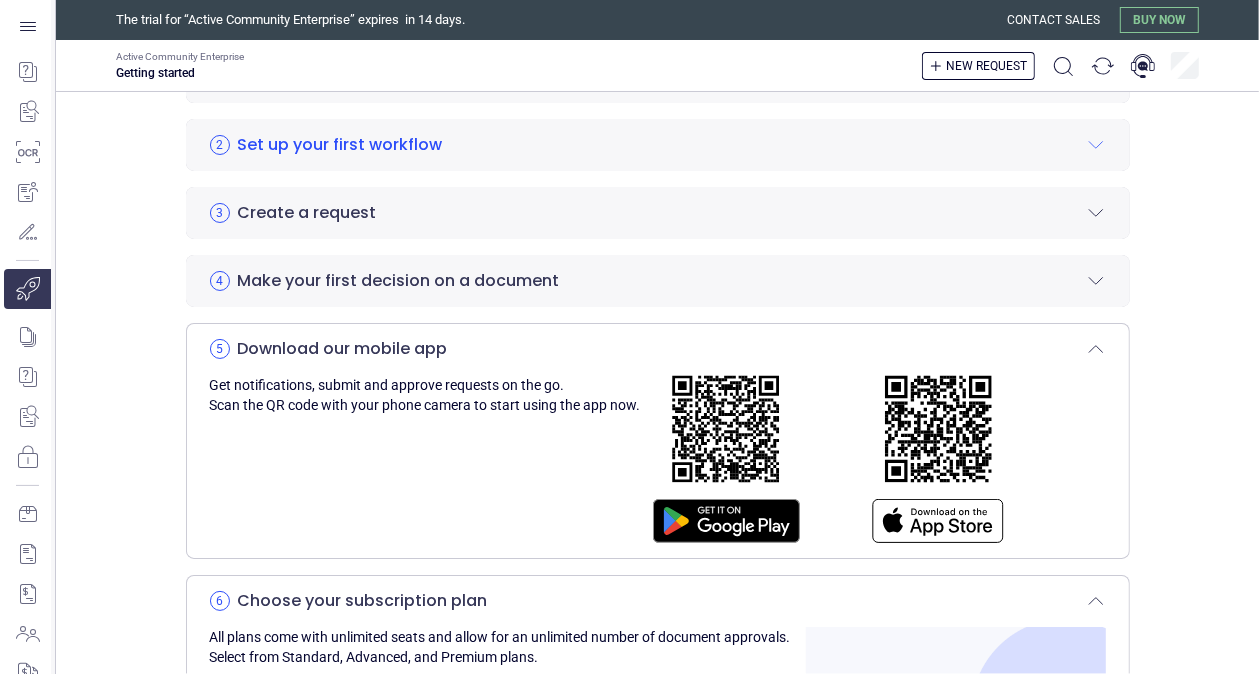 scroll, scrollTop: 200, scrollLeft: 0, axis: vertical 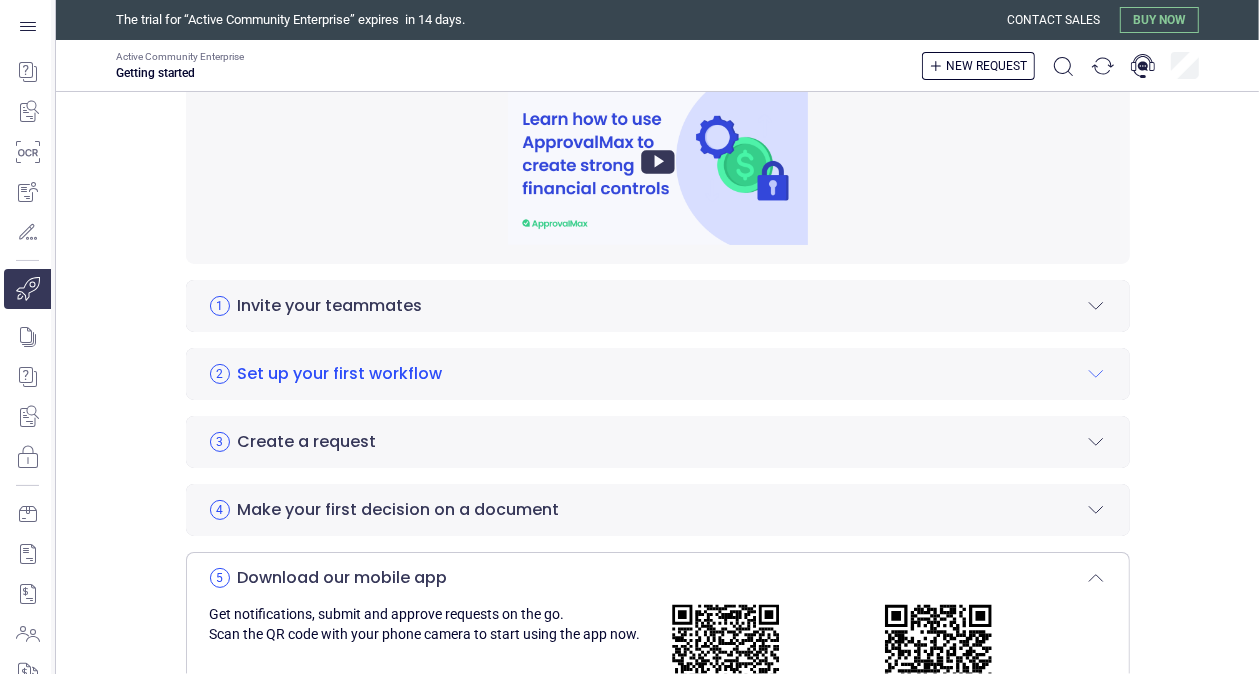 click on "Set up your first workflow" at bounding box center [340, 374] 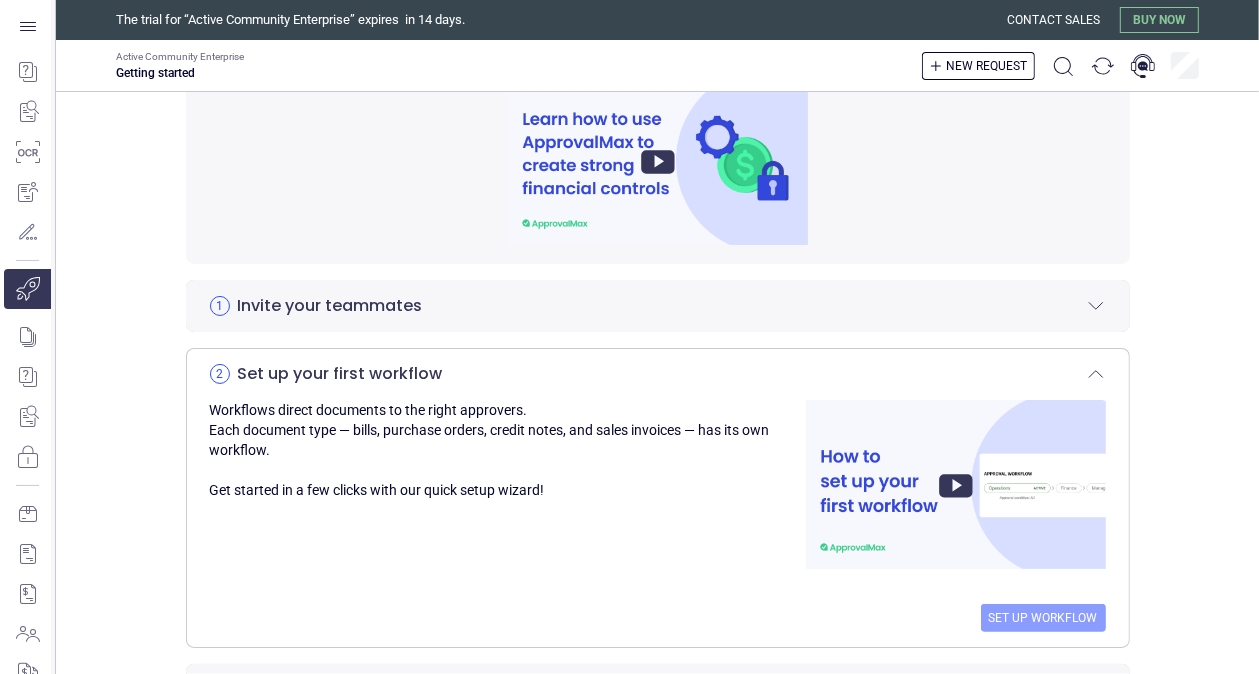 click on "Set up workflow" at bounding box center [1043, 618] 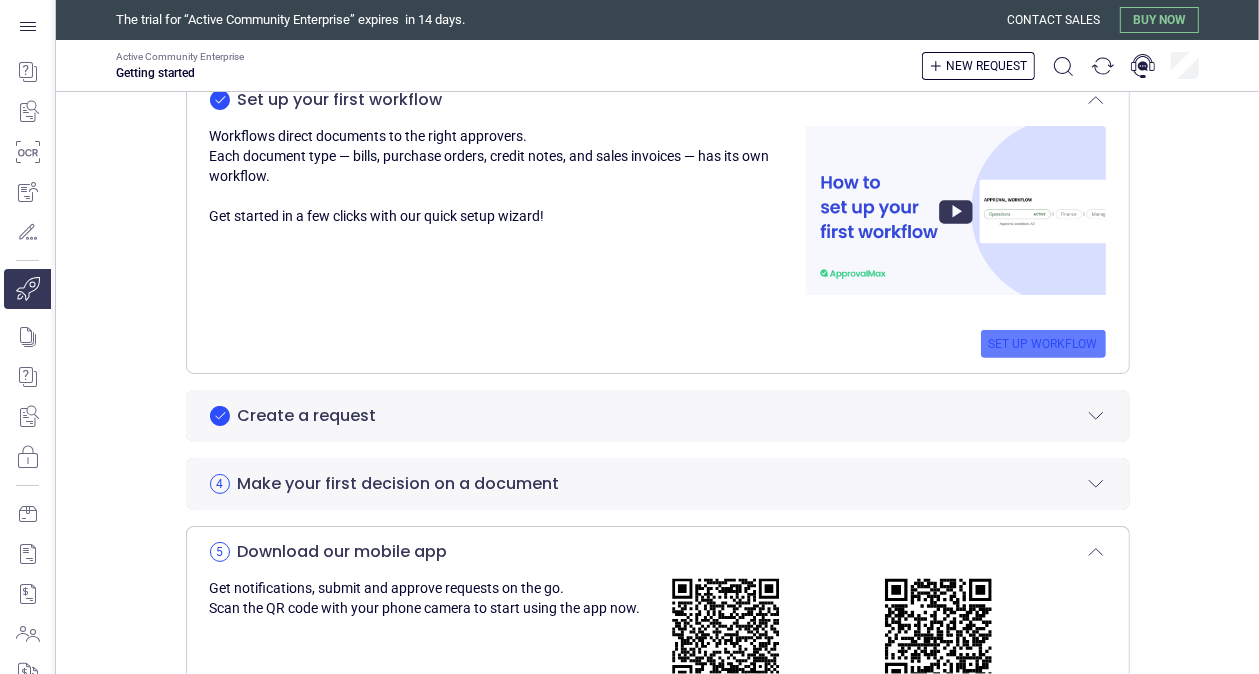 scroll, scrollTop: 600, scrollLeft: 0, axis: vertical 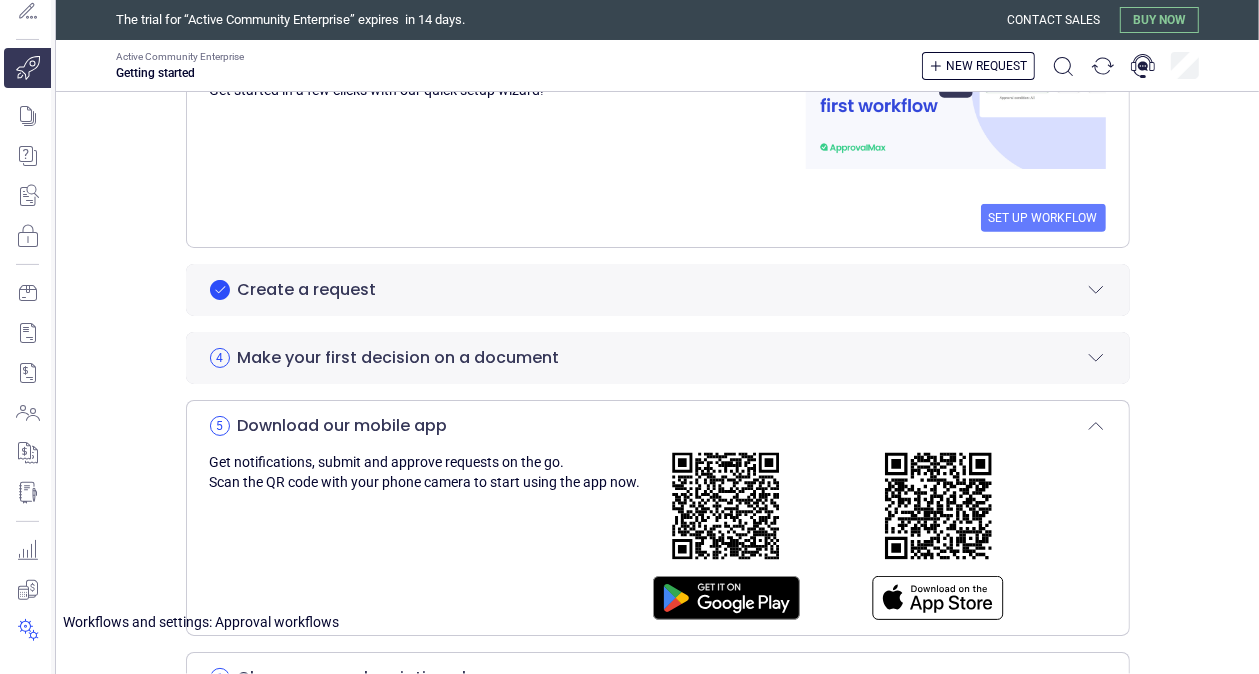 click at bounding box center (27, 630) 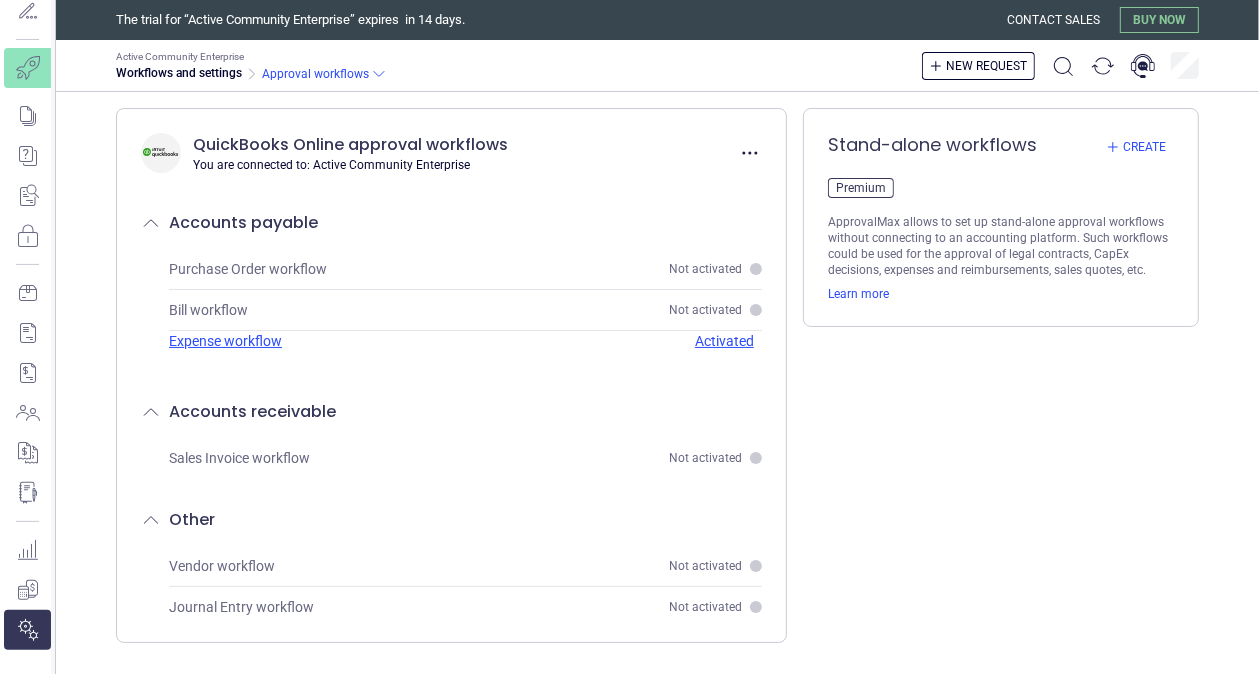 scroll, scrollTop: 7, scrollLeft: 0, axis: vertical 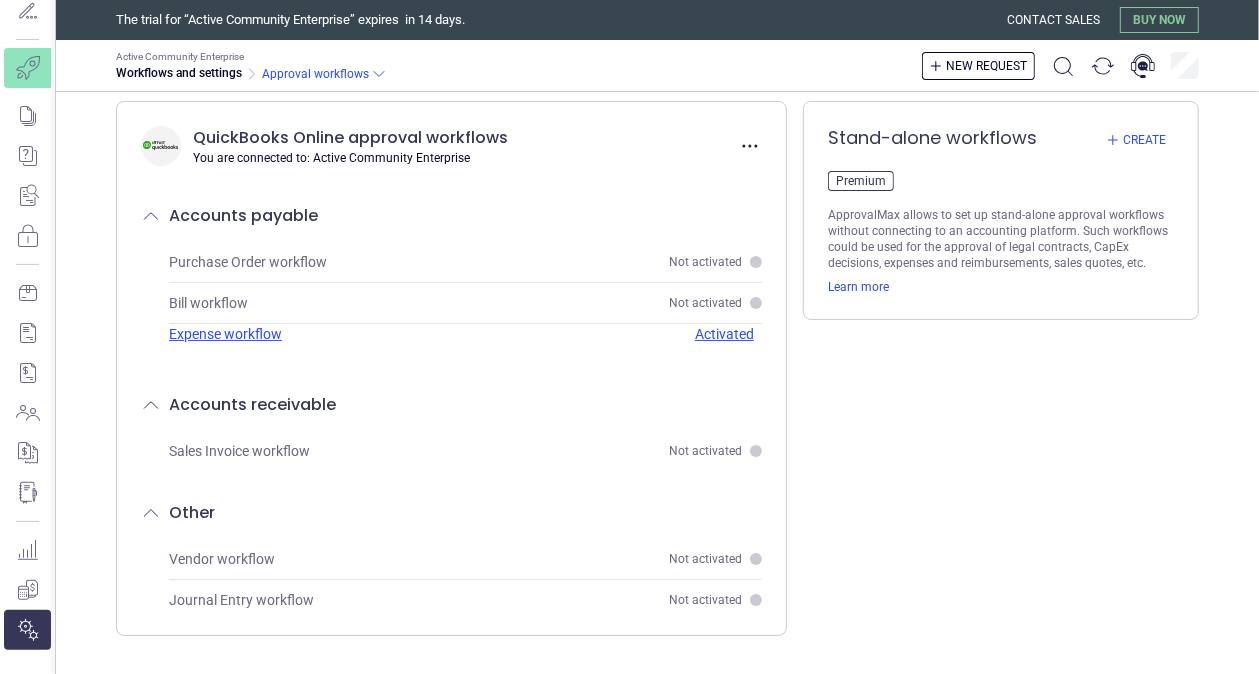 click on "Activated" at bounding box center [724, 334] 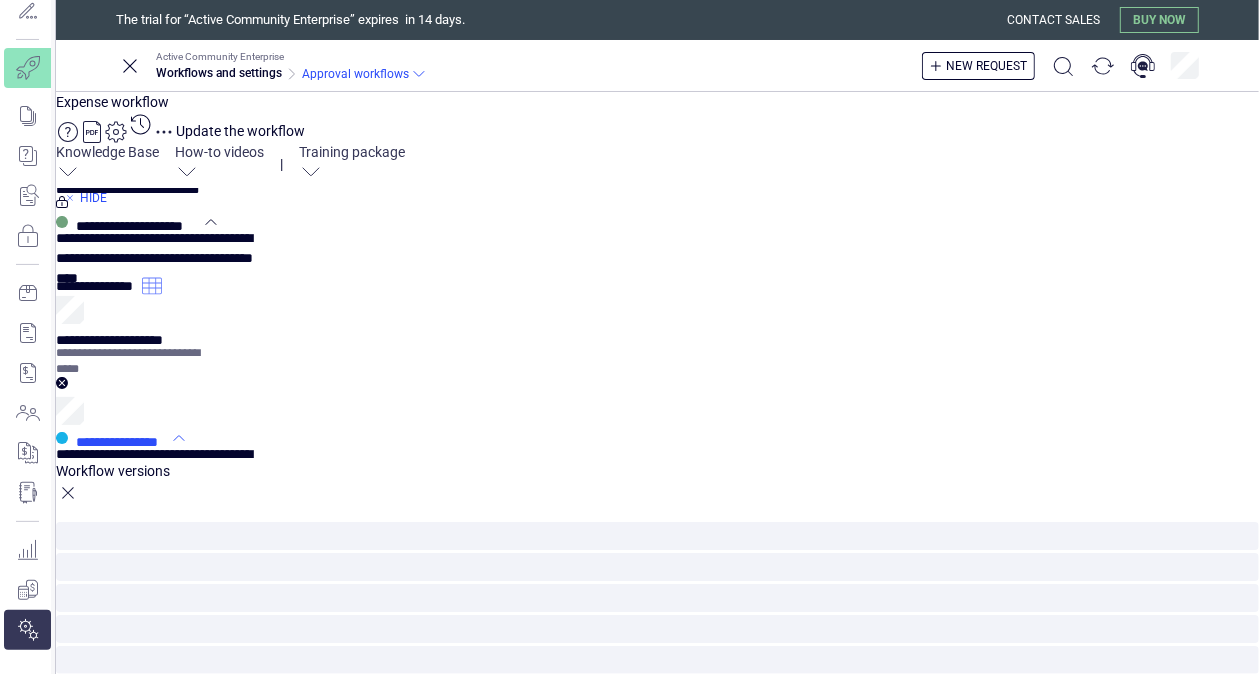 scroll, scrollTop: 0, scrollLeft: 0, axis: both 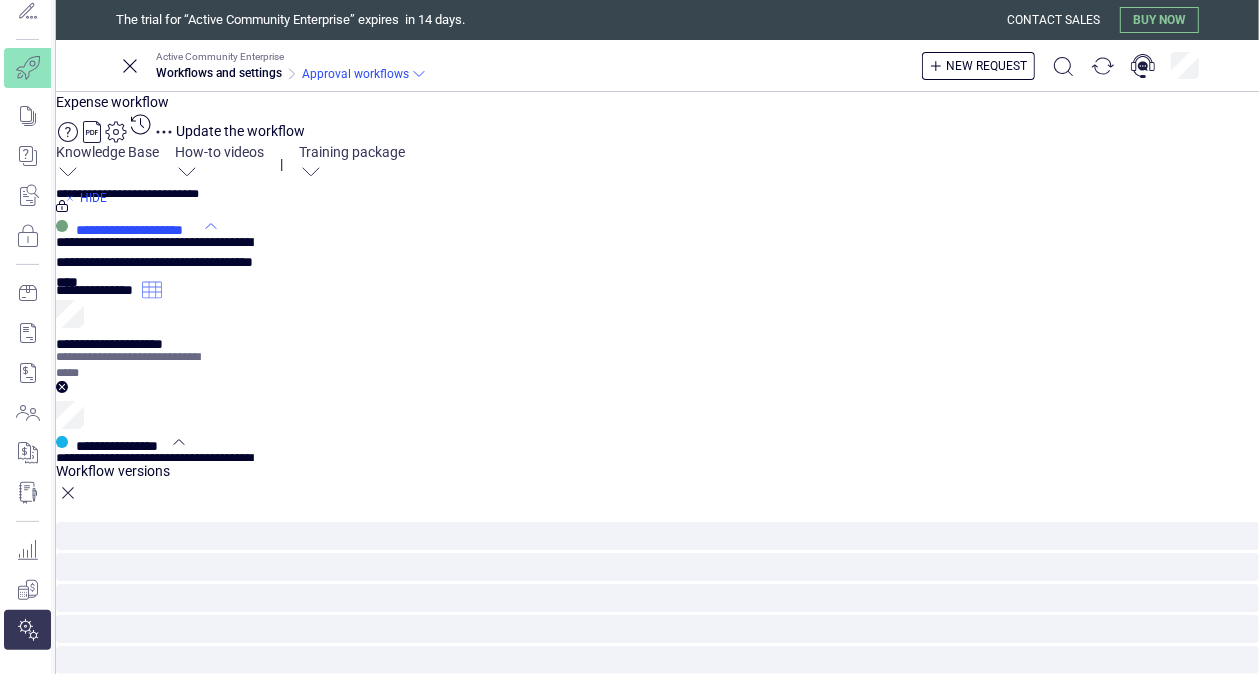 click 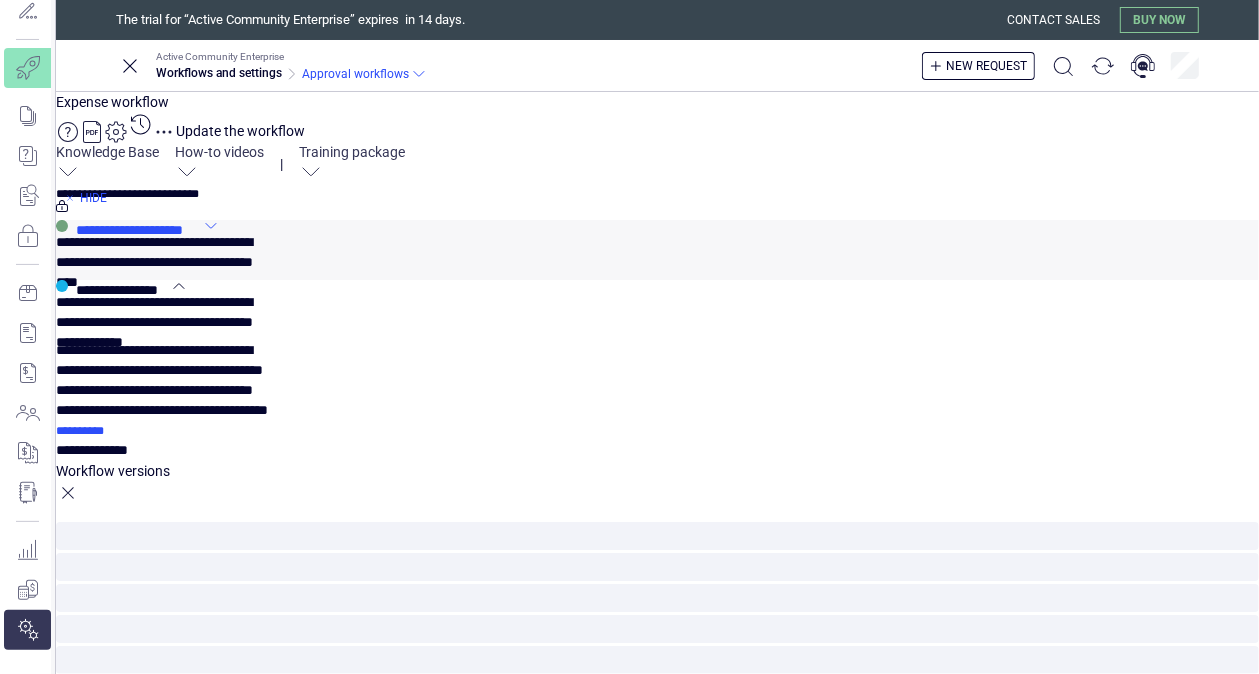 click on "**********" at bounding box center [136, 226] 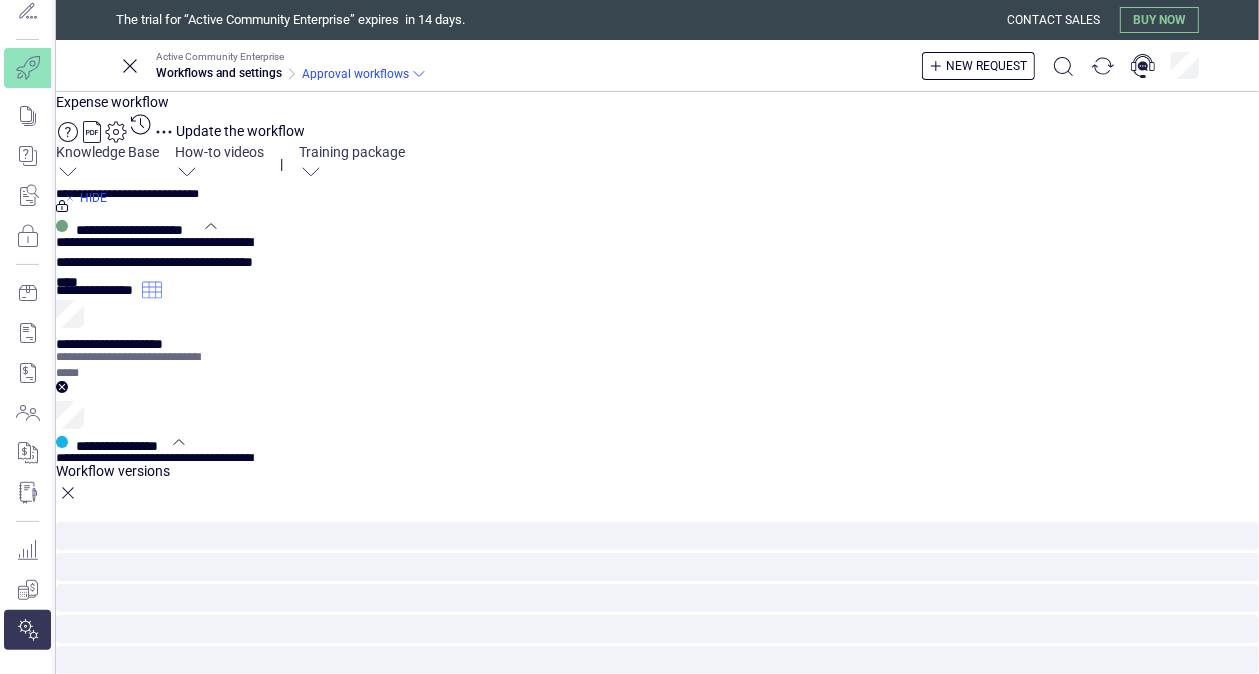 click 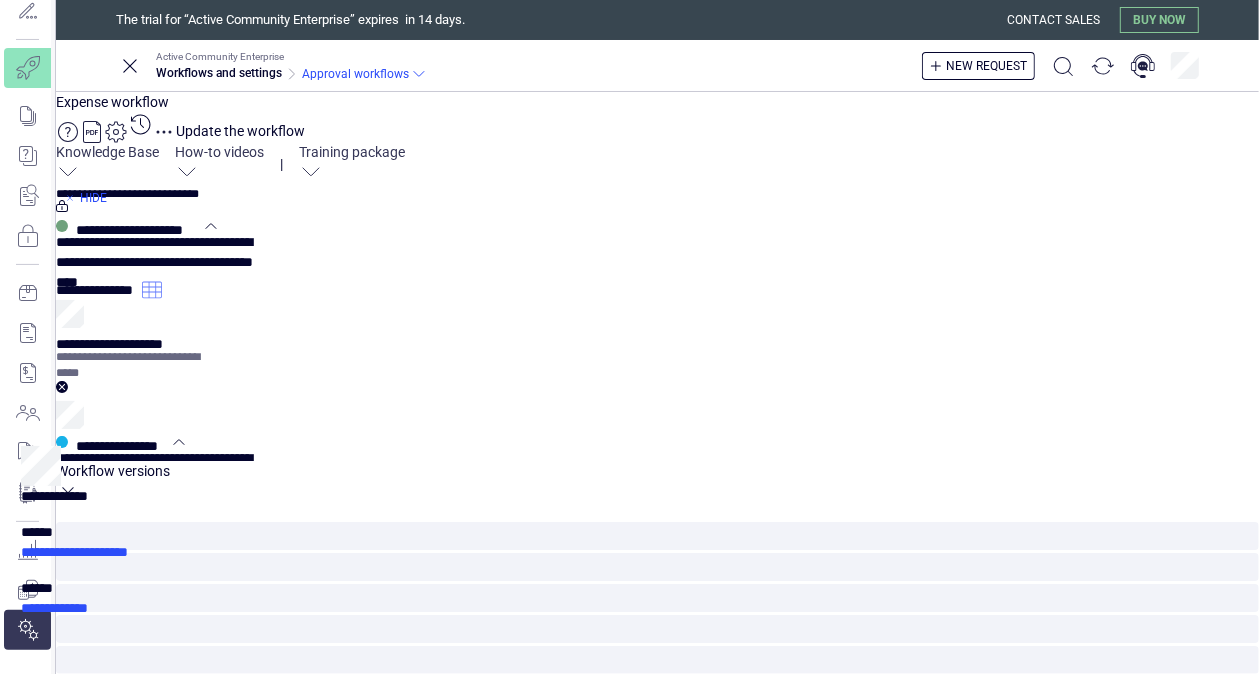 click on "**********" at bounding box center [123, 340] 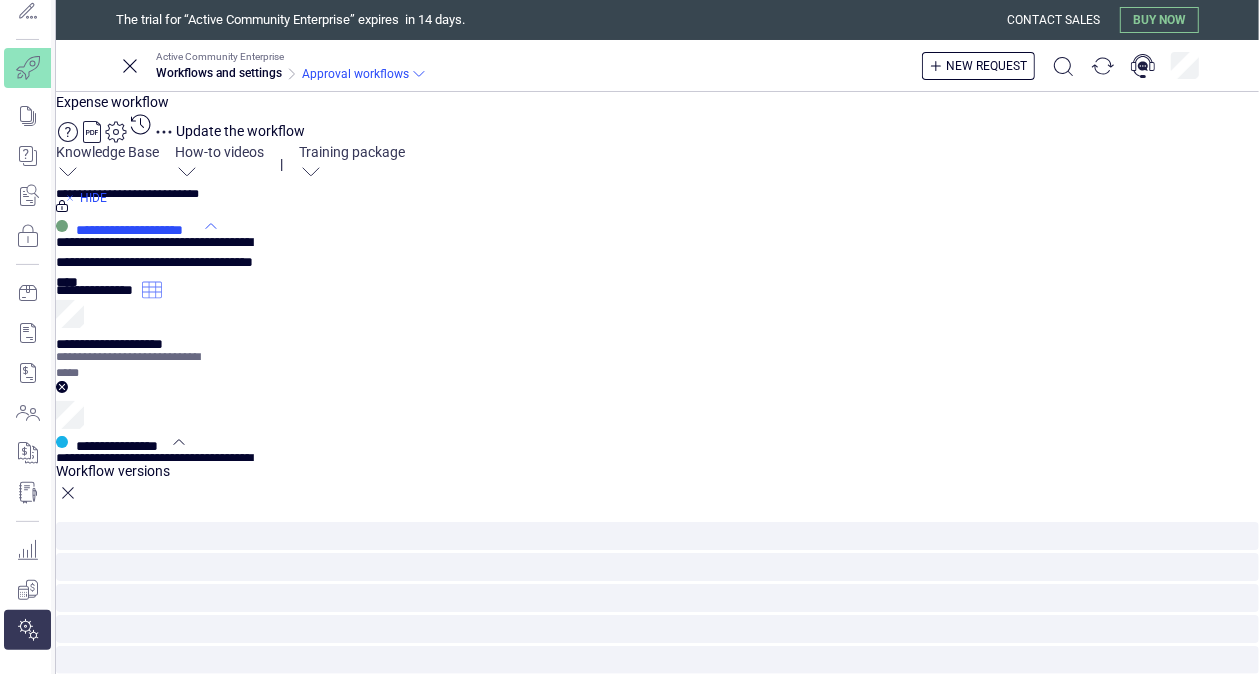 click on "**********" at bounding box center [163, 256] 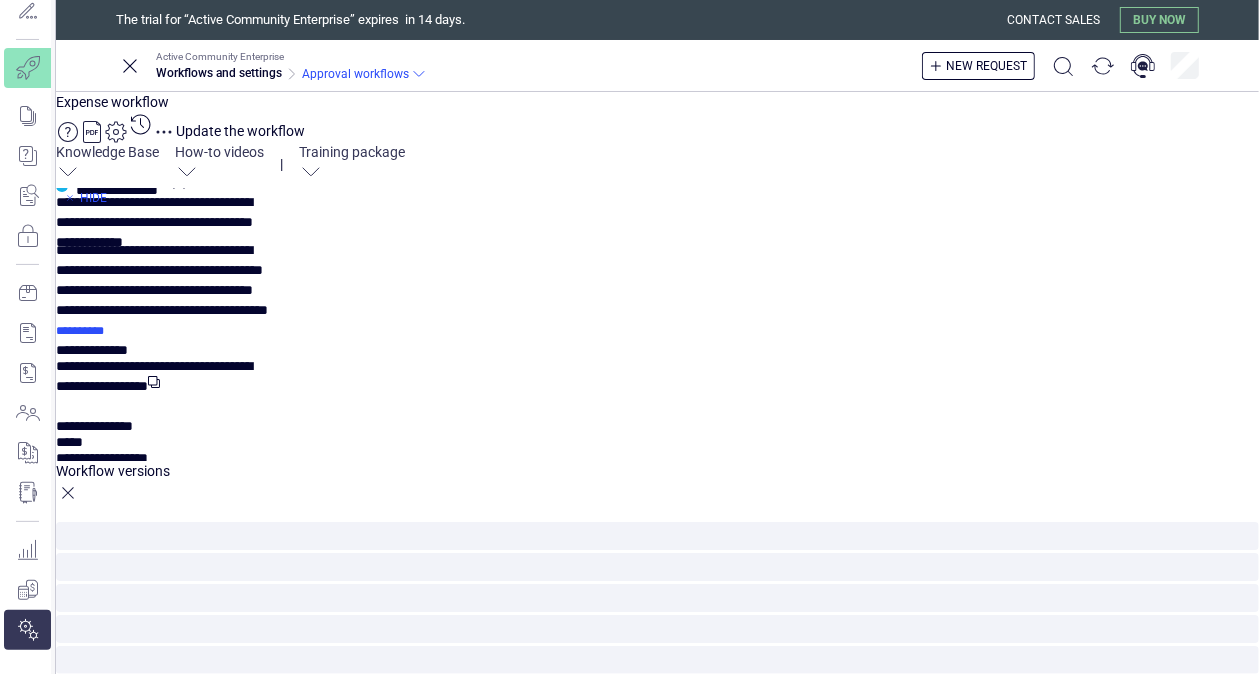 scroll, scrollTop: 102, scrollLeft: 0, axis: vertical 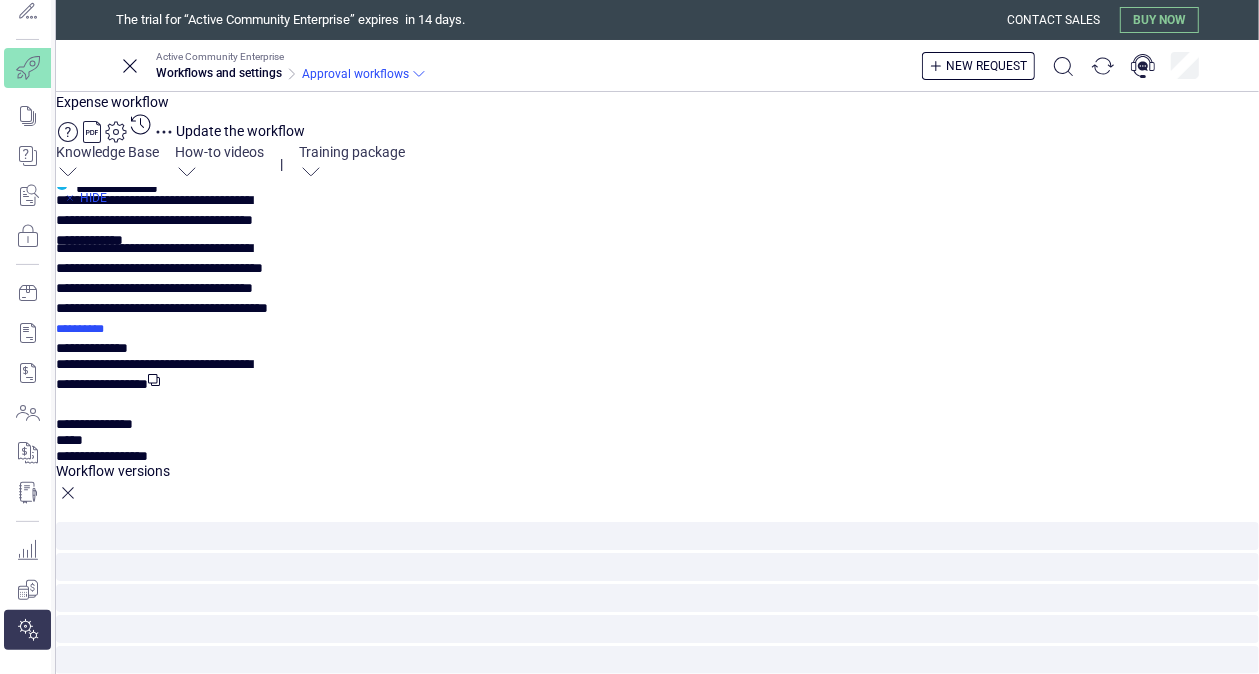 click on "*****" at bounding box center [71, 538] 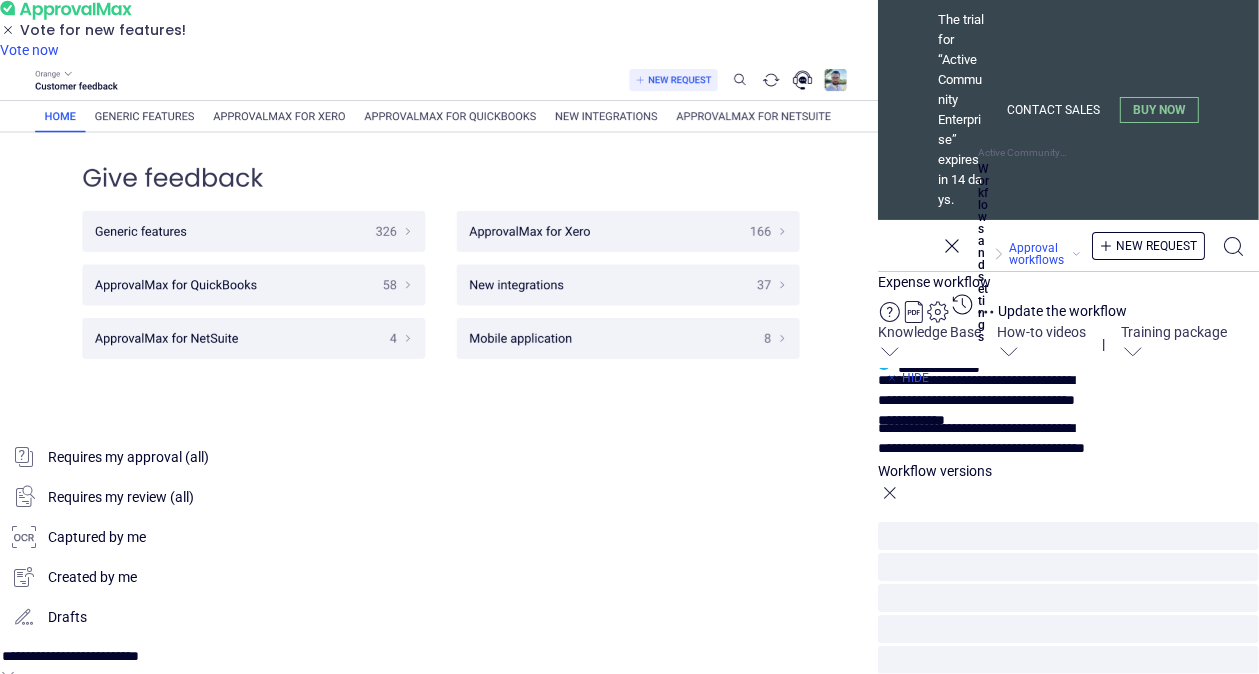 scroll, scrollTop: 603, scrollLeft: 0, axis: vertical 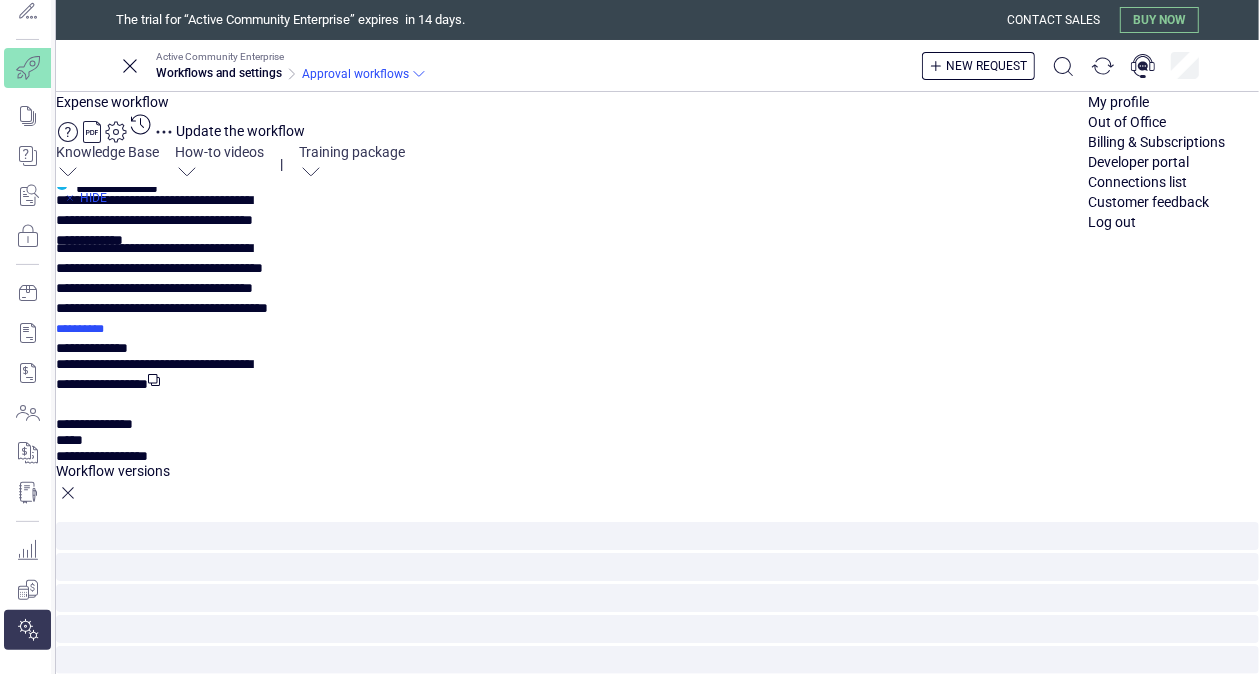click at bounding box center [1156, 142] 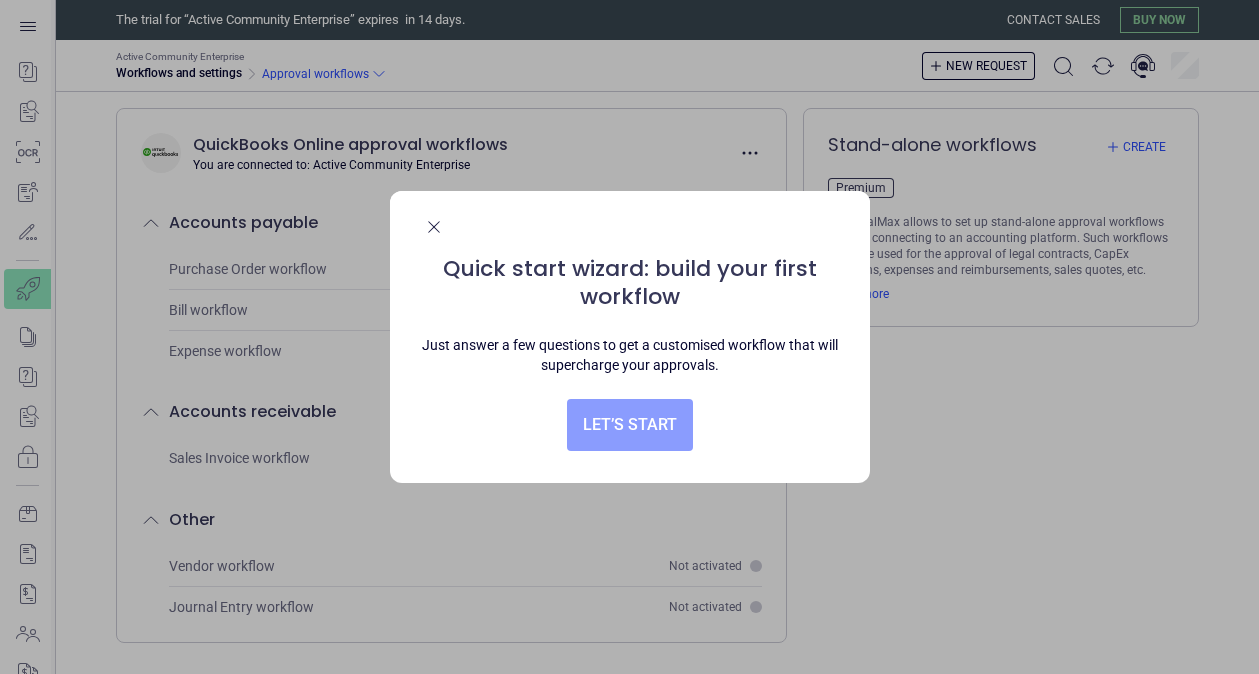 scroll, scrollTop: 0, scrollLeft: 0, axis: both 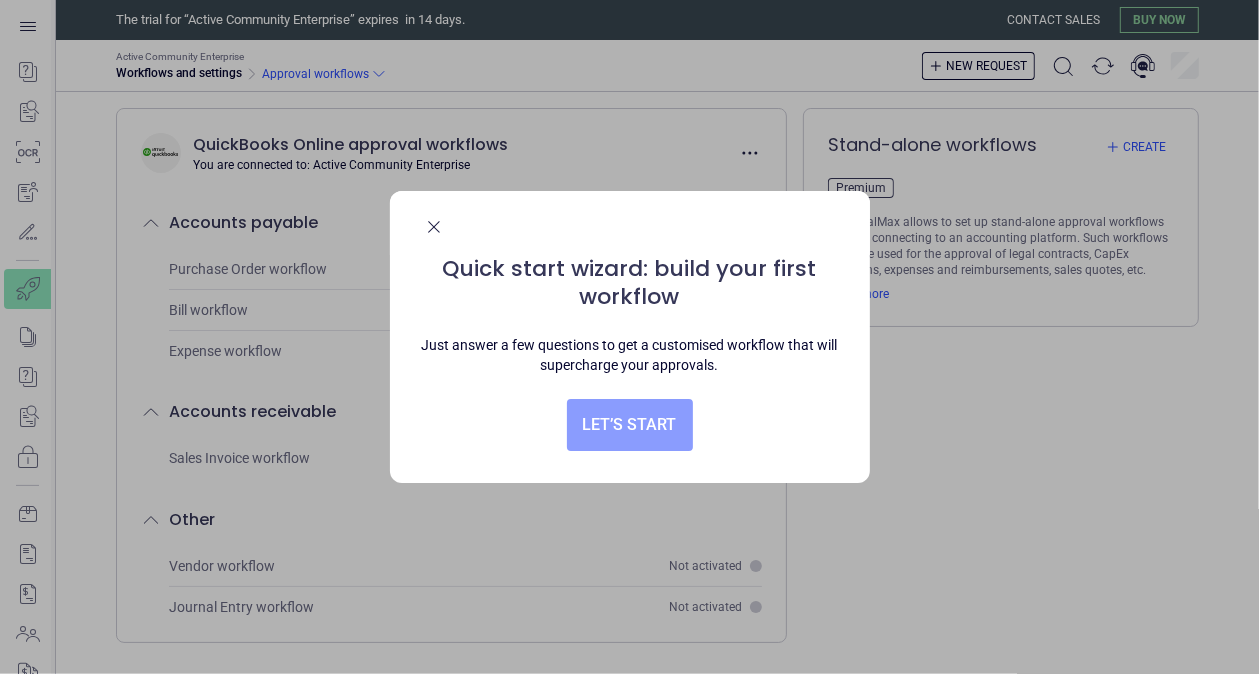 click on "Let’s start" at bounding box center [630, 425] 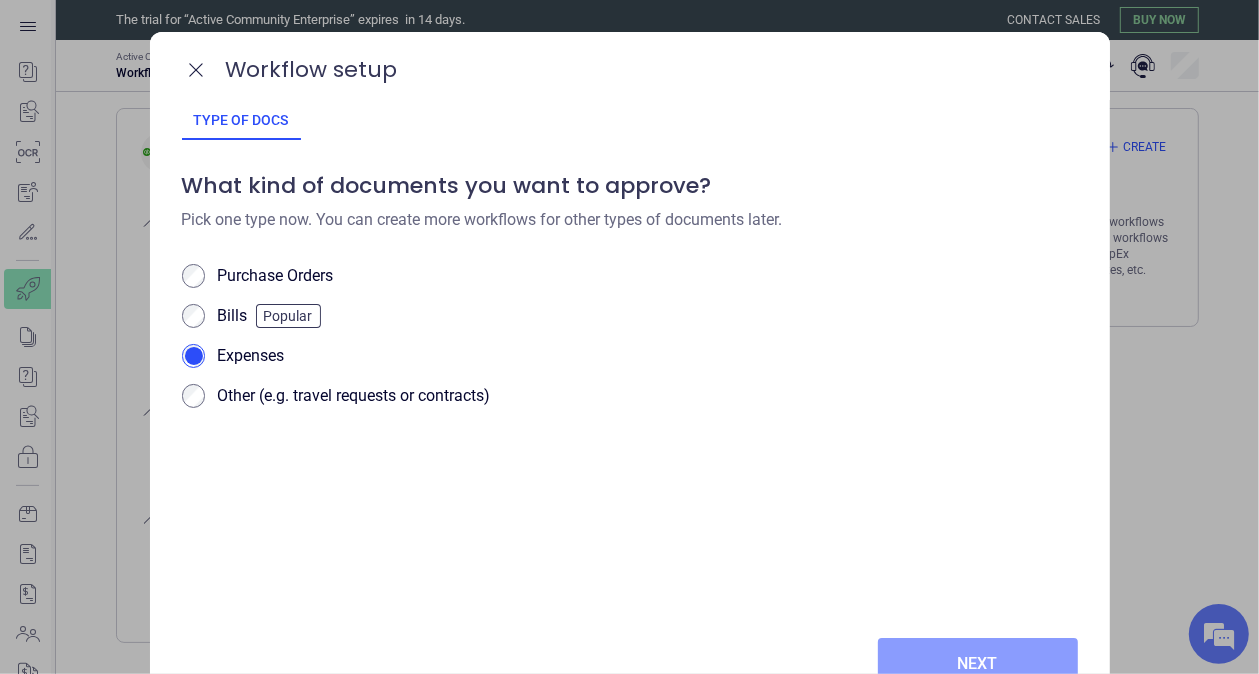 click on "Next" at bounding box center (978, 664) 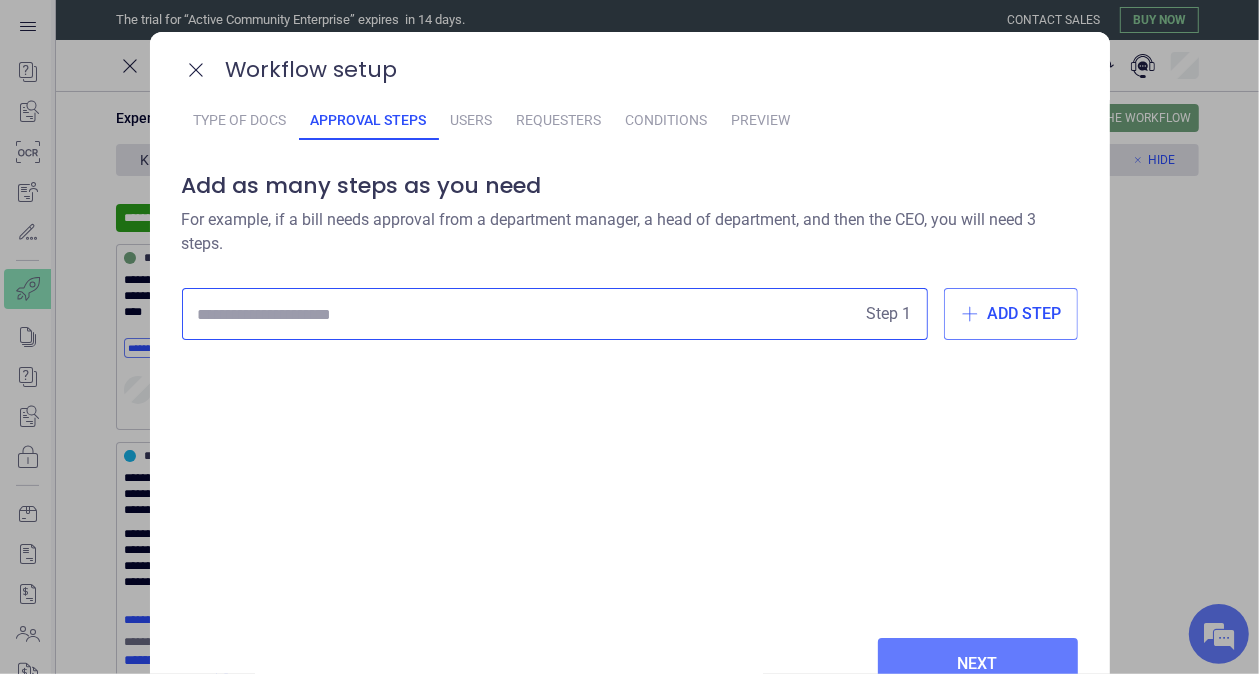 scroll, scrollTop: 0, scrollLeft: 0, axis: both 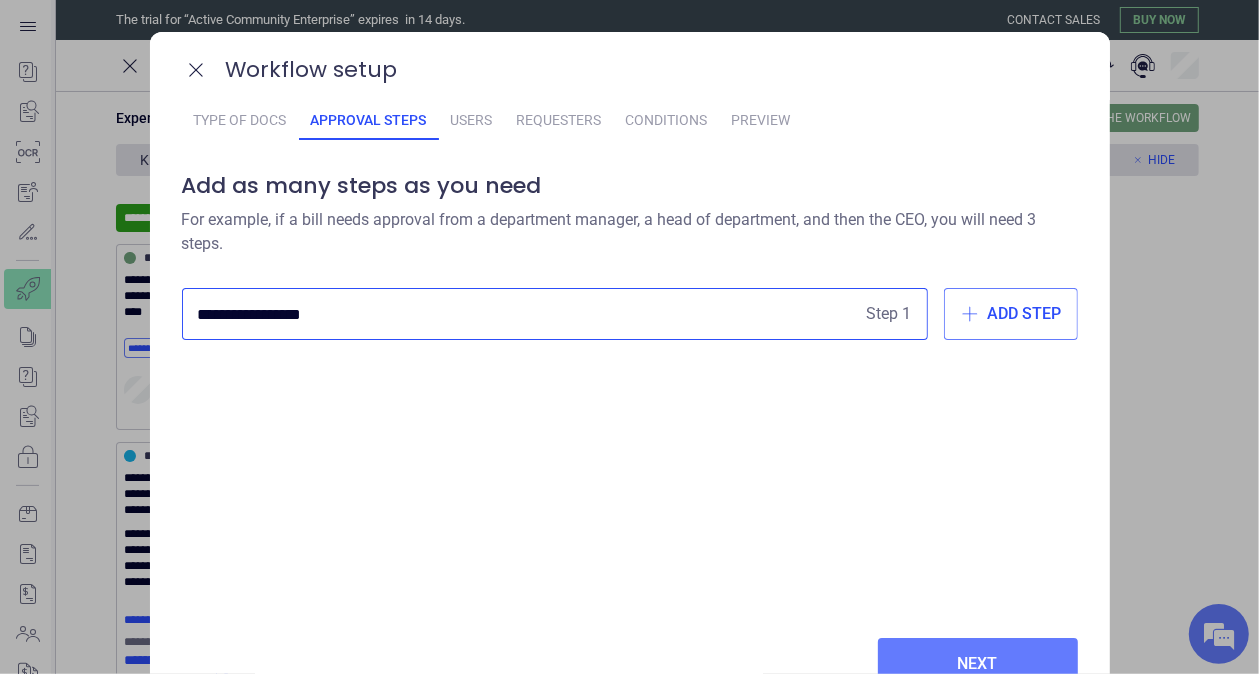 type on "**********" 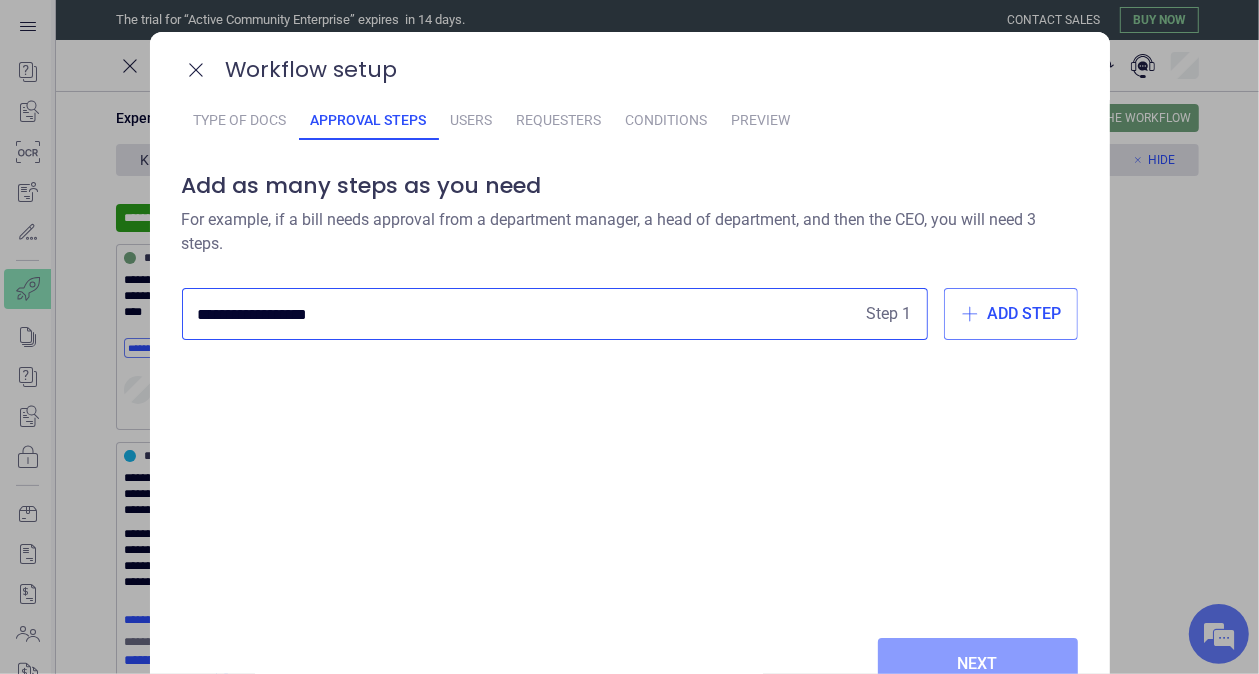 click on "Next" at bounding box center [978, 664] 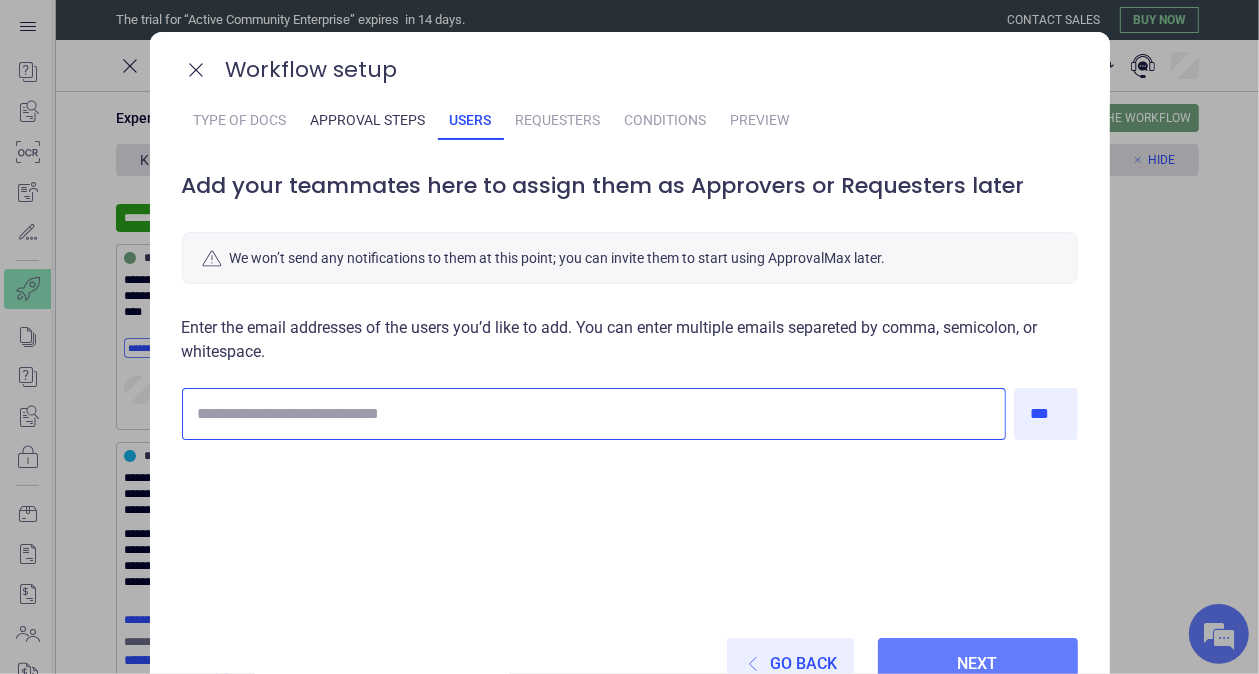 click at bounding box center (594, 414) 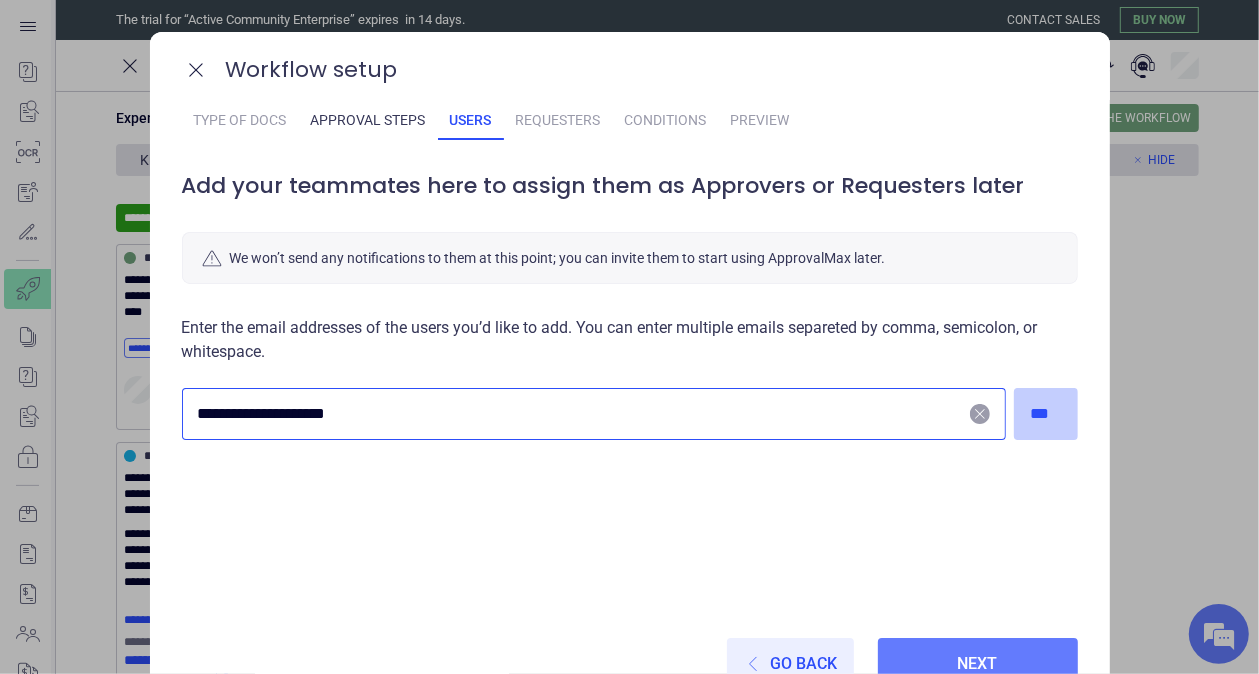 type on "**********" 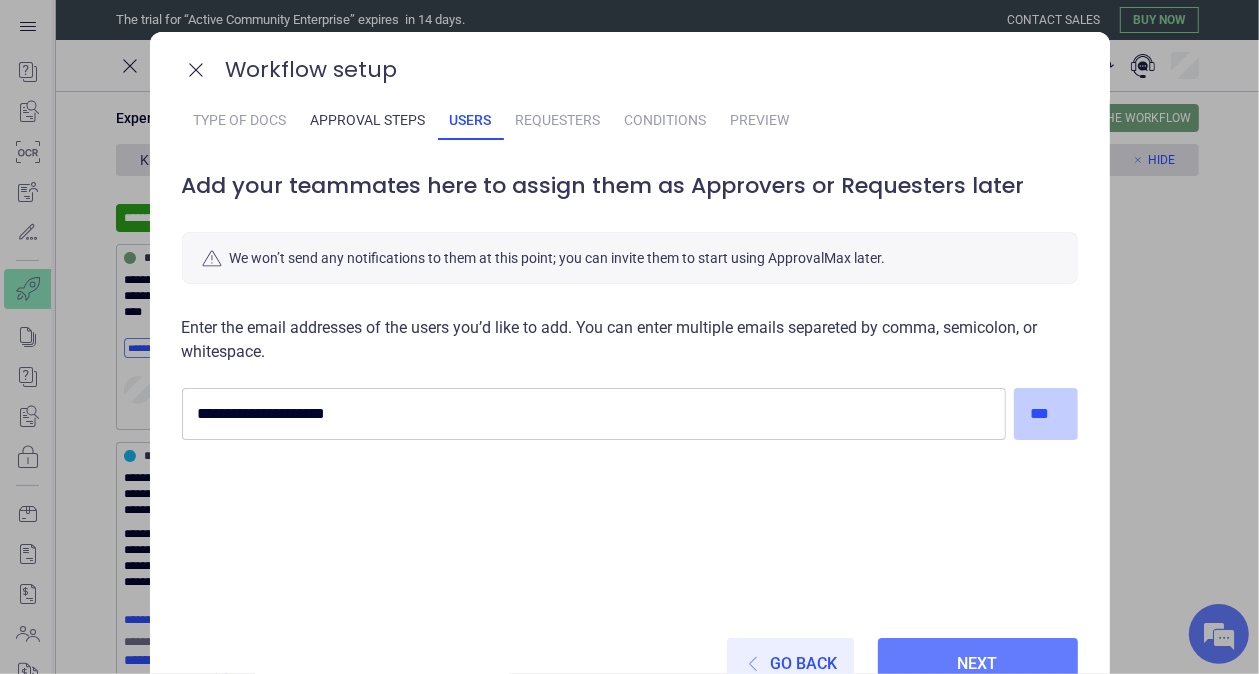 click on "***" at bounding box center [1046, 414] 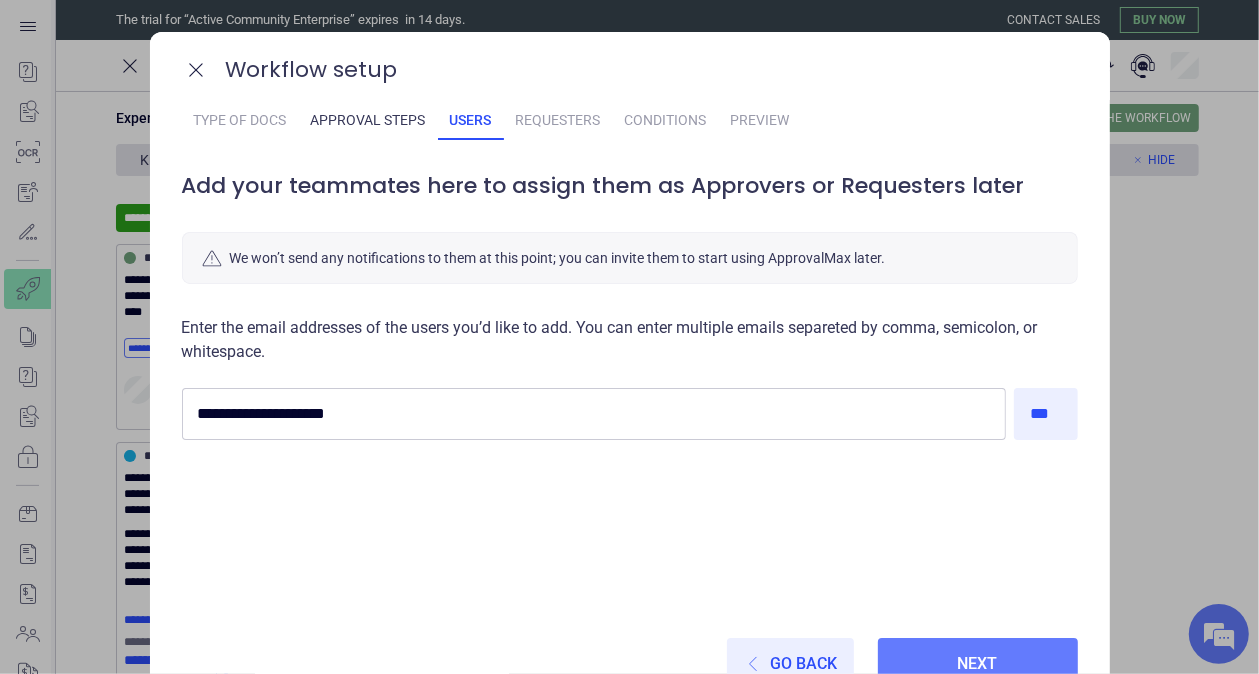 type 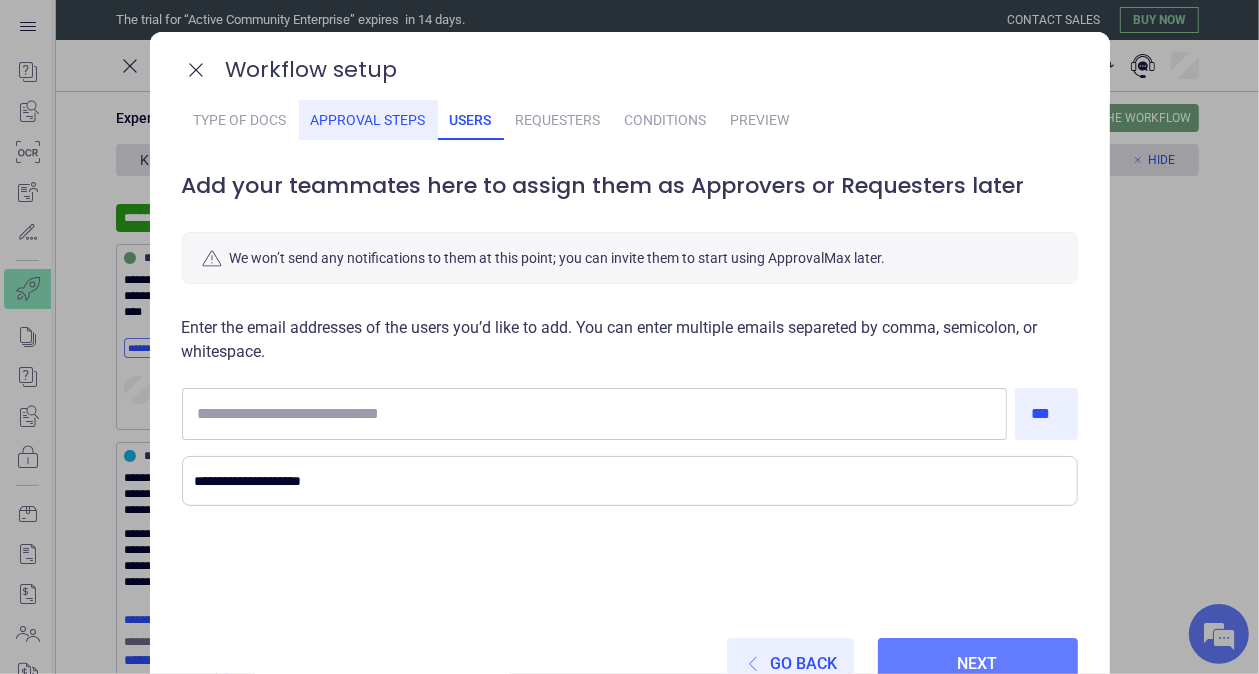 drag, startPoint x: 369, startPoint y: 109, endPoint x: 405, endPoint y: 138, distance: 46.227695 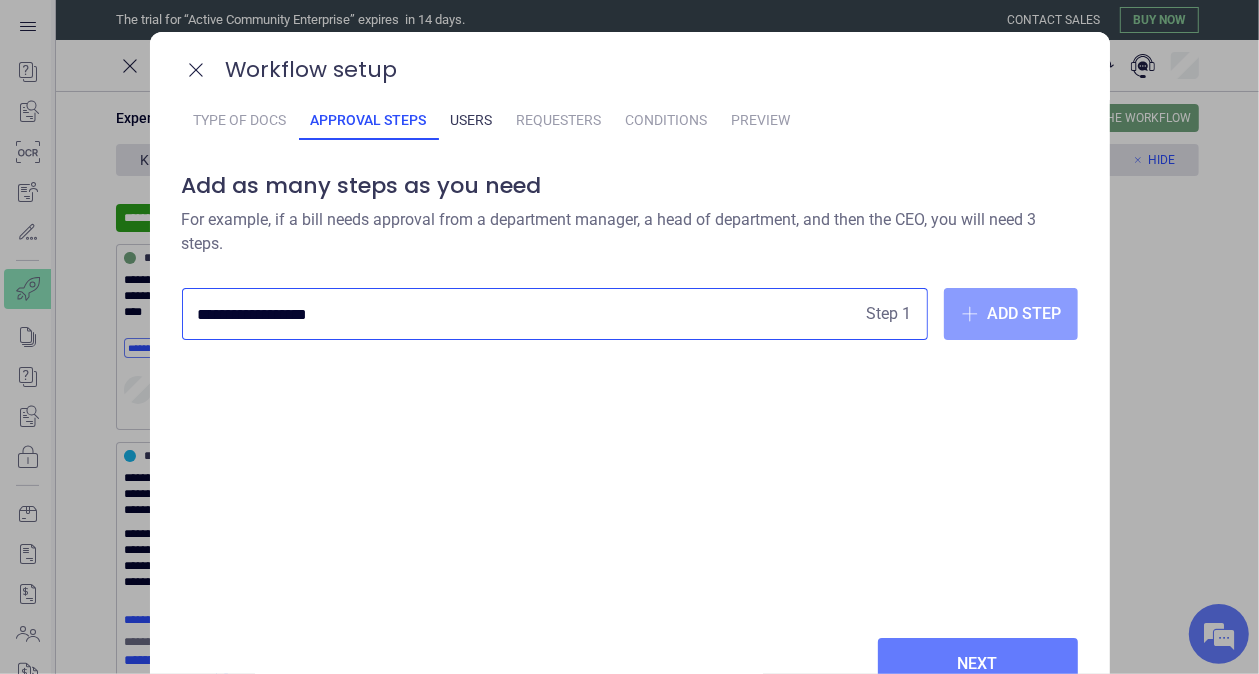 click on "Add step" at bounding box center (1025, 314) 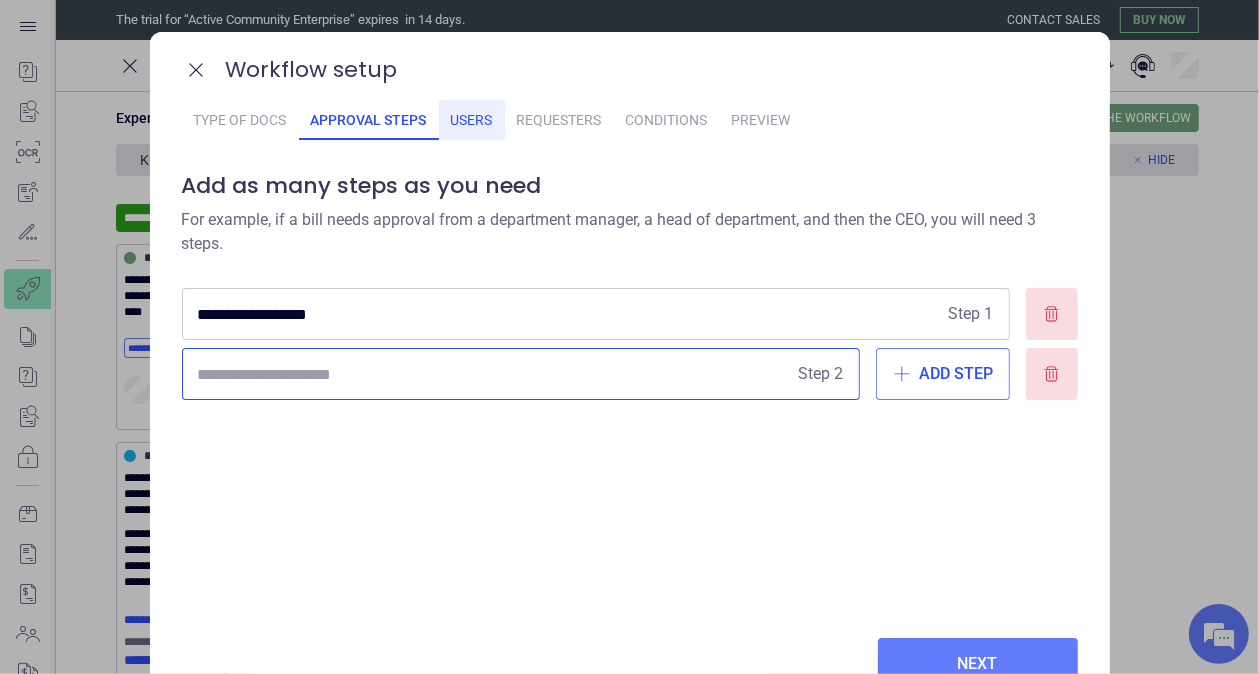 click on "Users" at bounding box center [472, 120] 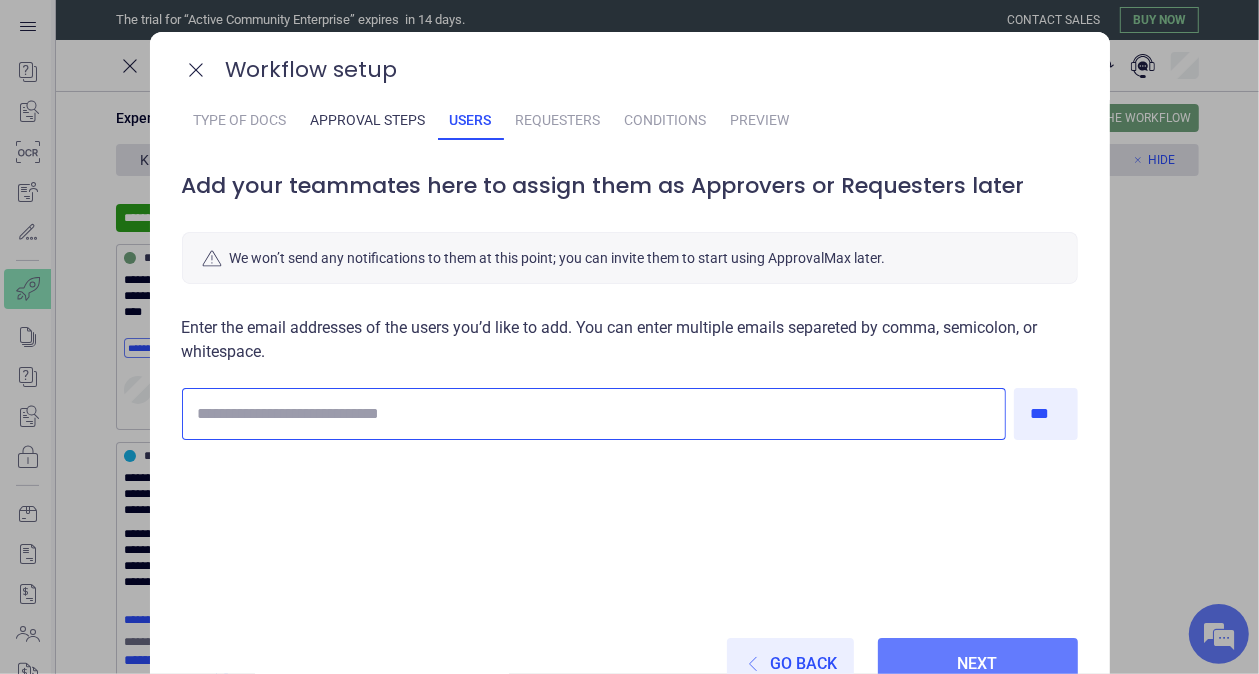 click at bounding box center (594, 414) 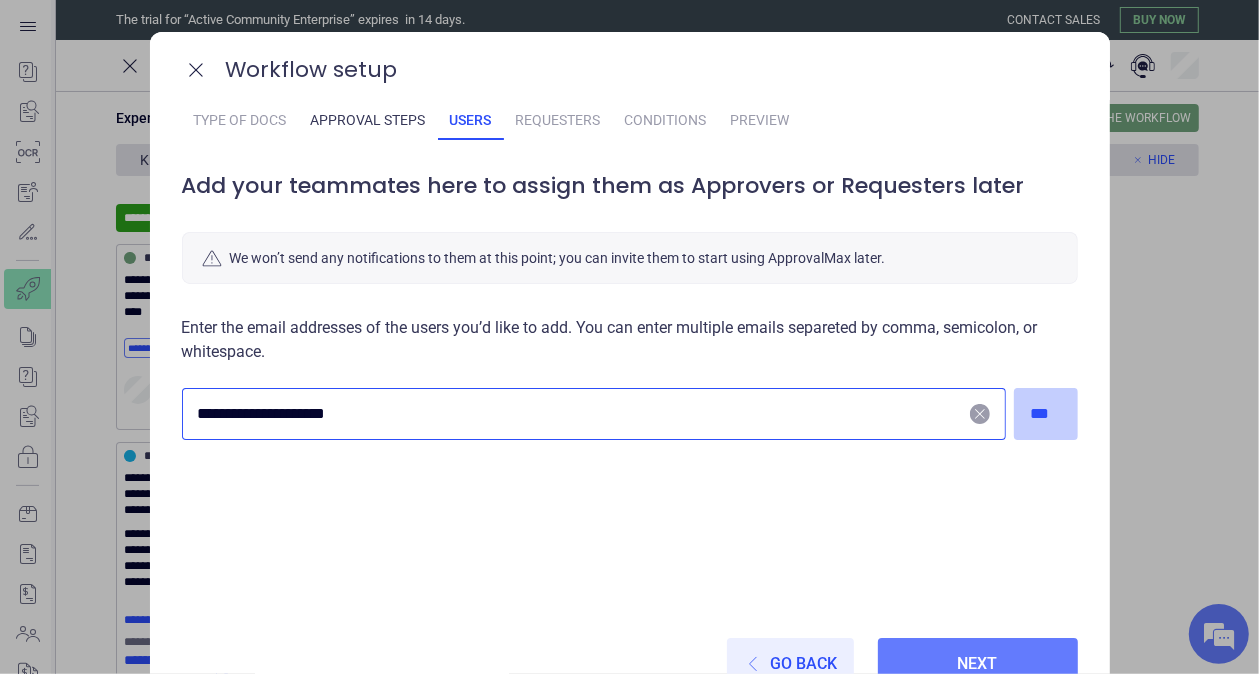 type on "**********" 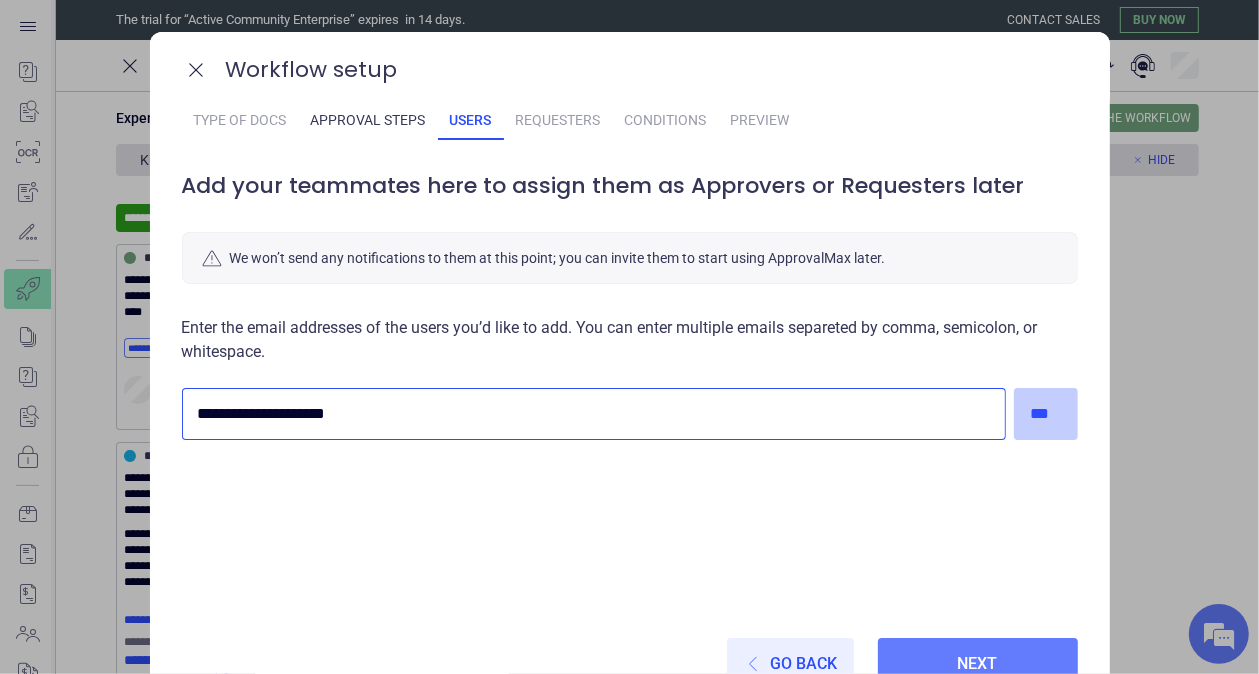 click on "***" at bounding box center (1046, 414) 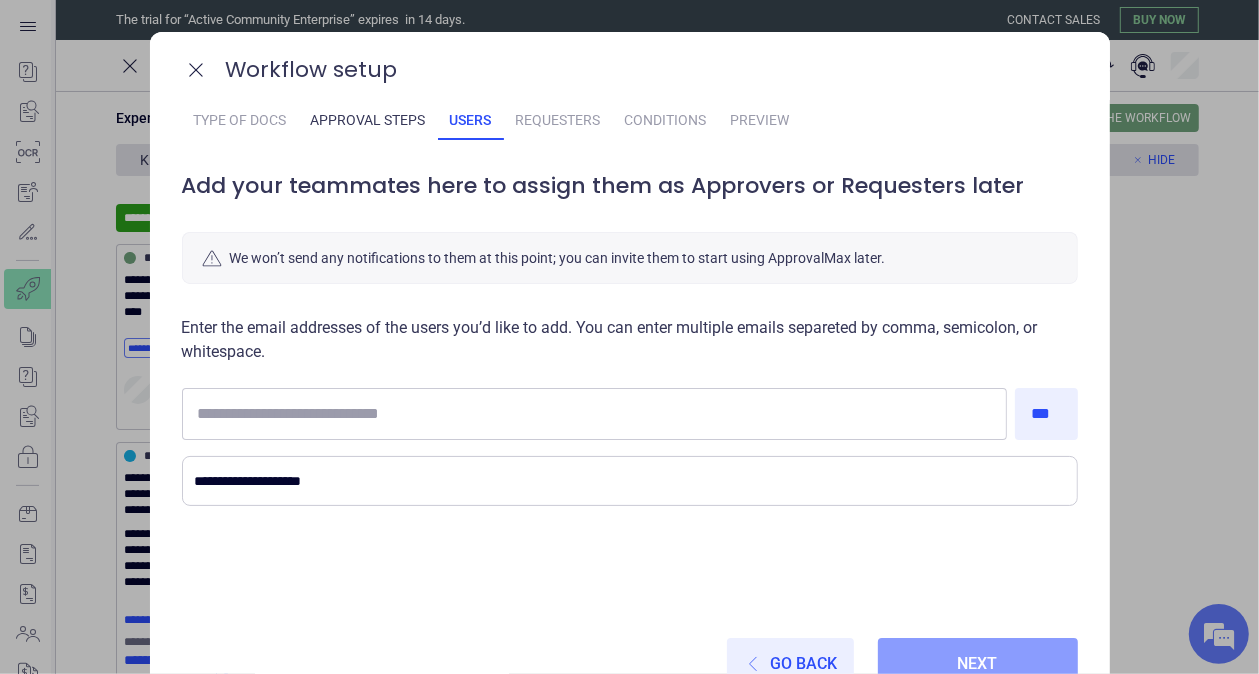 click on "Next" at bounding box center (978, 664) 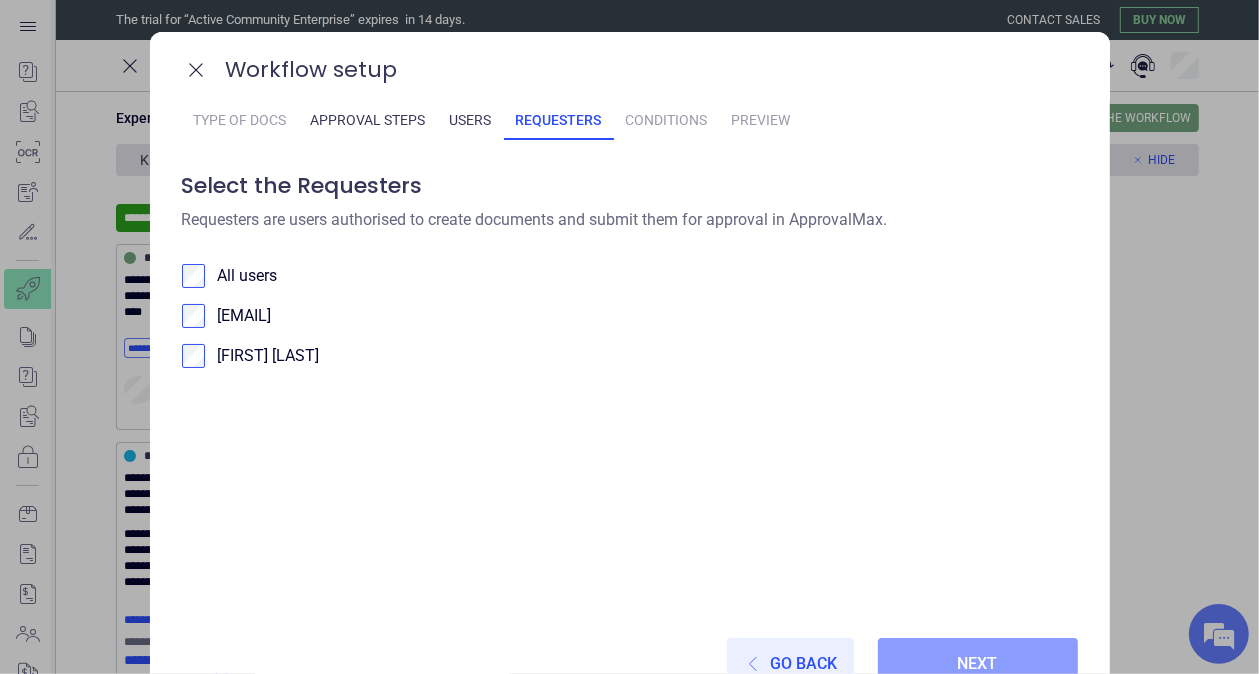 click on "Next" at bounding box center (978, 664) 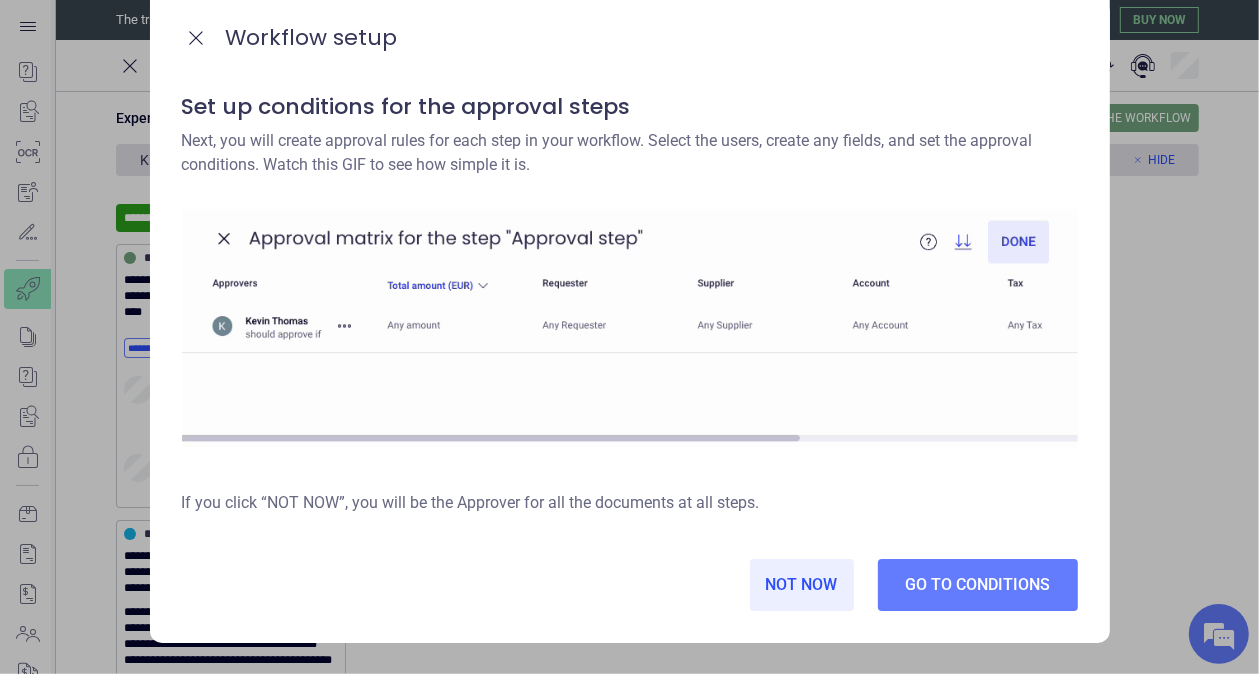 scroll, scrollTop: 79, scrollLeft: 0, axis: vertical 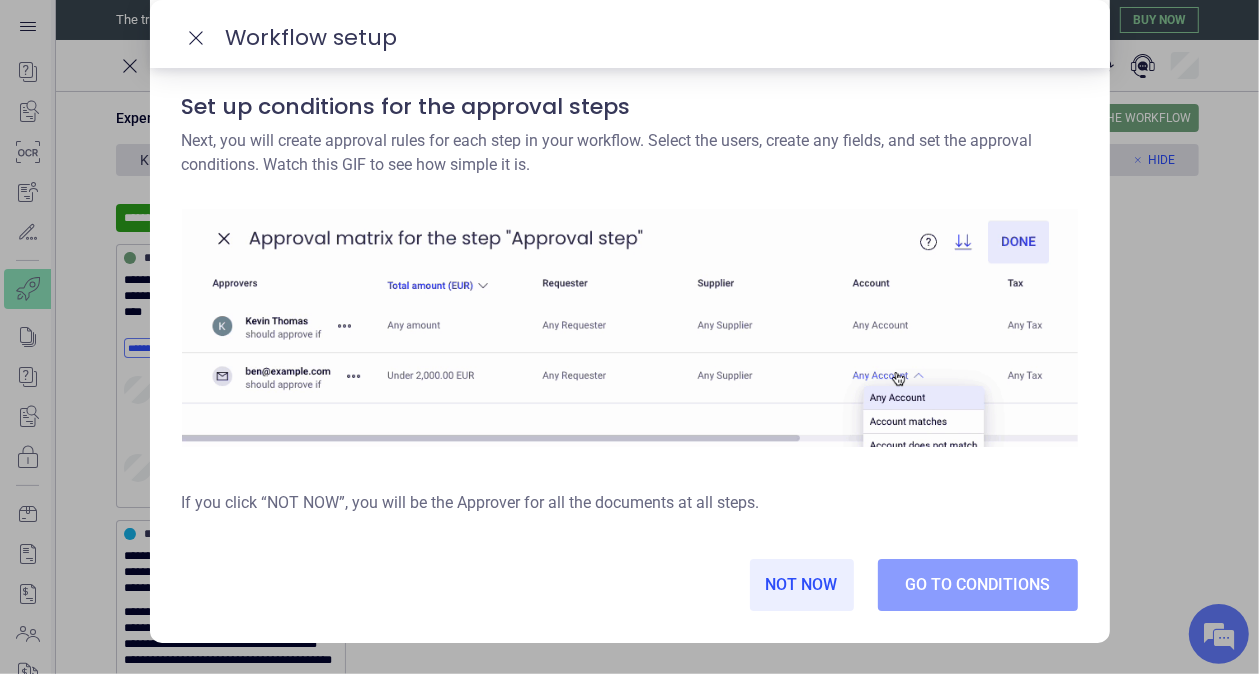 click on "Go to conditions" at bounding box center [977, 585] 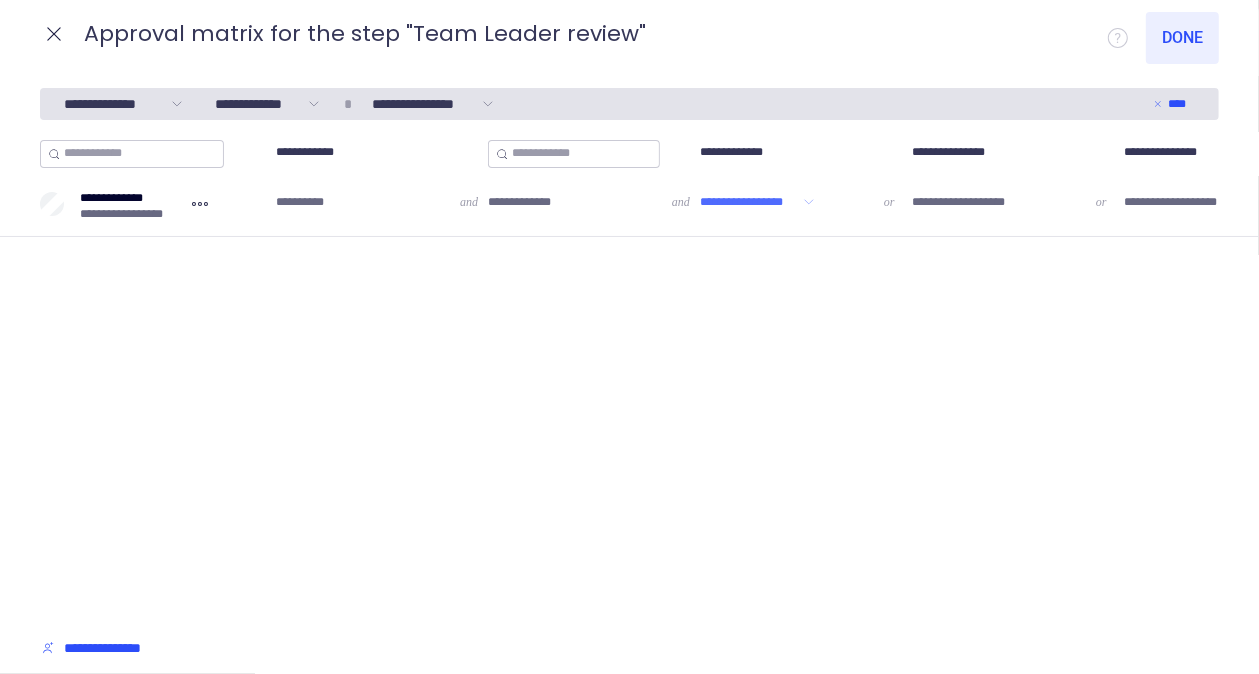 click on "**********" at bounding box center [749, 202] 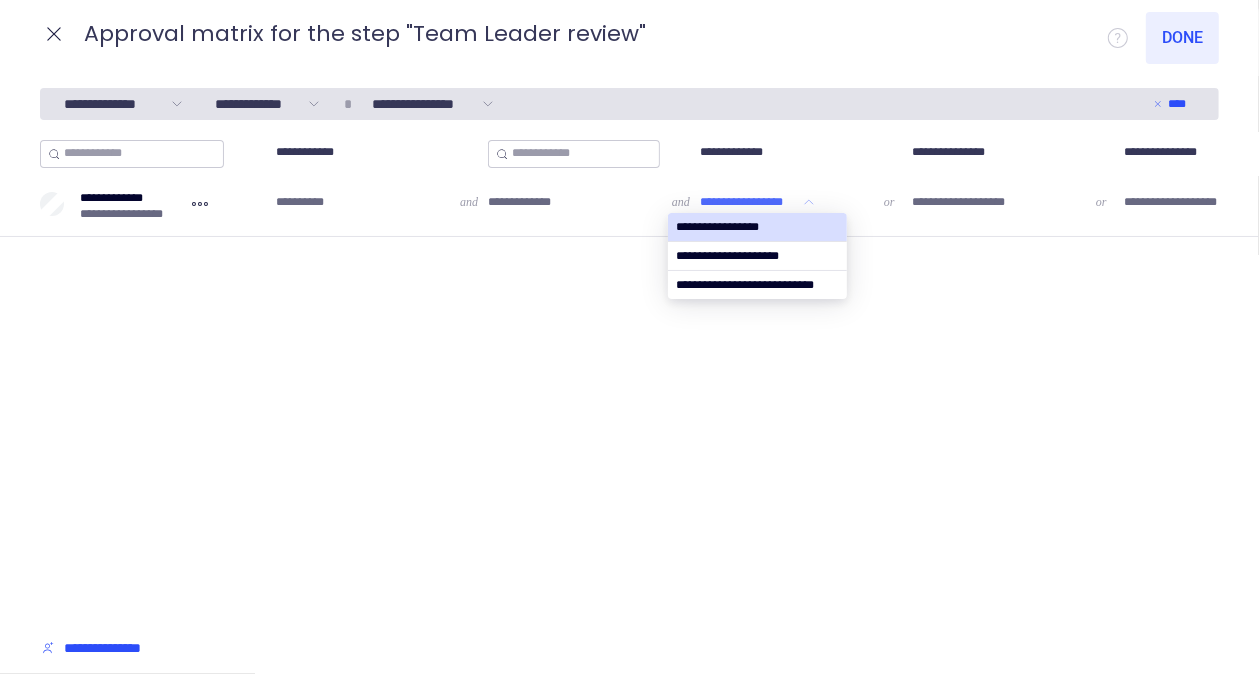 click on "**********" at bounding box center (749, 202) 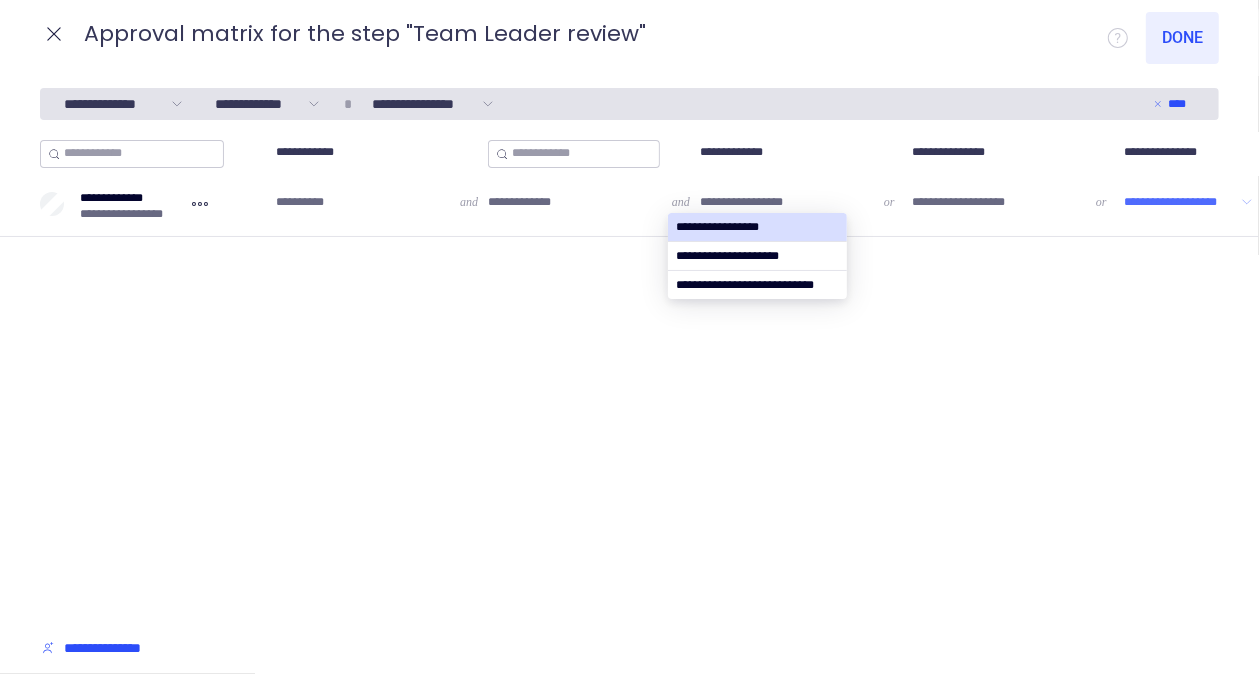 click on "**********" at bounding box center [1180, 202] 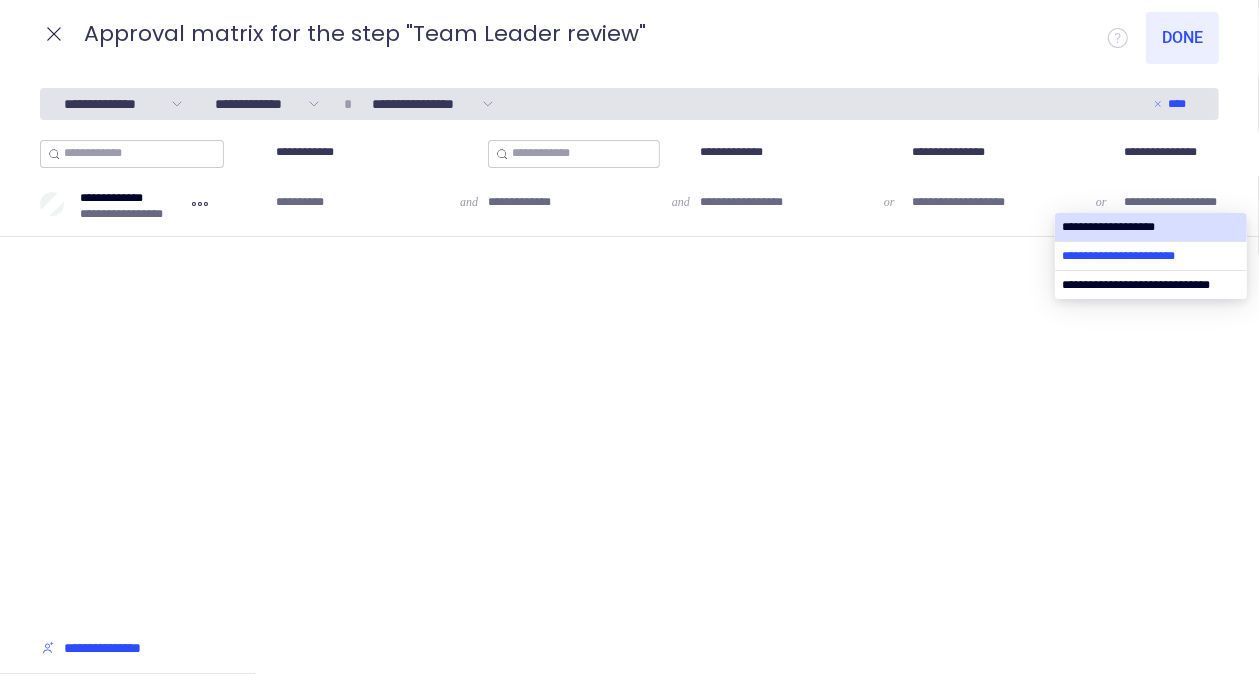 click at bounding box center [1151, 256] 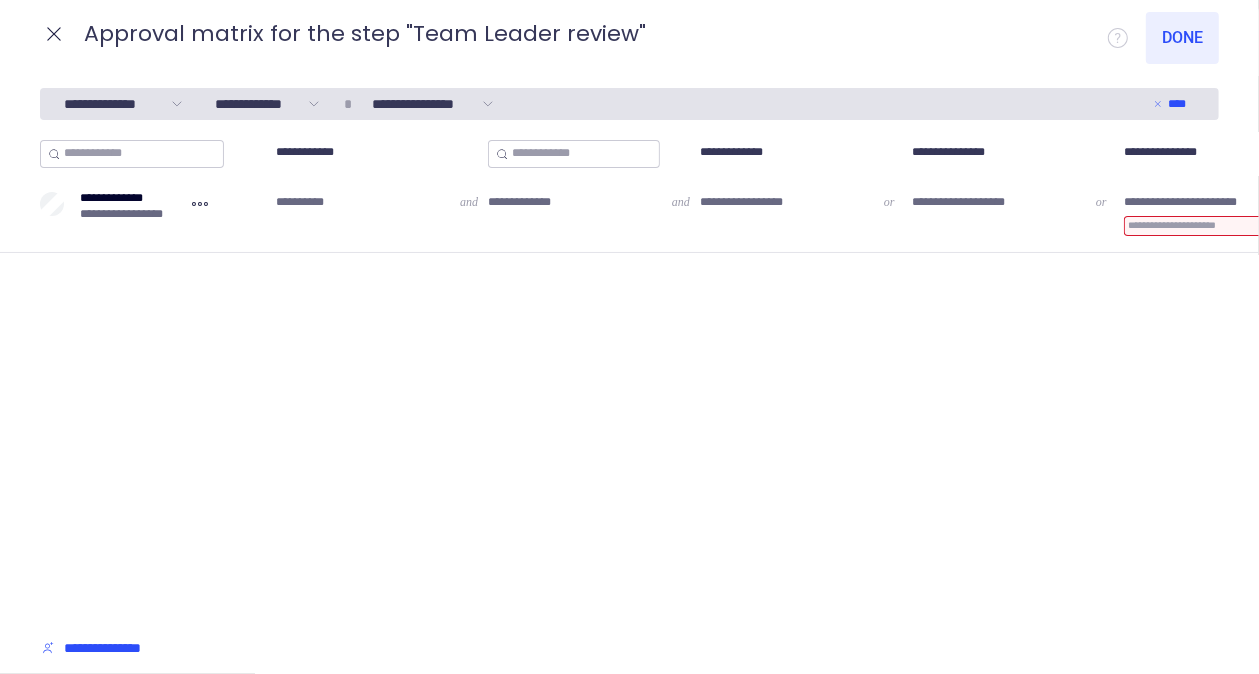 scroll, scrollTop: 0, scrollLeft: 32, axis: horizontal 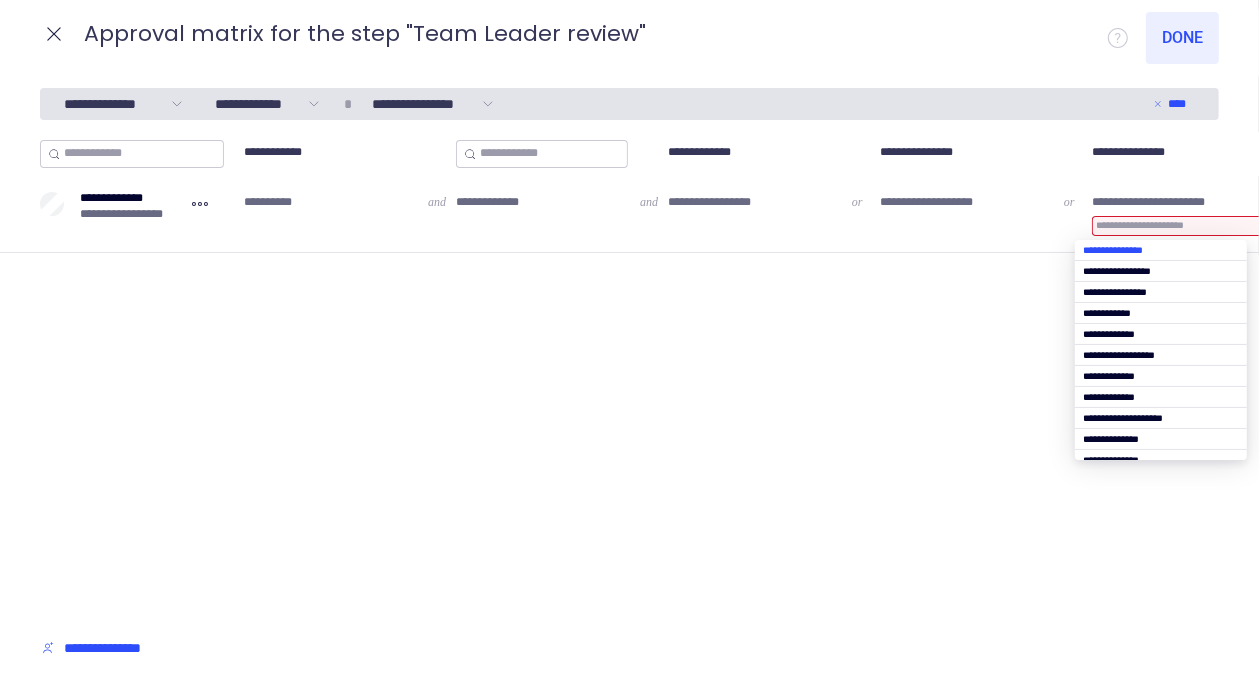 click at bounding box center (1161, 250) 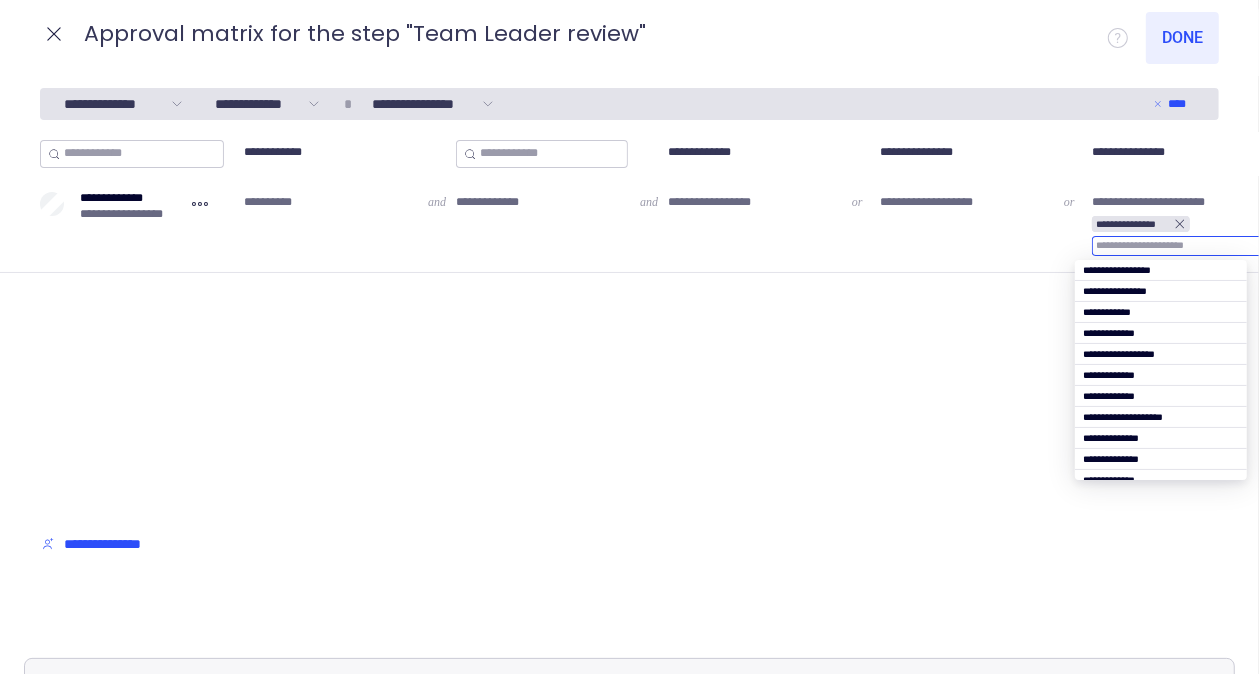 click 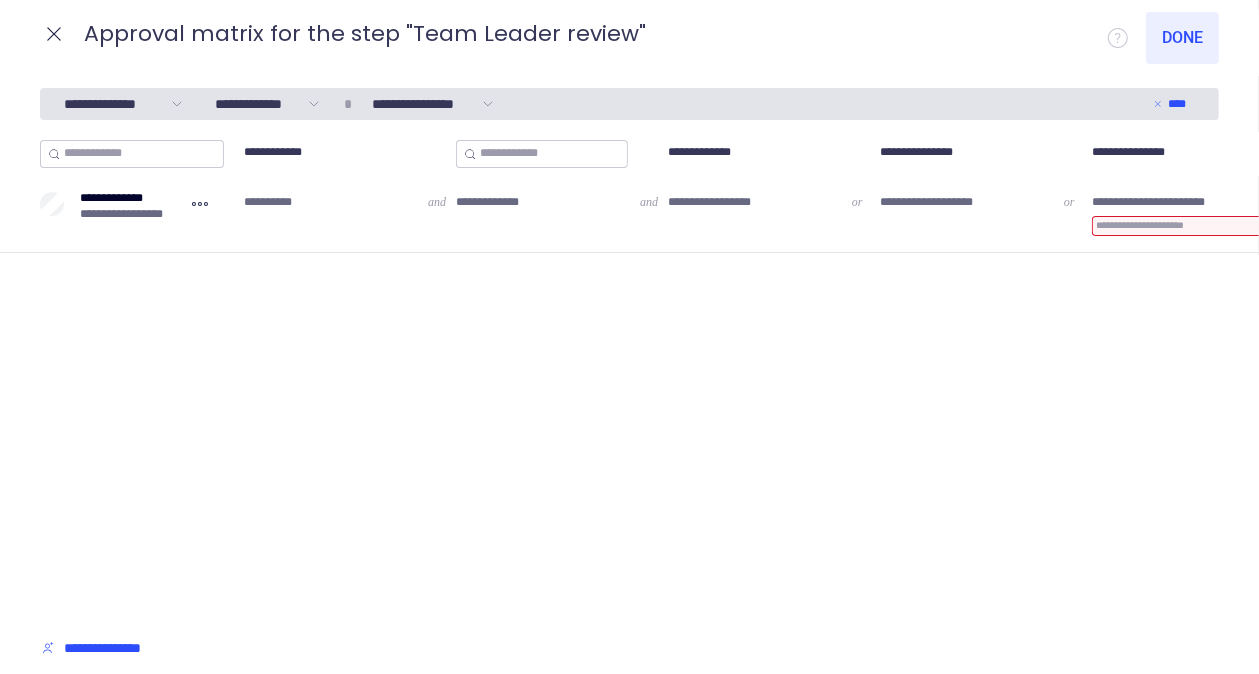 click at bounding box center (1178, 226) 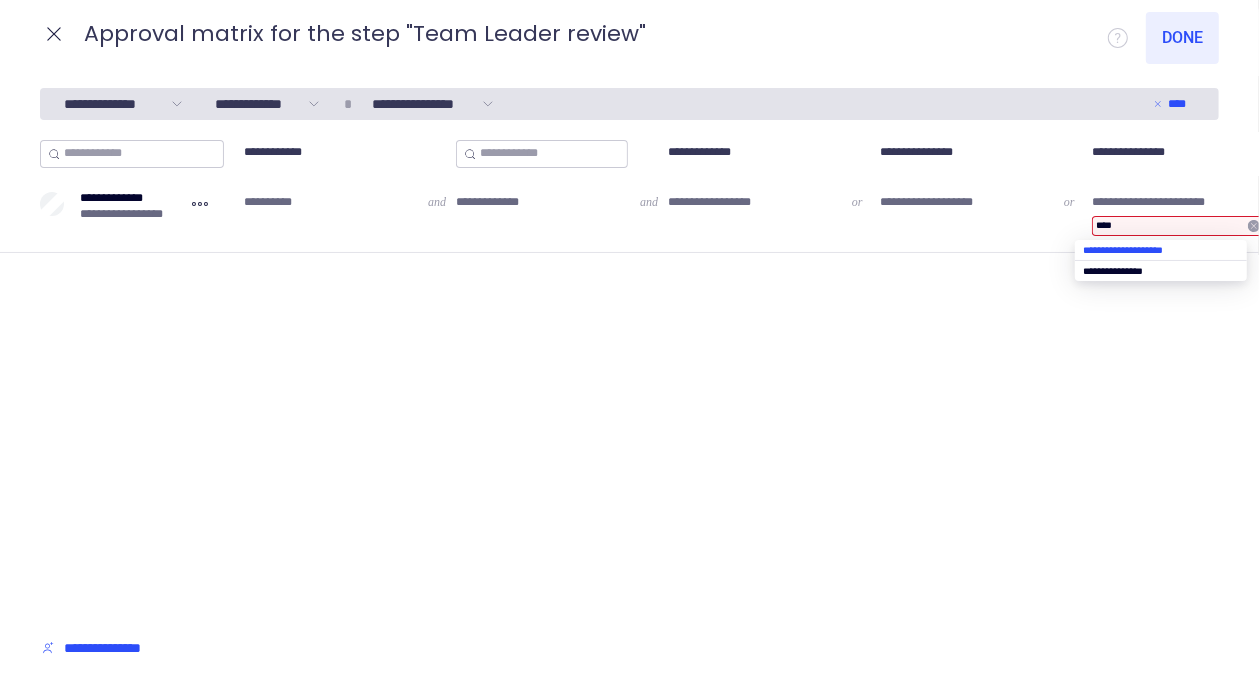 type on "****" 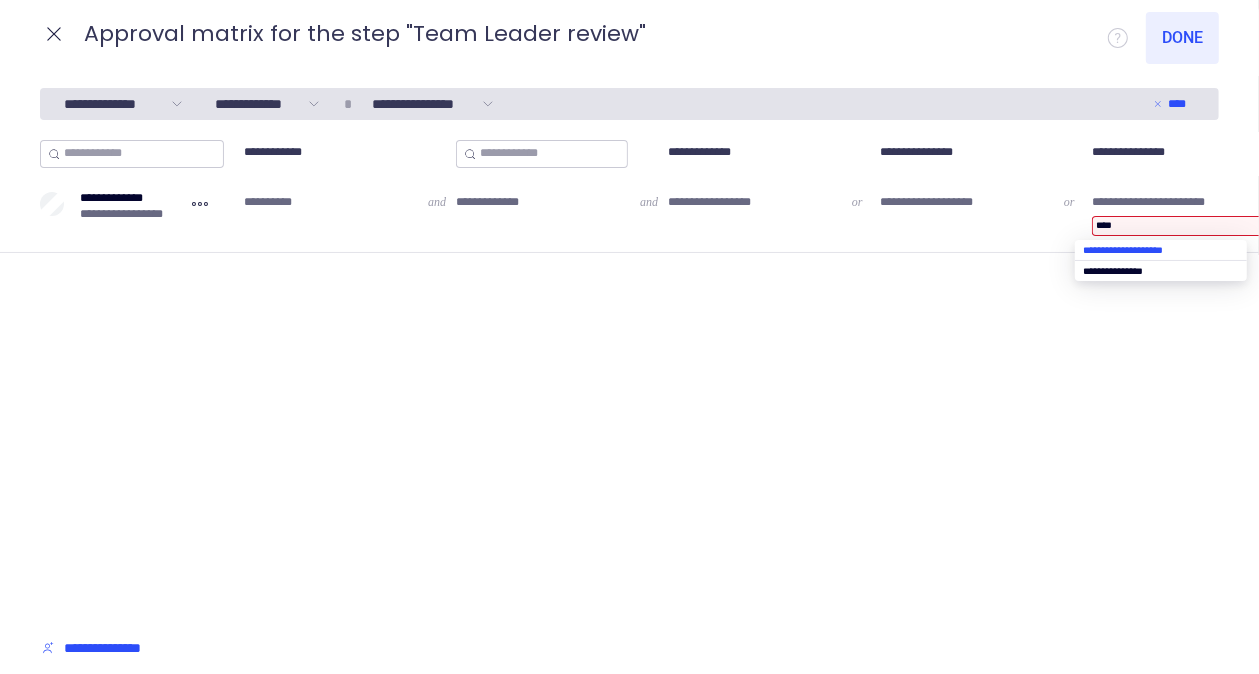 click at bounding box center (1161, 250) 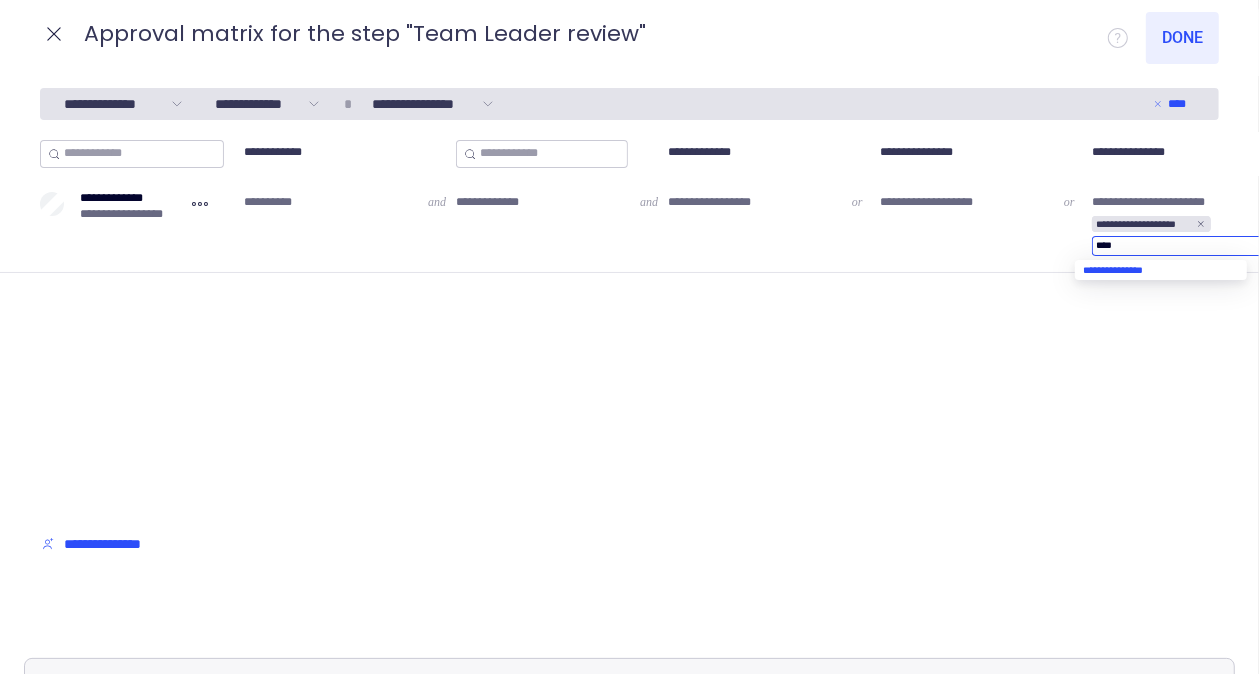 click at bounding box center [1161, 270] 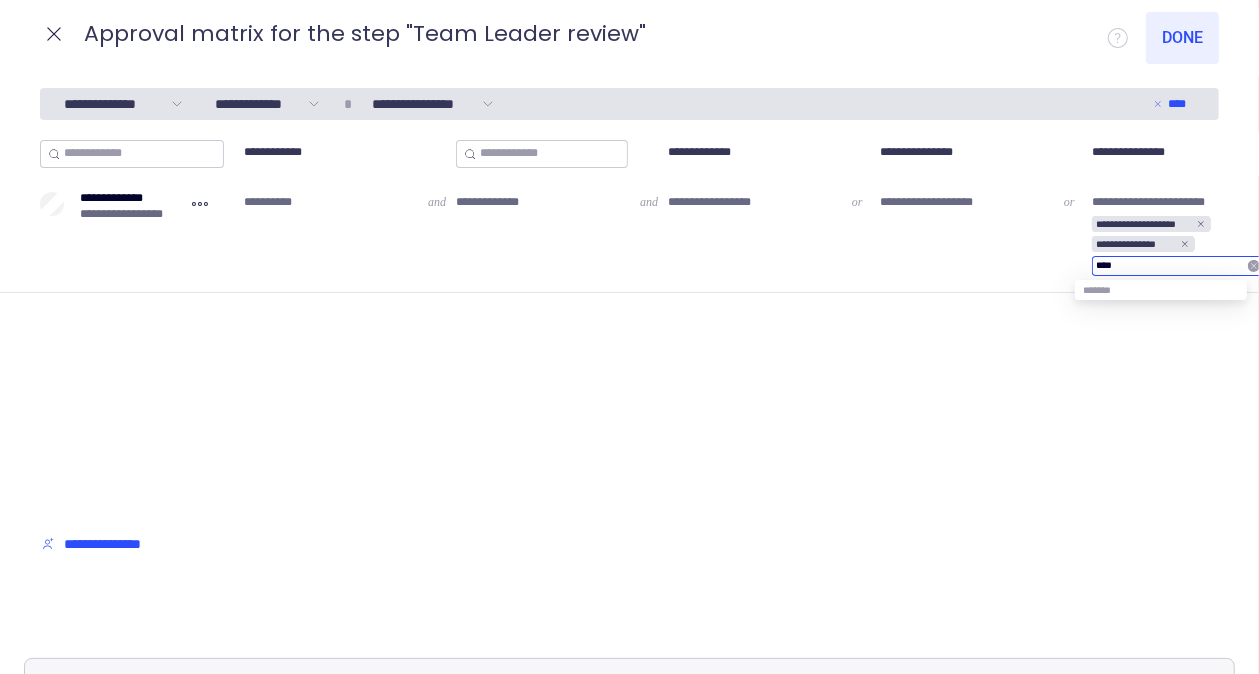 click 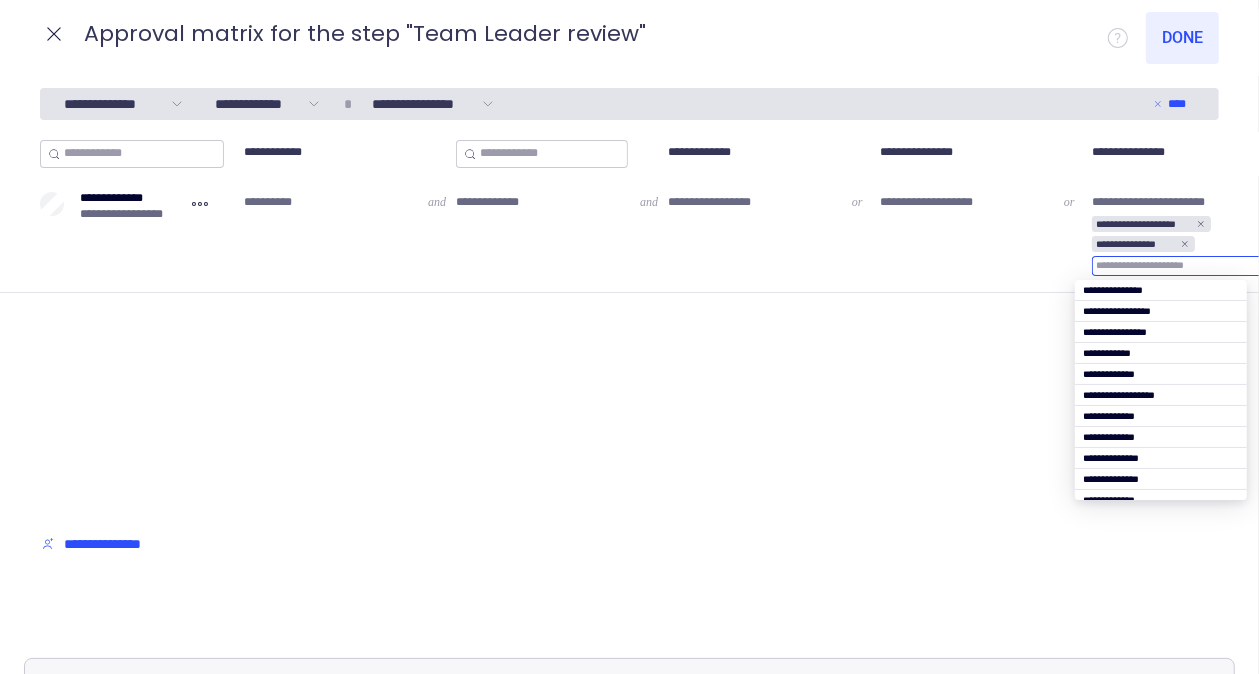 click on "**********" at bounding box center [966, 234] 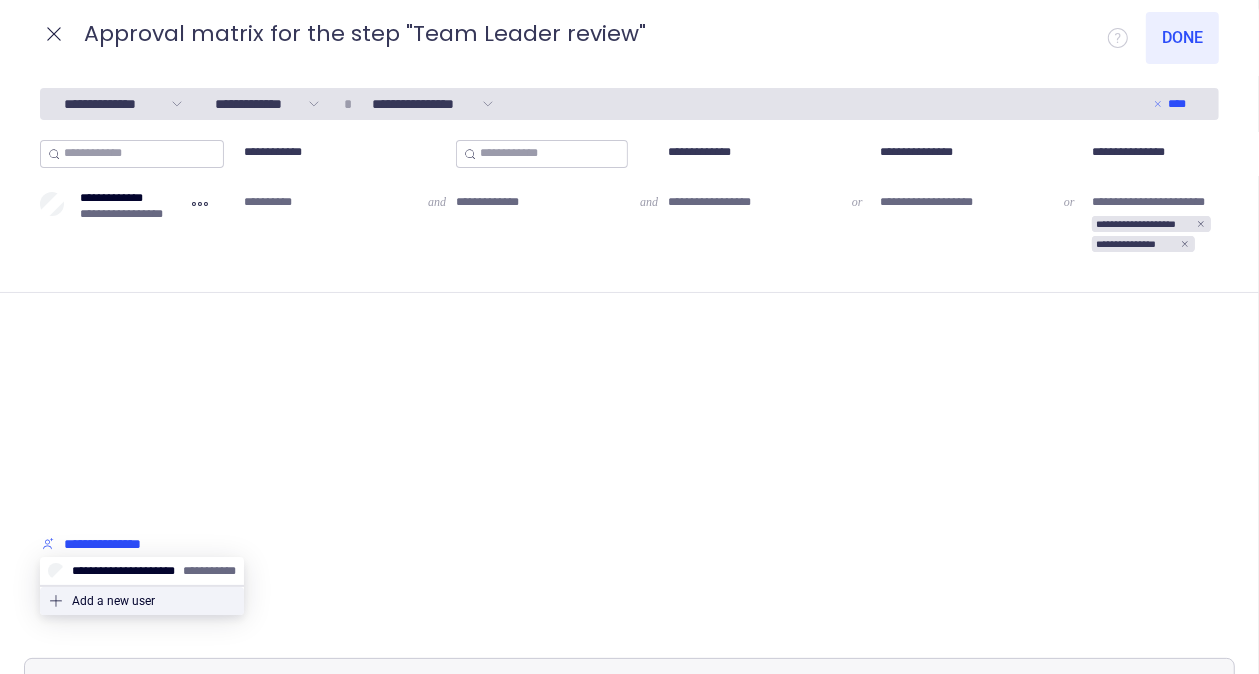click on "**********" at bounding box center (126, 544) 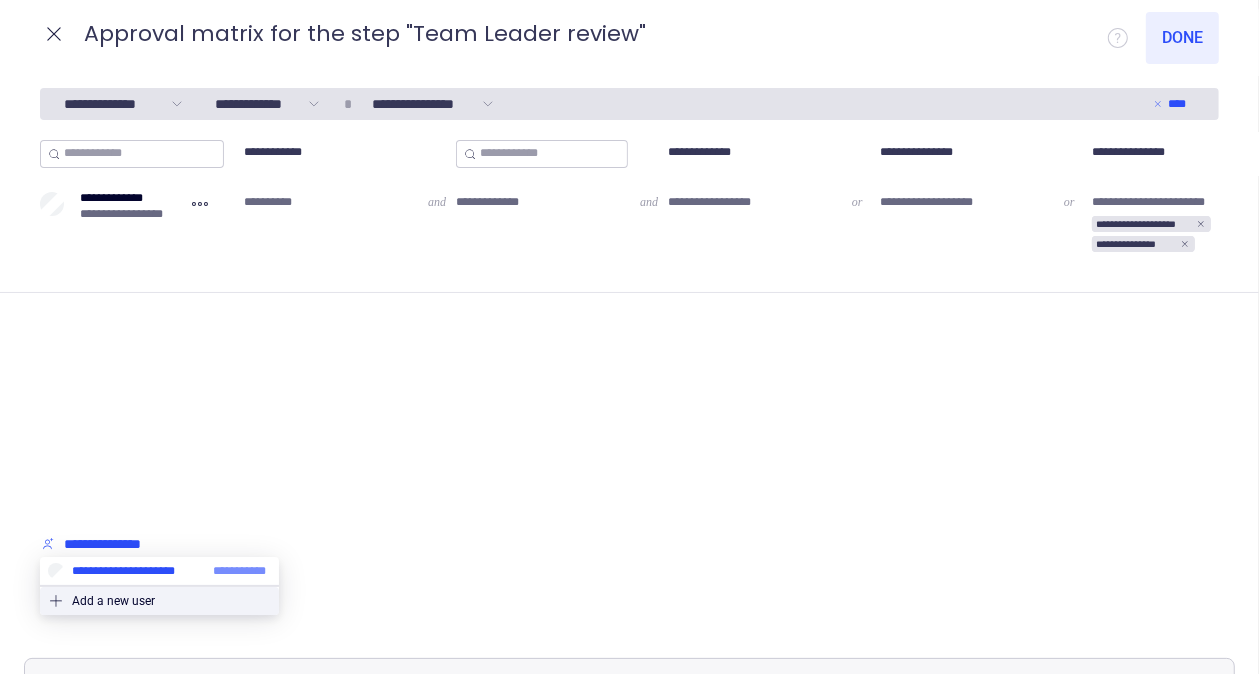 click at bounding box center (159, 571) 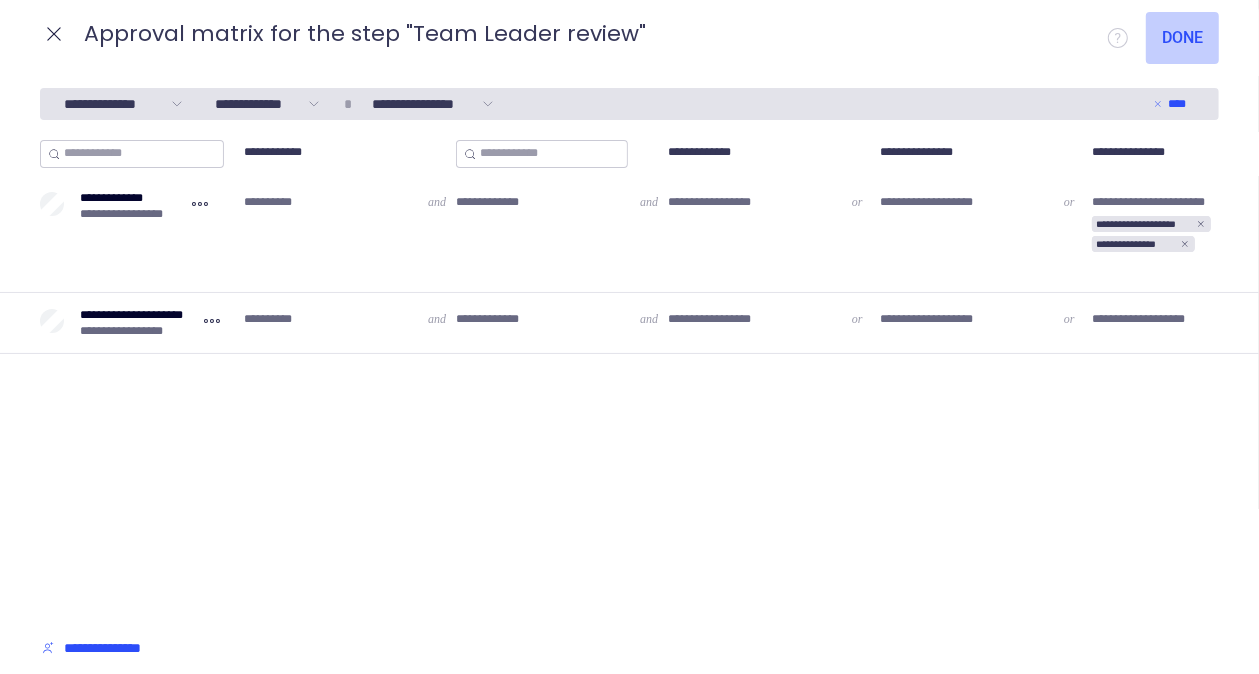 click on "Done" at bounding box center [1182, 38] 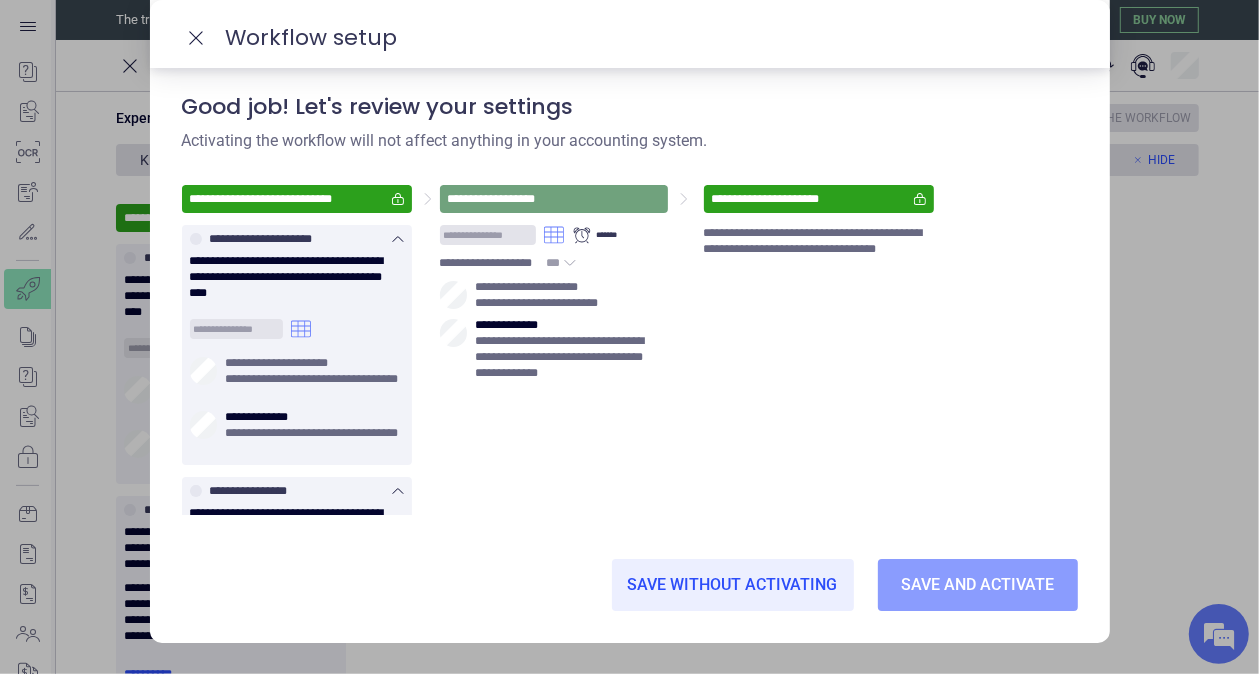 click on "Save and activate" at bounding box center (977, 585) 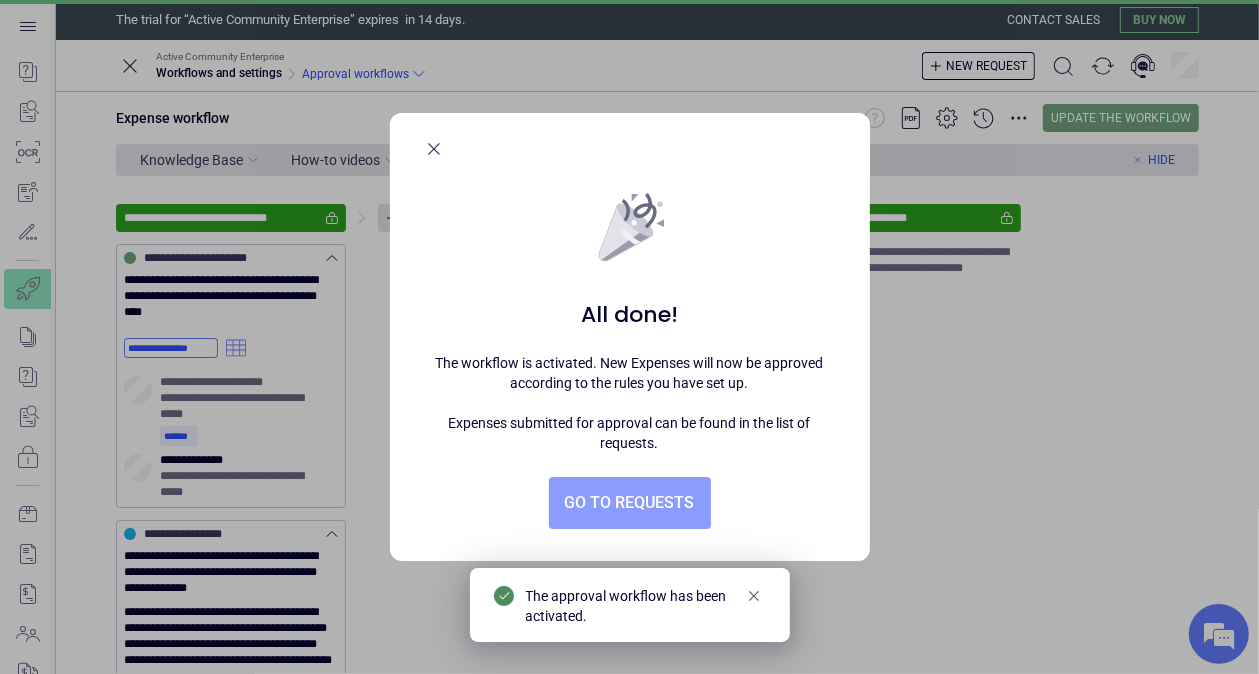 click on "Go to requests" at bounding box center [630, 503] 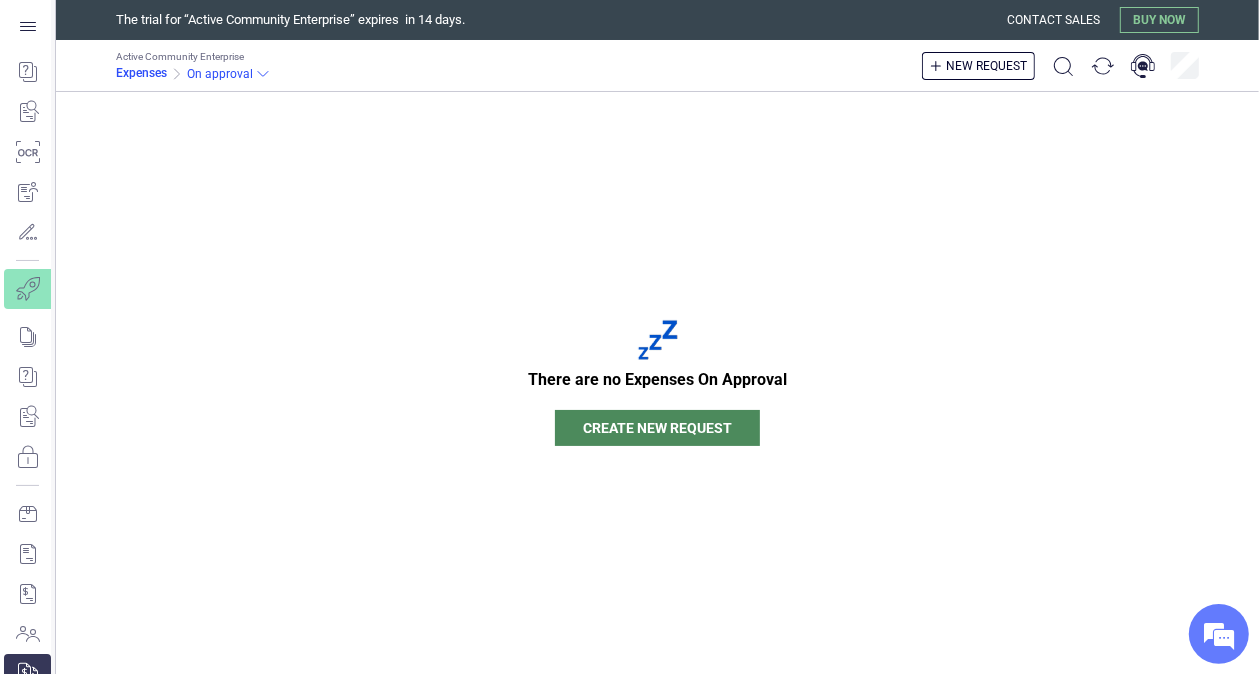 click on "Expenses" at bounding box center (141, 73) 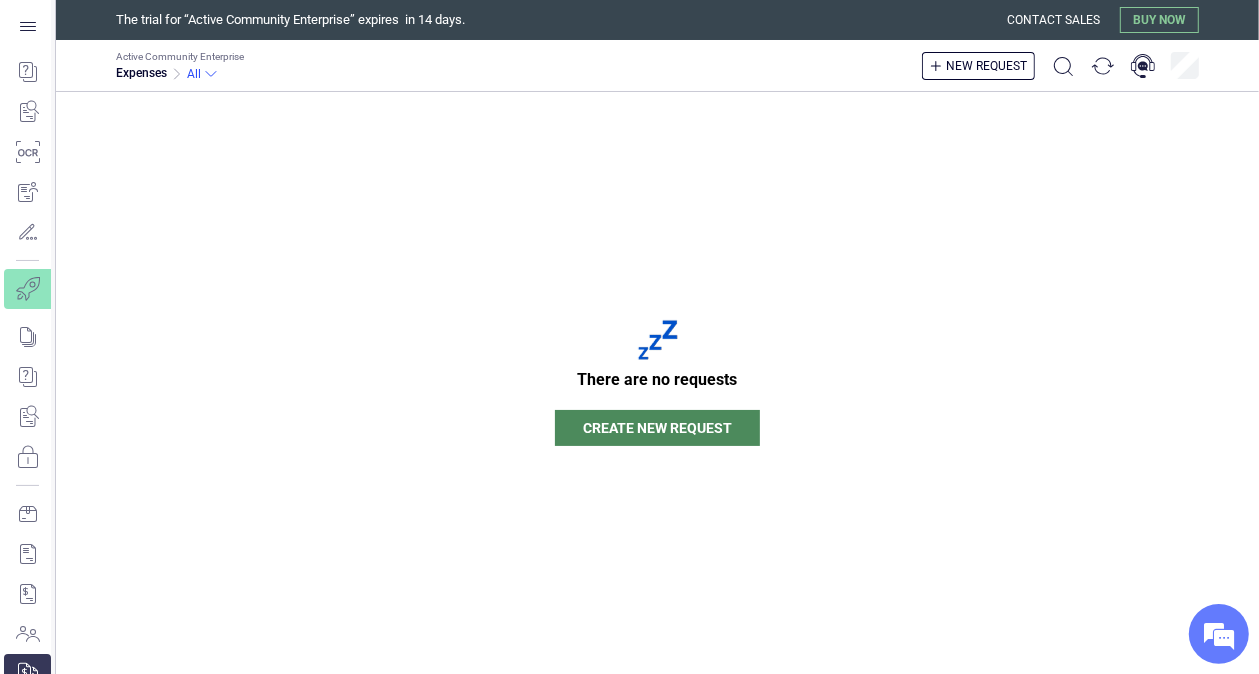 click on "Active Community Enterprise" at bounding box center (180, 57) 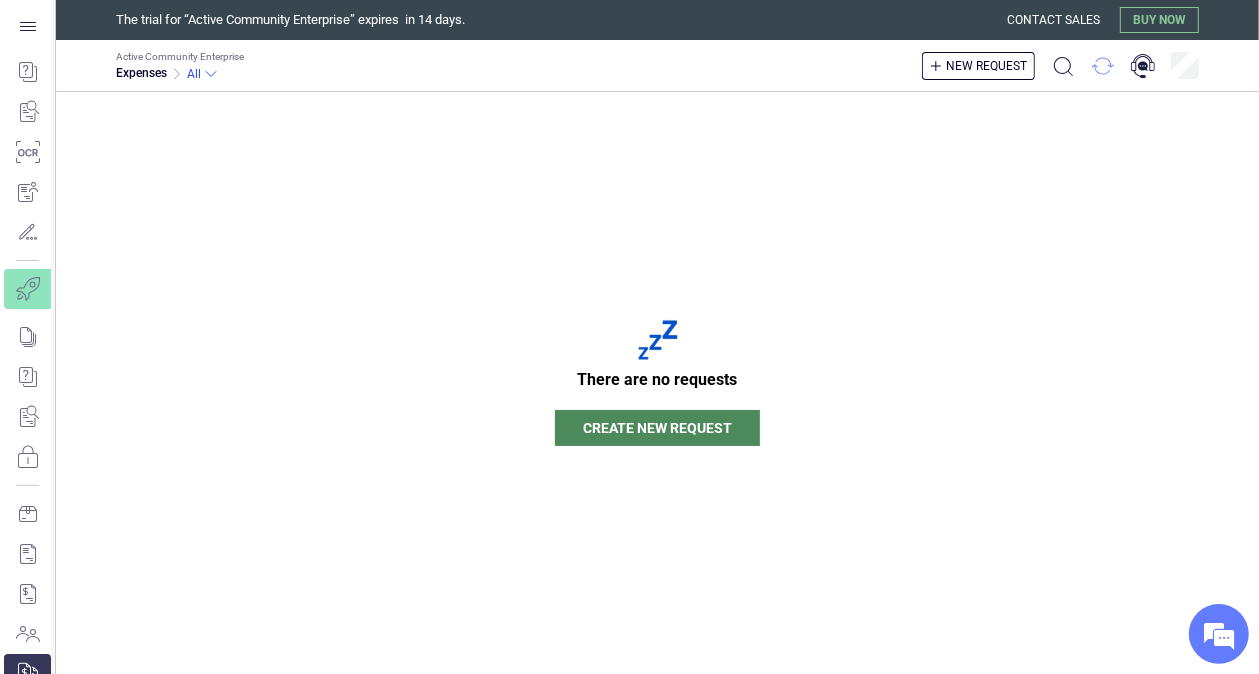 click 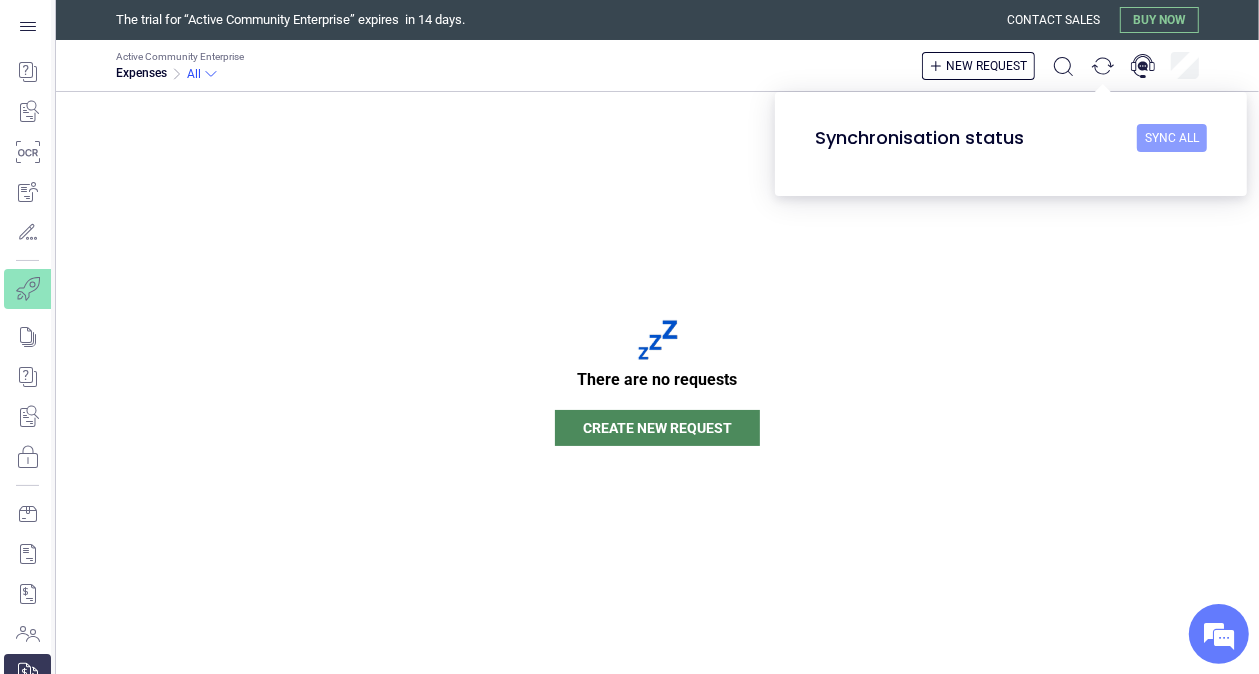 click on "Sync all" at bounding box center (1172, 138) 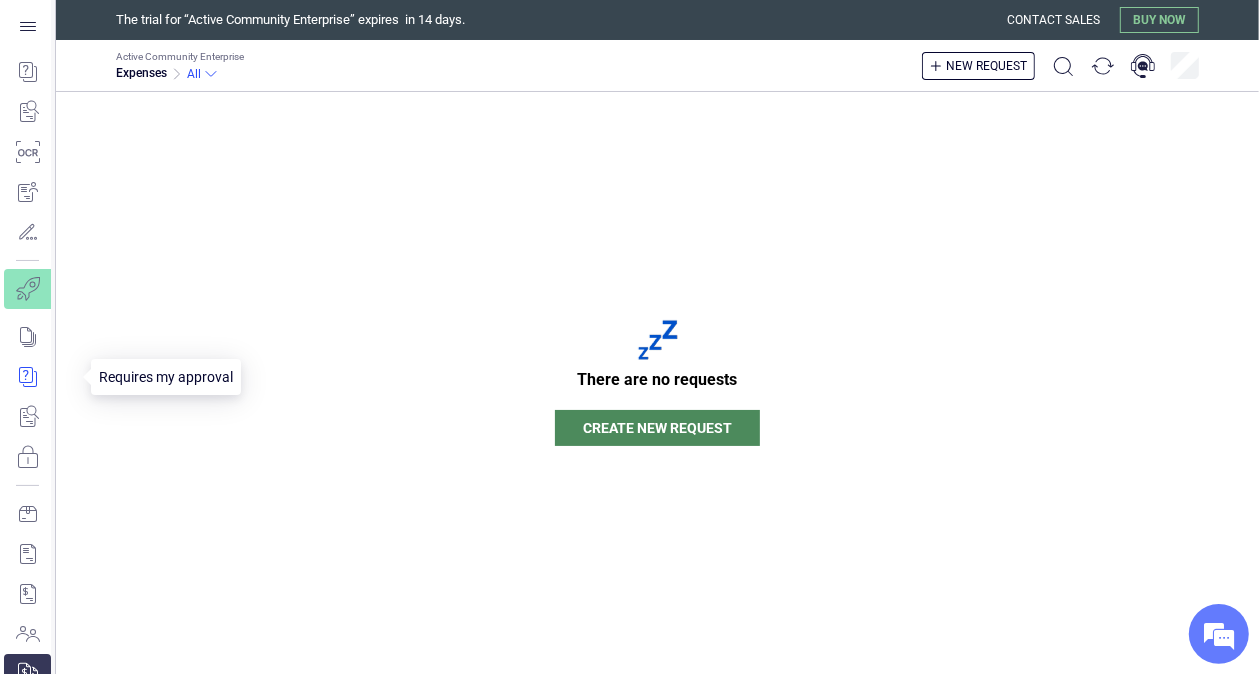 click at bounding box center [41, 377] 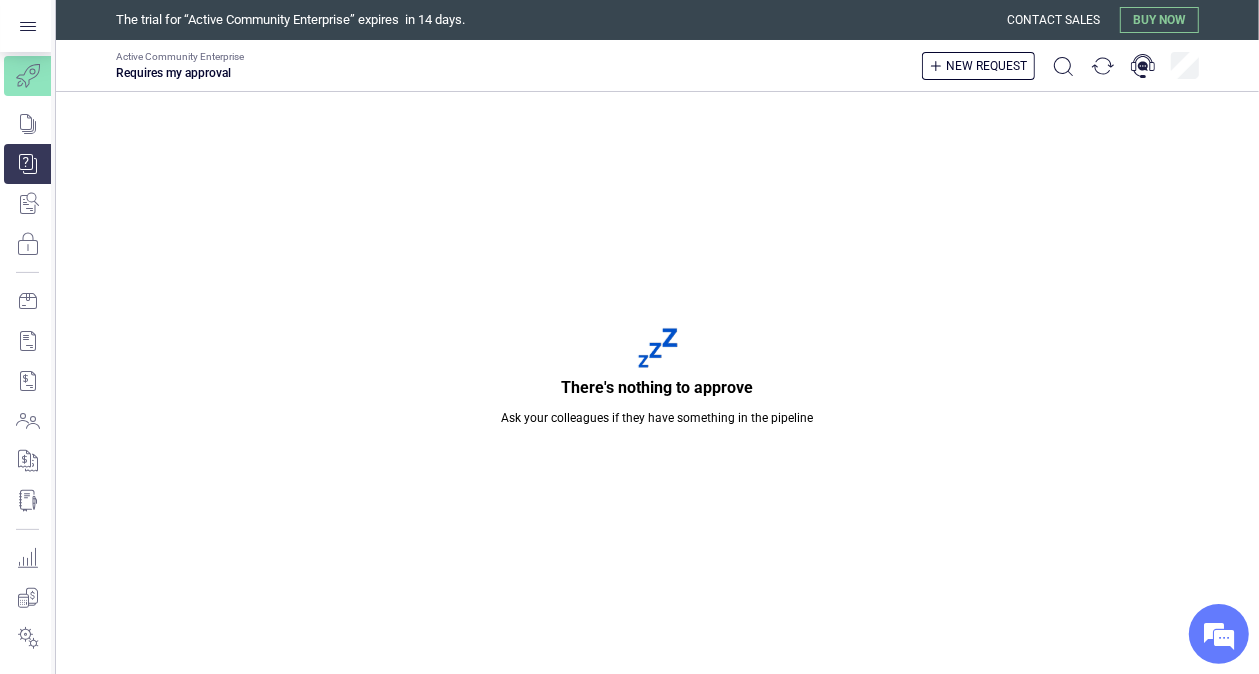 scroll, scrollTop: 220, scrollLeft: 0, axis: vertical 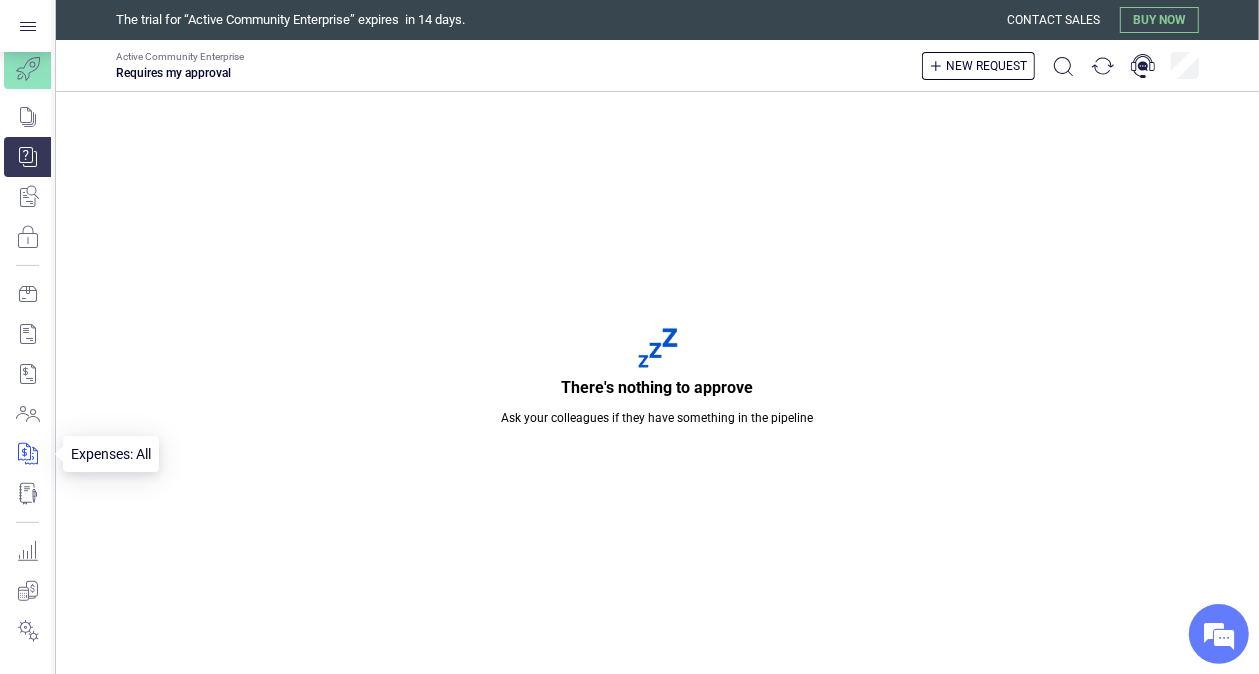 click at bounding box center [27, 454] 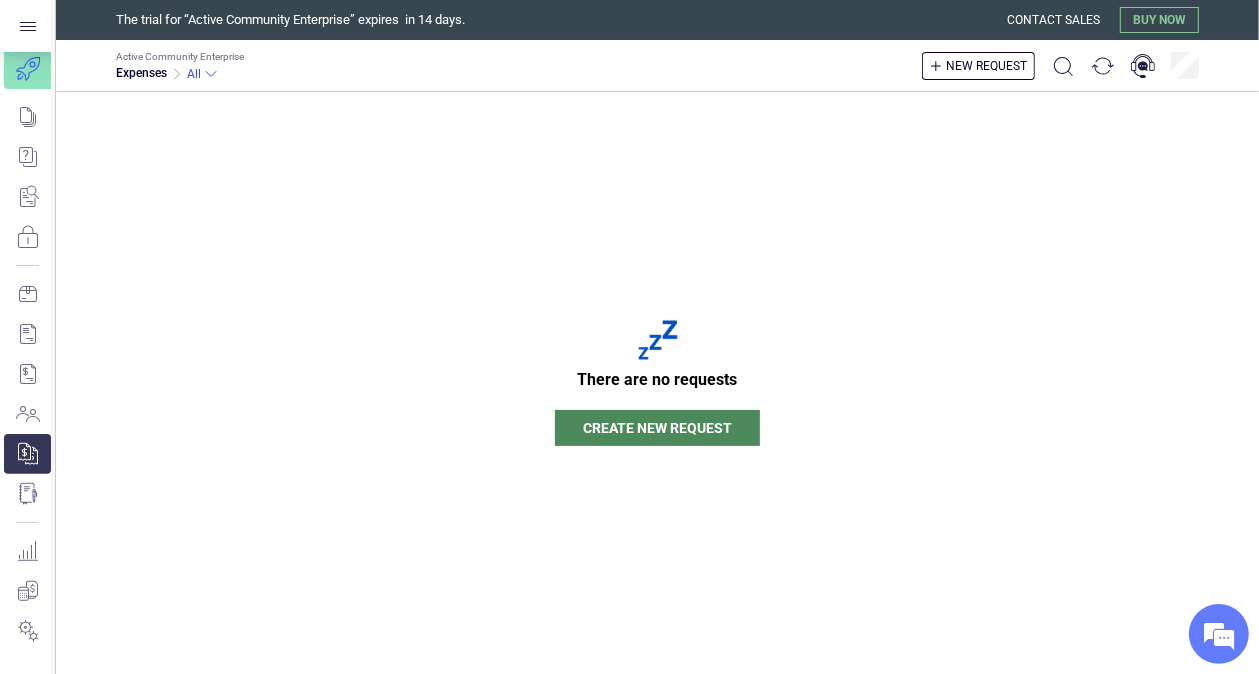 scroll, scrollTop: 0, scrollLeft: 0, axis: both 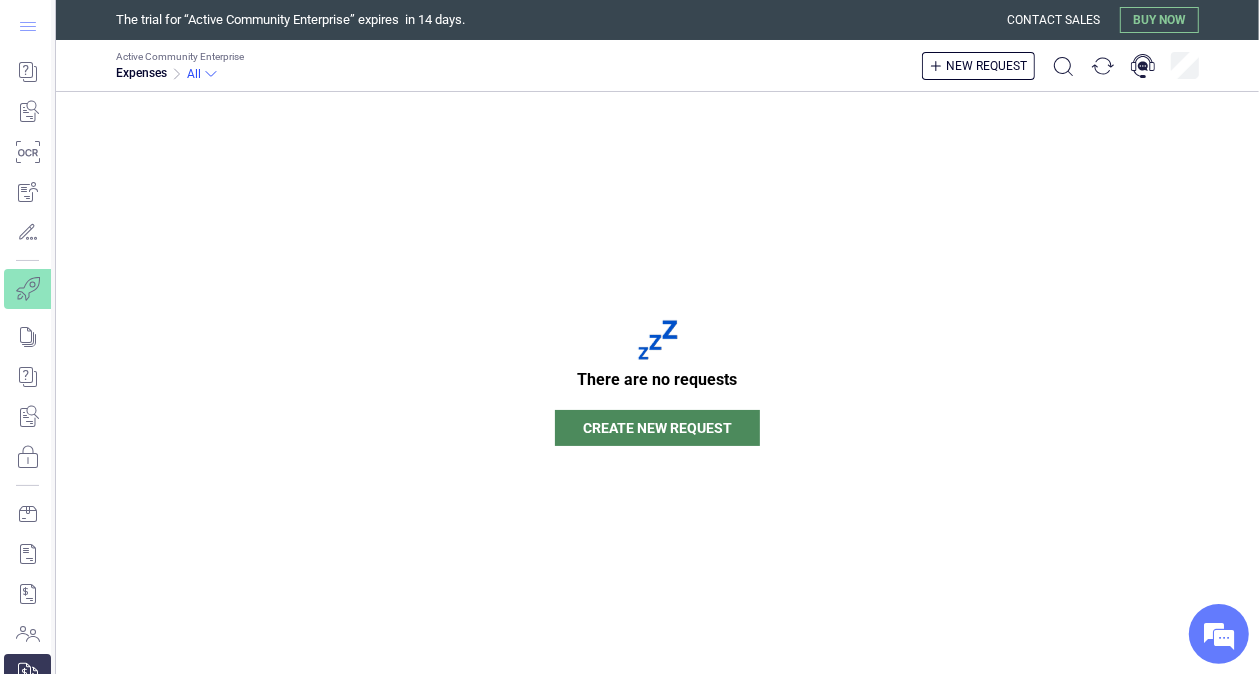 click 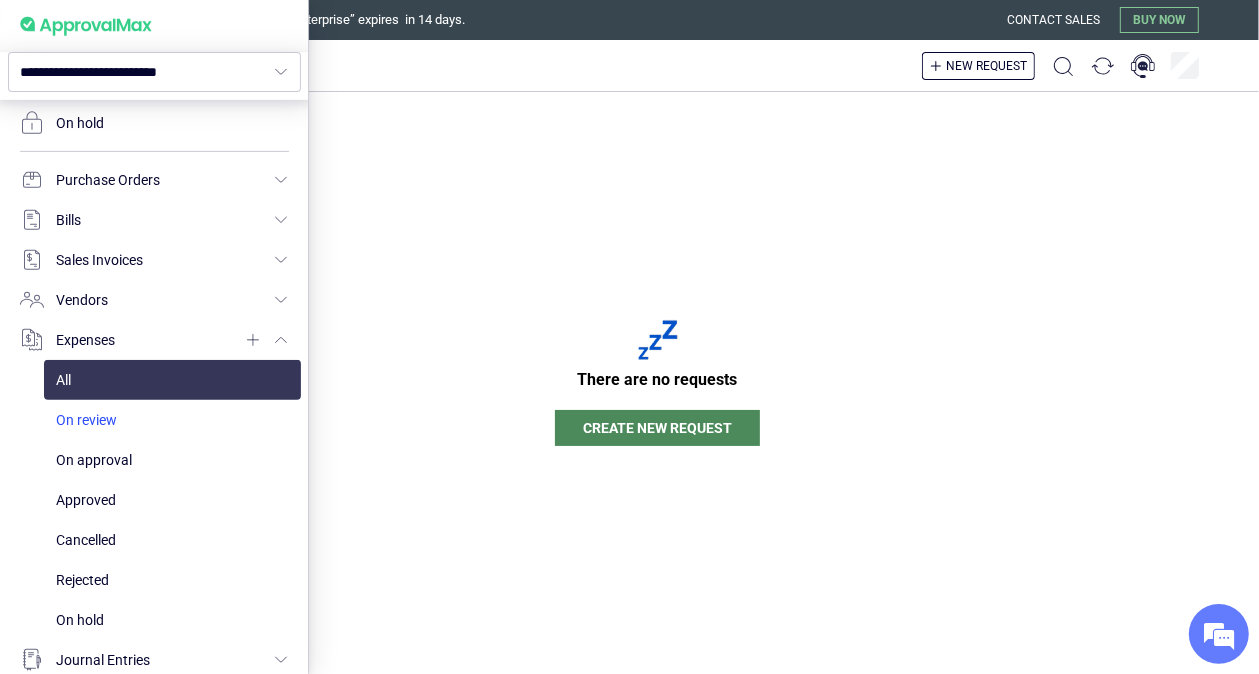 scroll, scrollTop: 600, scrollLeft: 0, axis: vertical 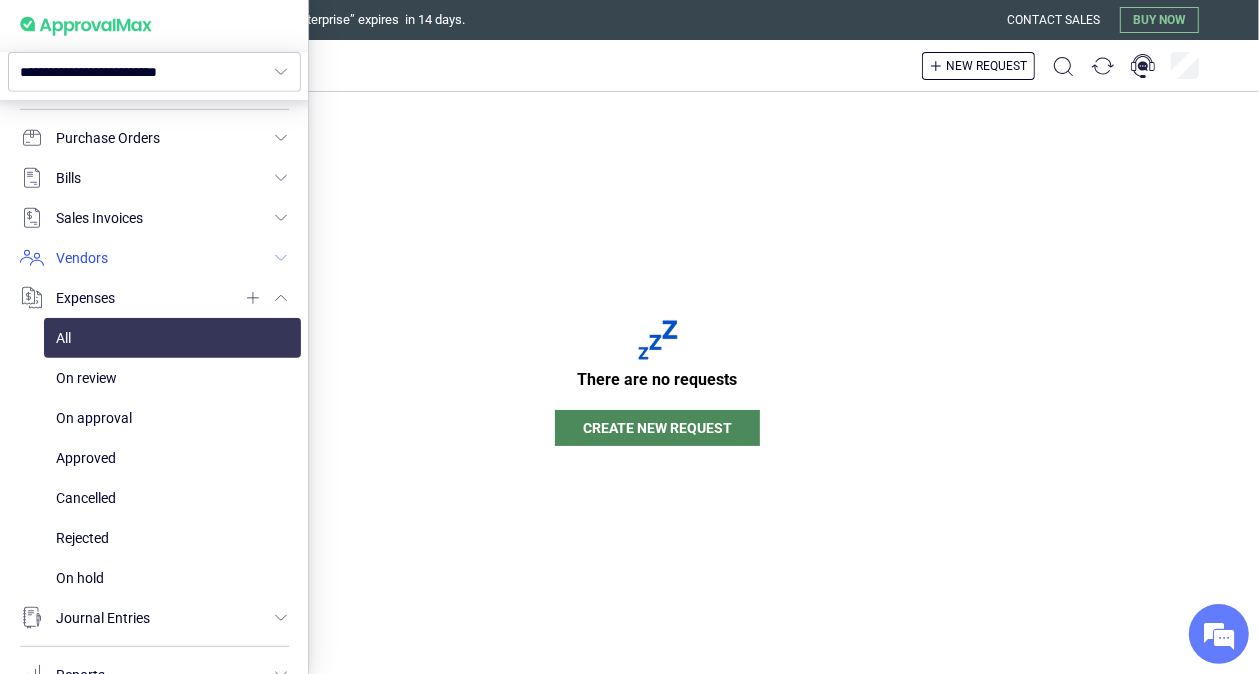 click at bounding box center (154, 258) 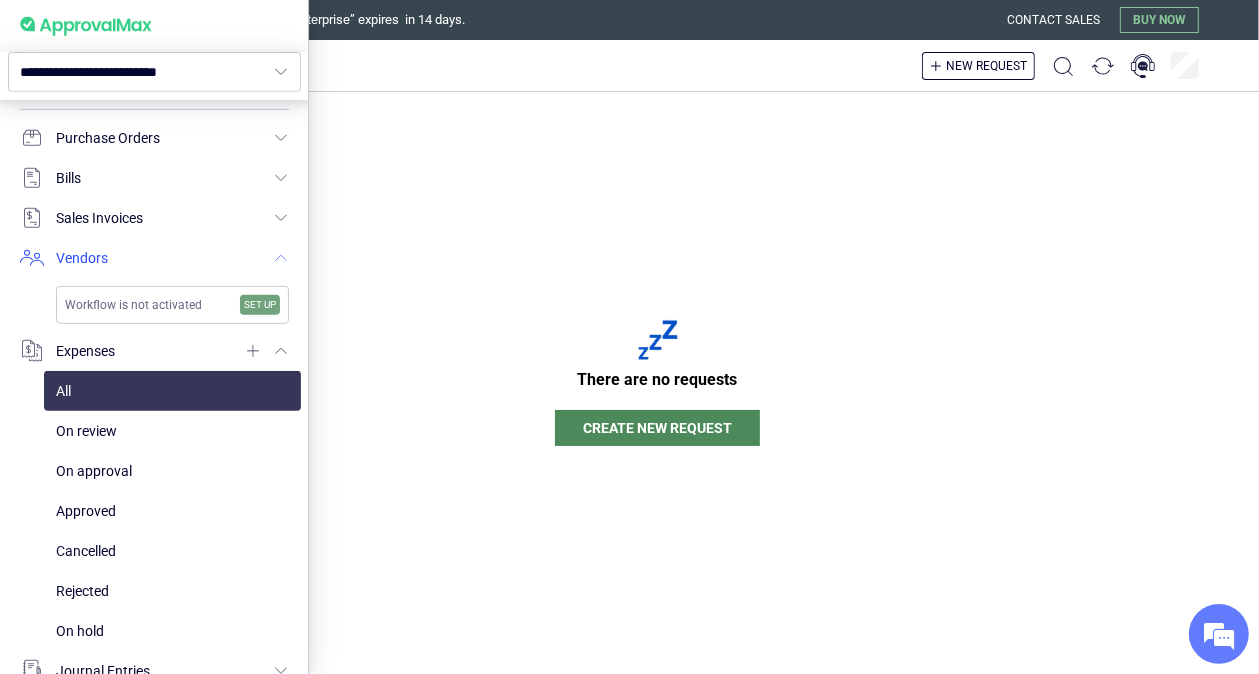 click at bounding box center (154, 258) 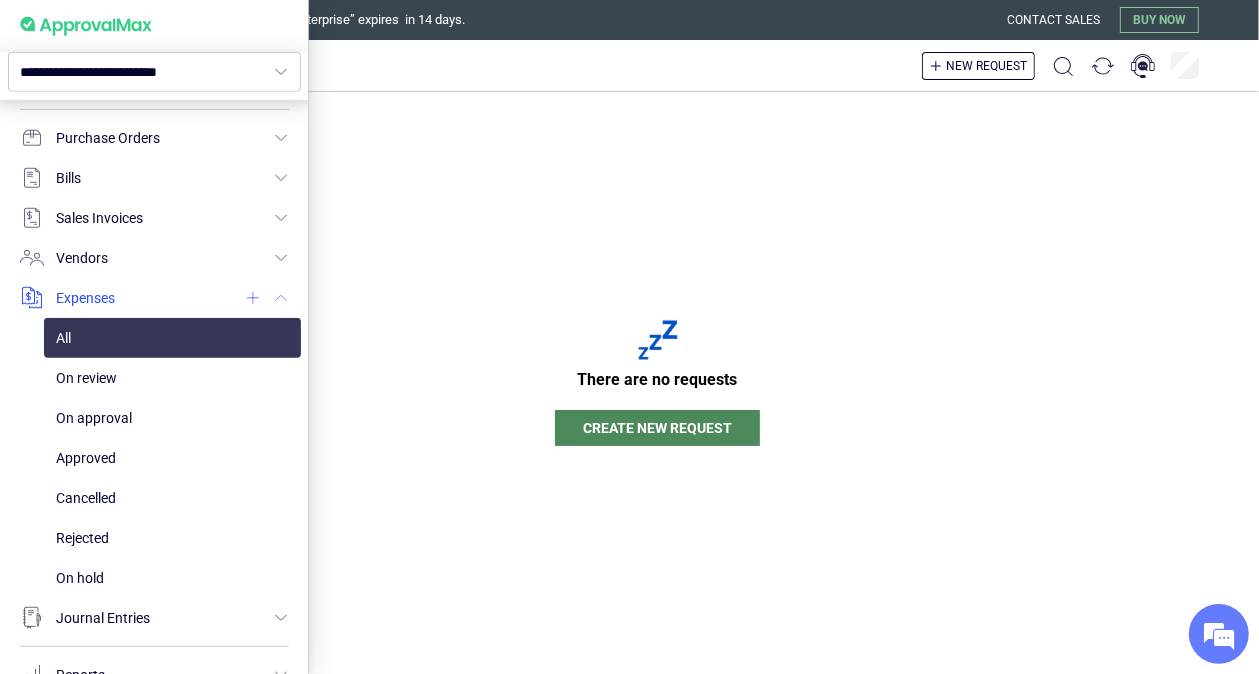 click 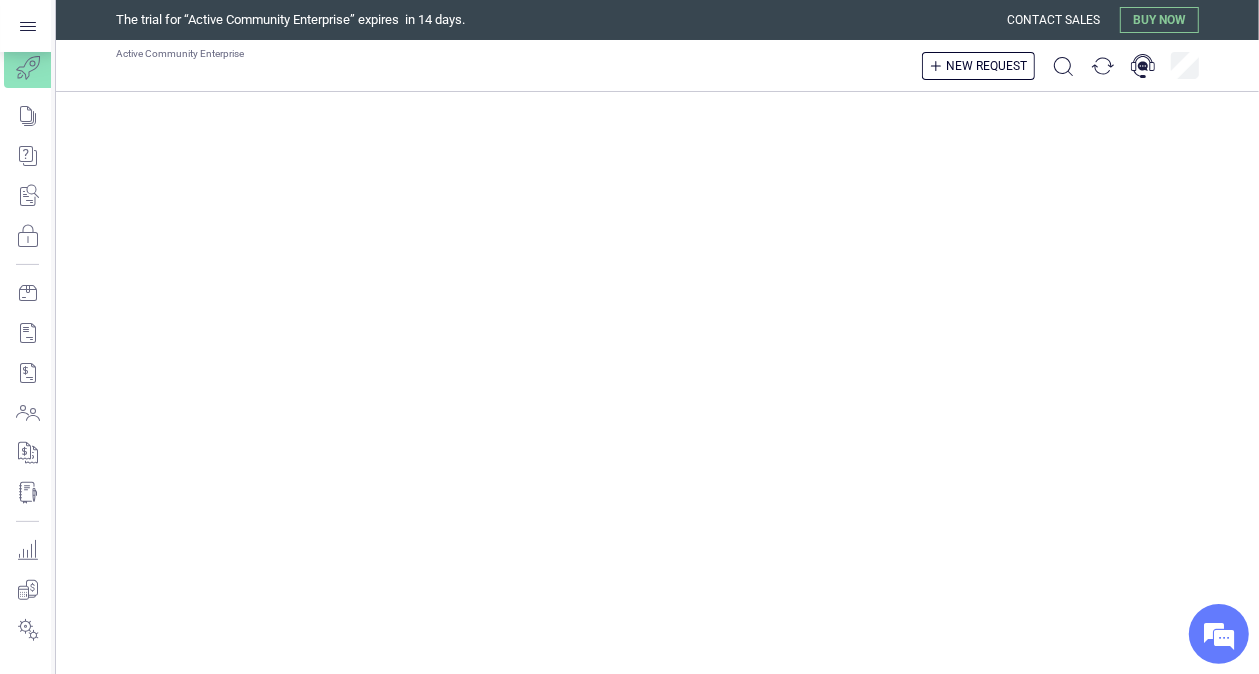 scroll, scrollTop: 220, scrollLeft: 0, axis: vertical 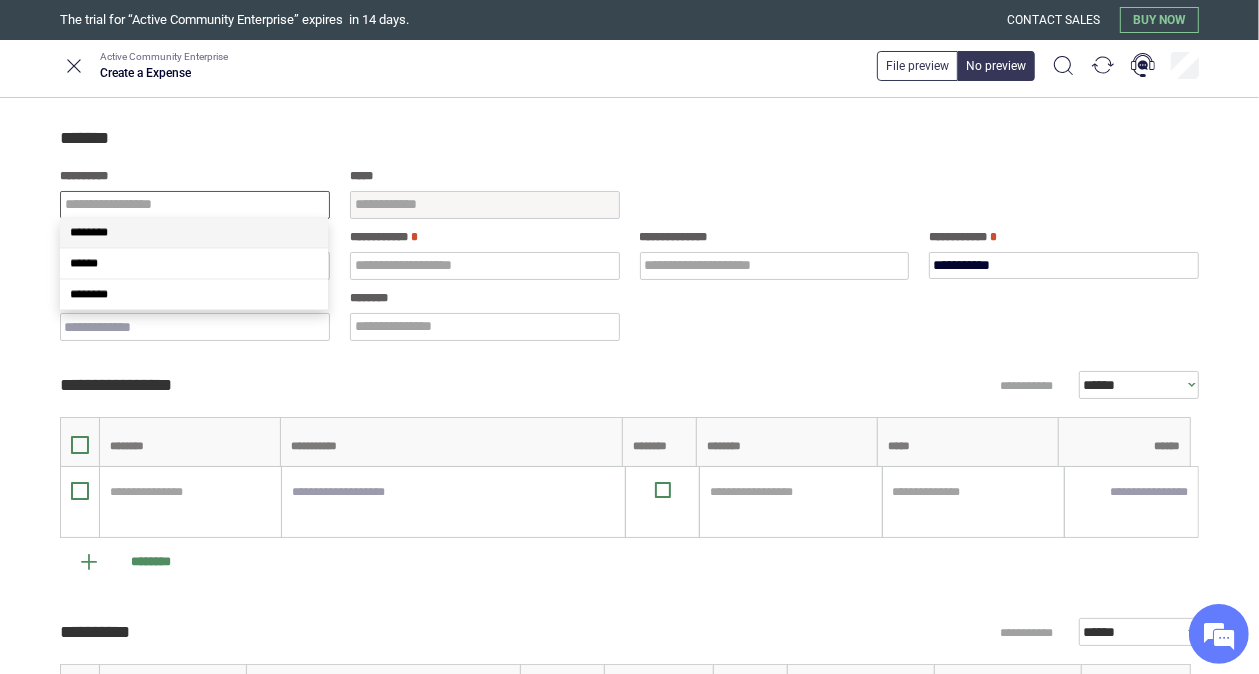 click at bounding box center [195, 205] 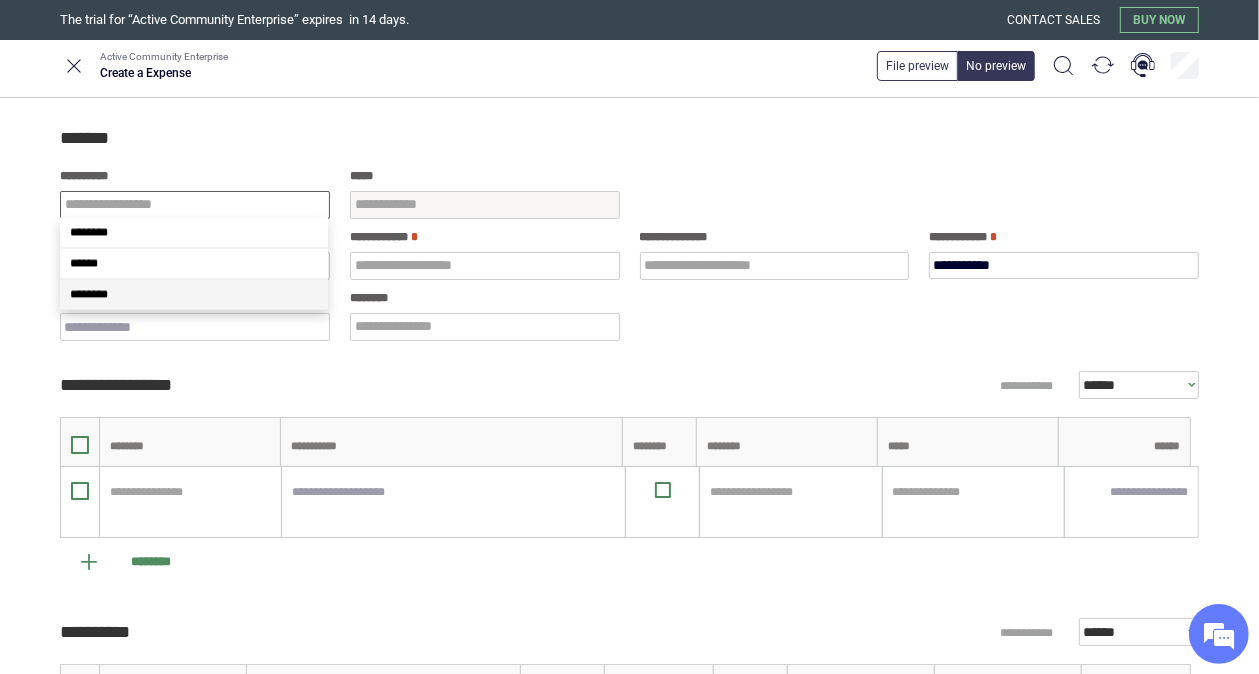 click on "********" at bounding box center (194, 294) 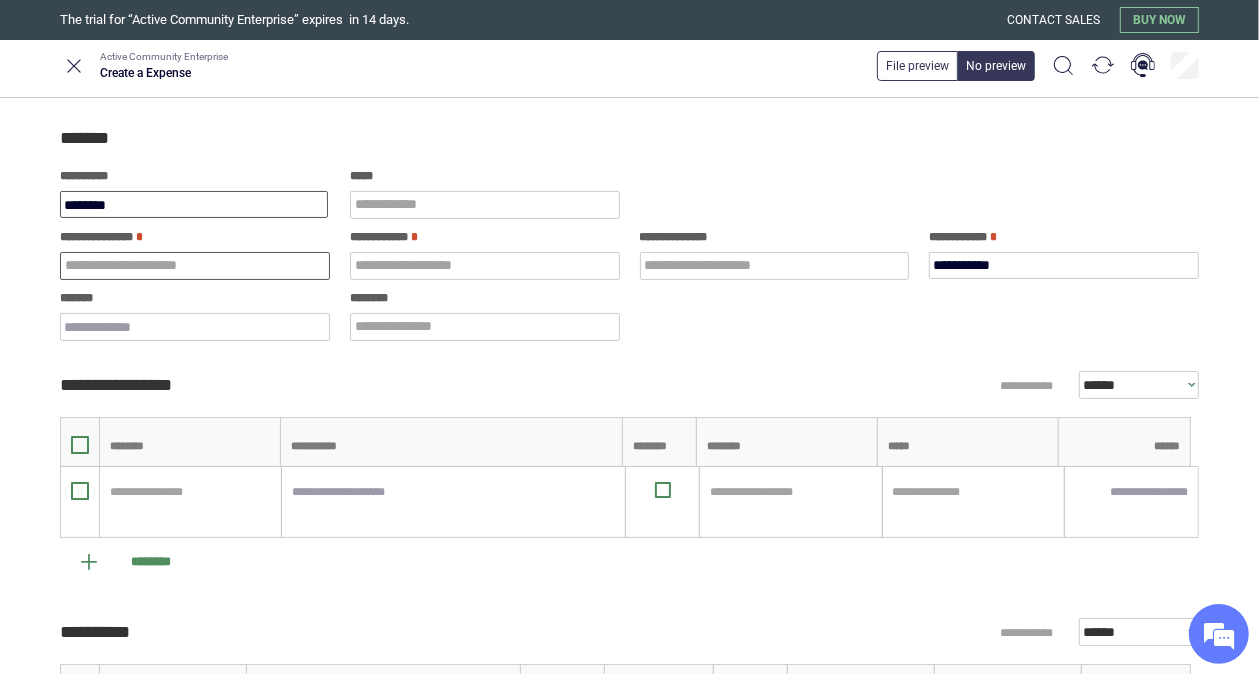 type on "********" 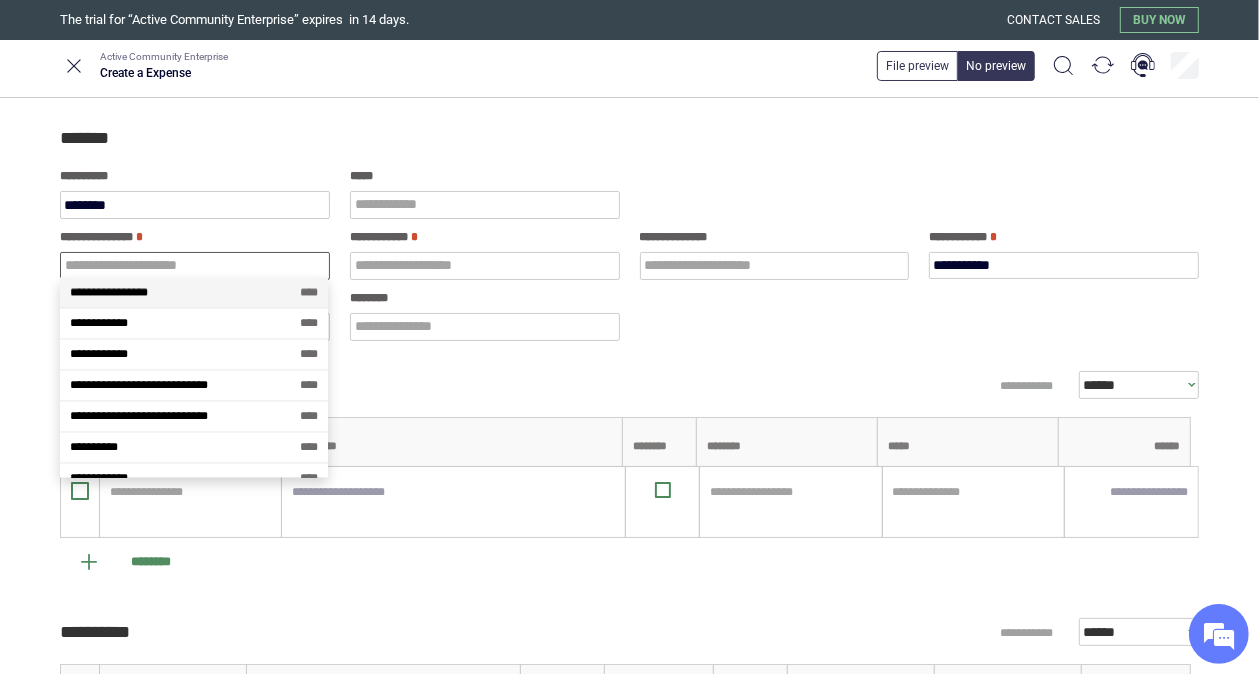 click at bounding box center (195, 266) 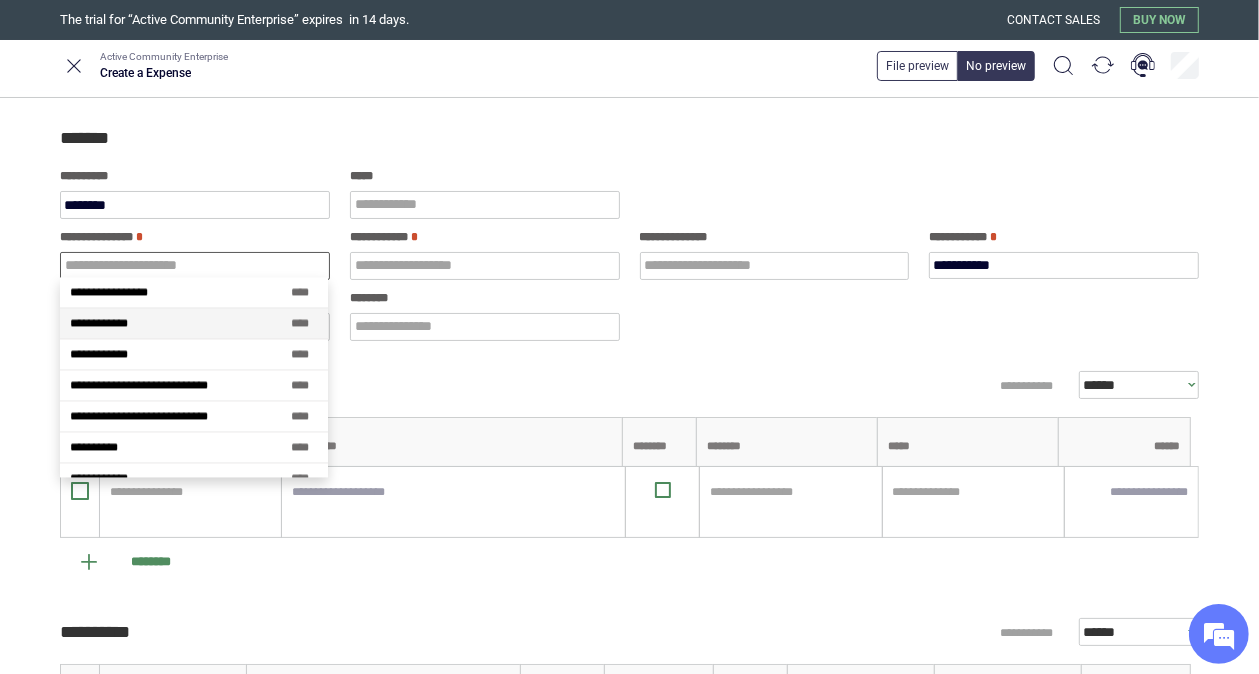 click on "**********" at bounding box center [194, 323] 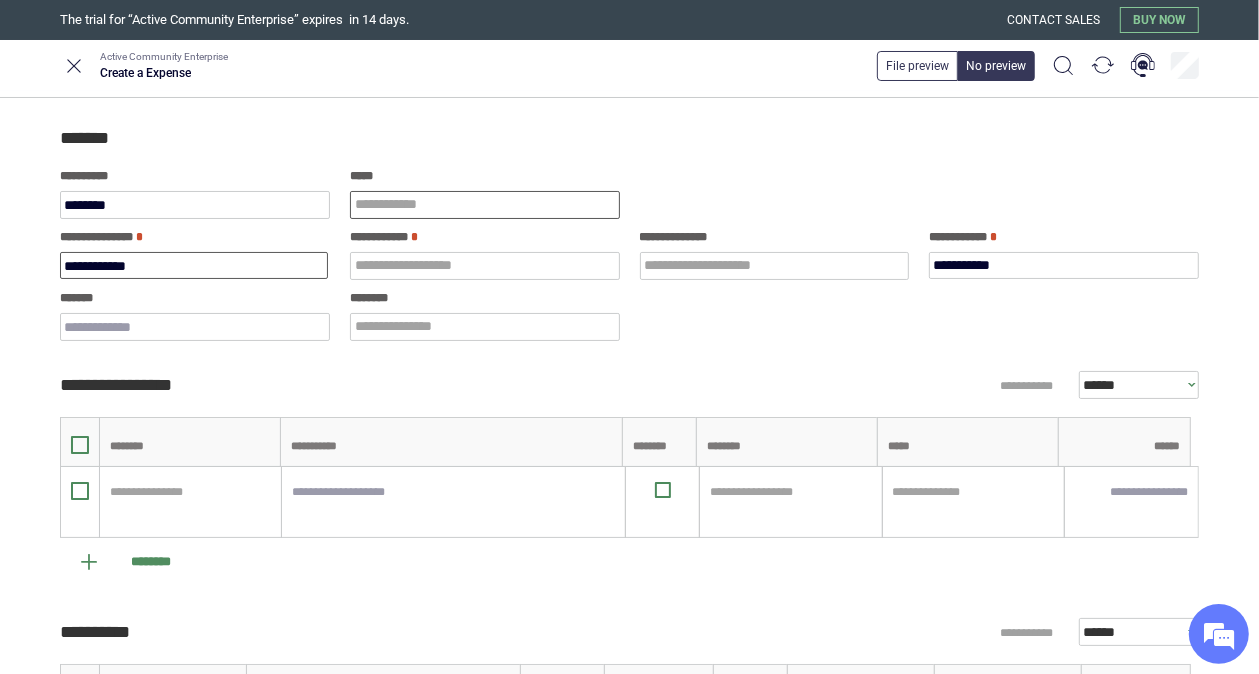 type on "**********" 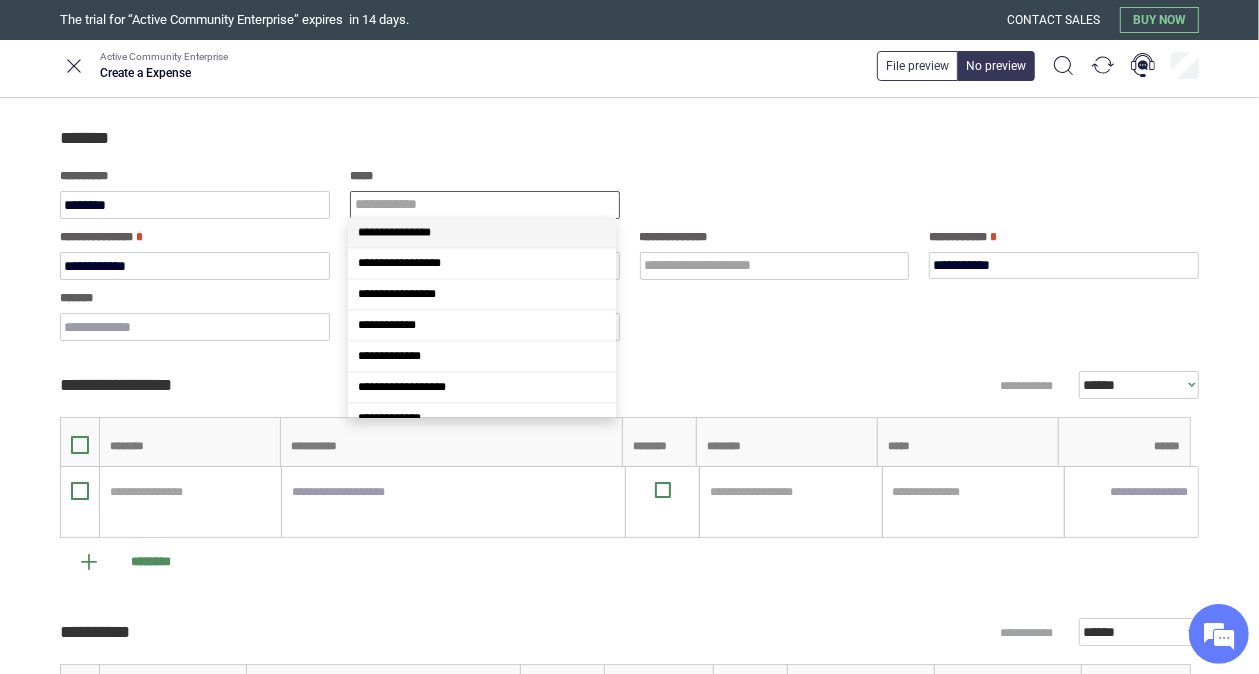 click at bounding box center (485, 205) 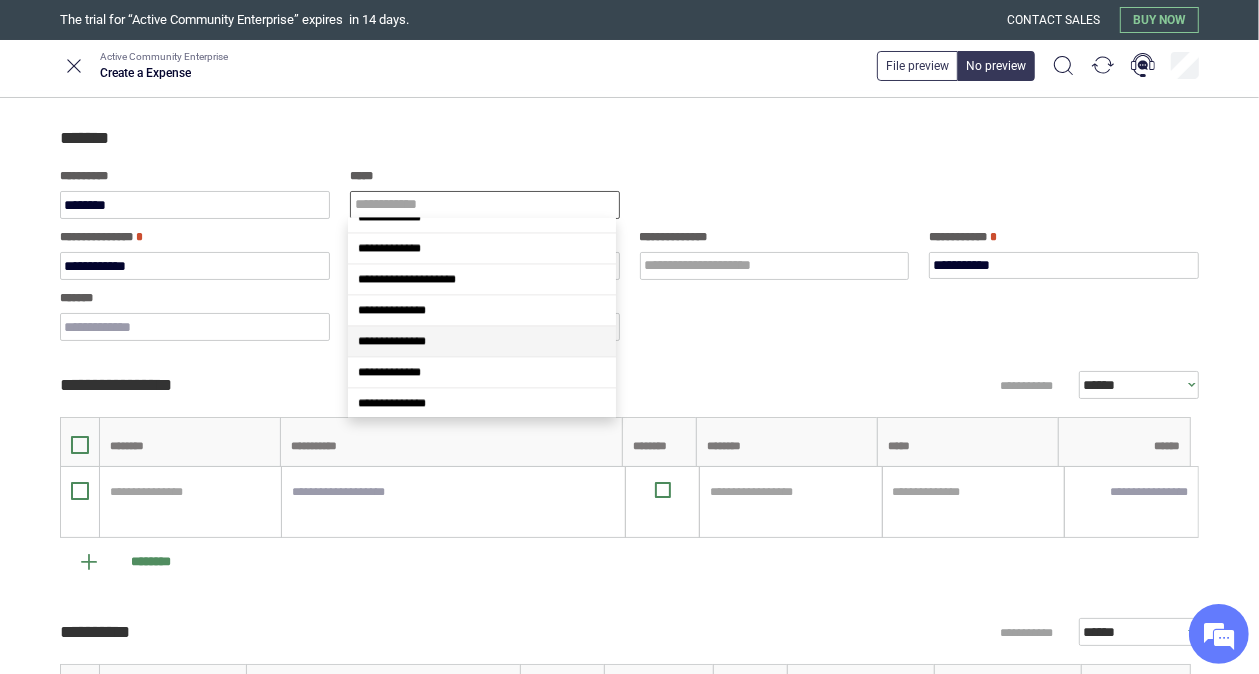 scroll, scrollTop: 200, scrollLeft: 0, axis: vertical 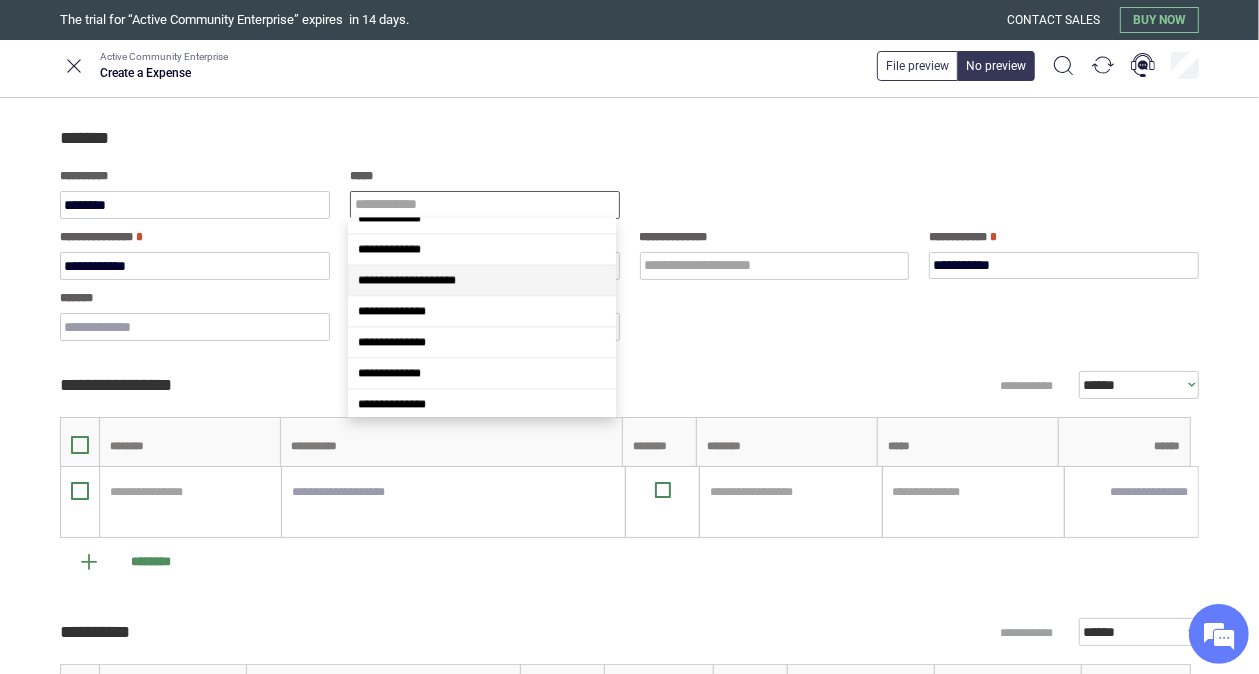 click on "**********" at bounding box center (407, 280) 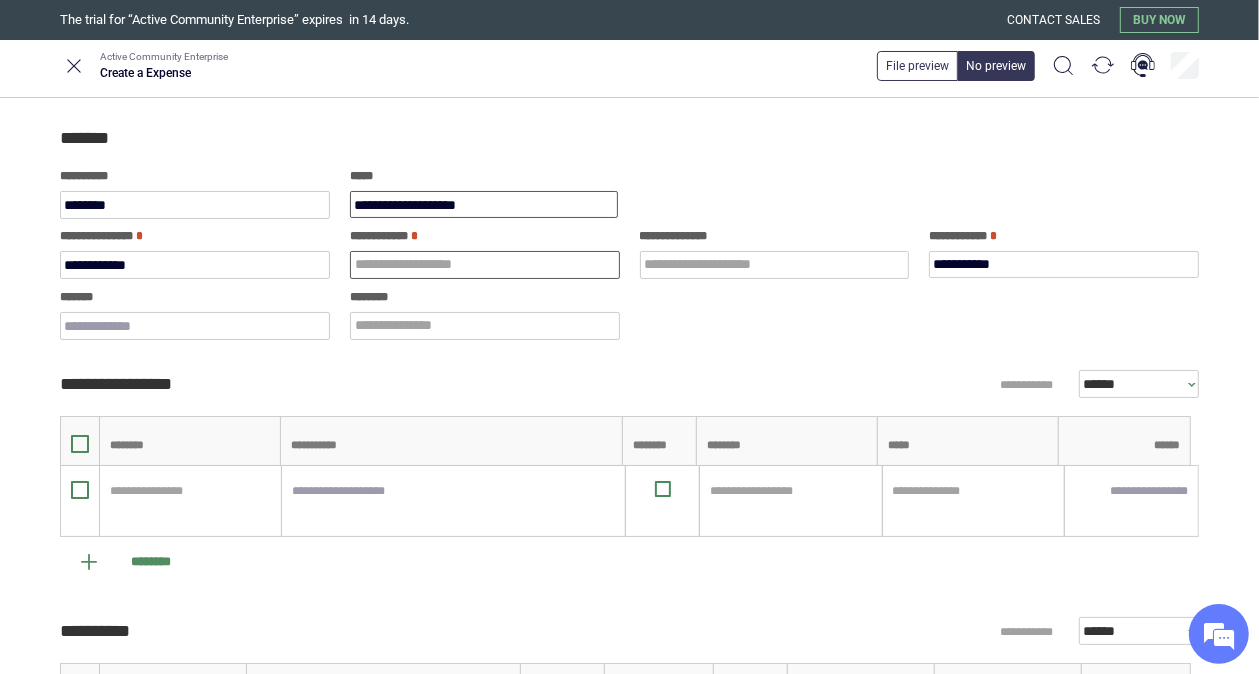 type on "**********" 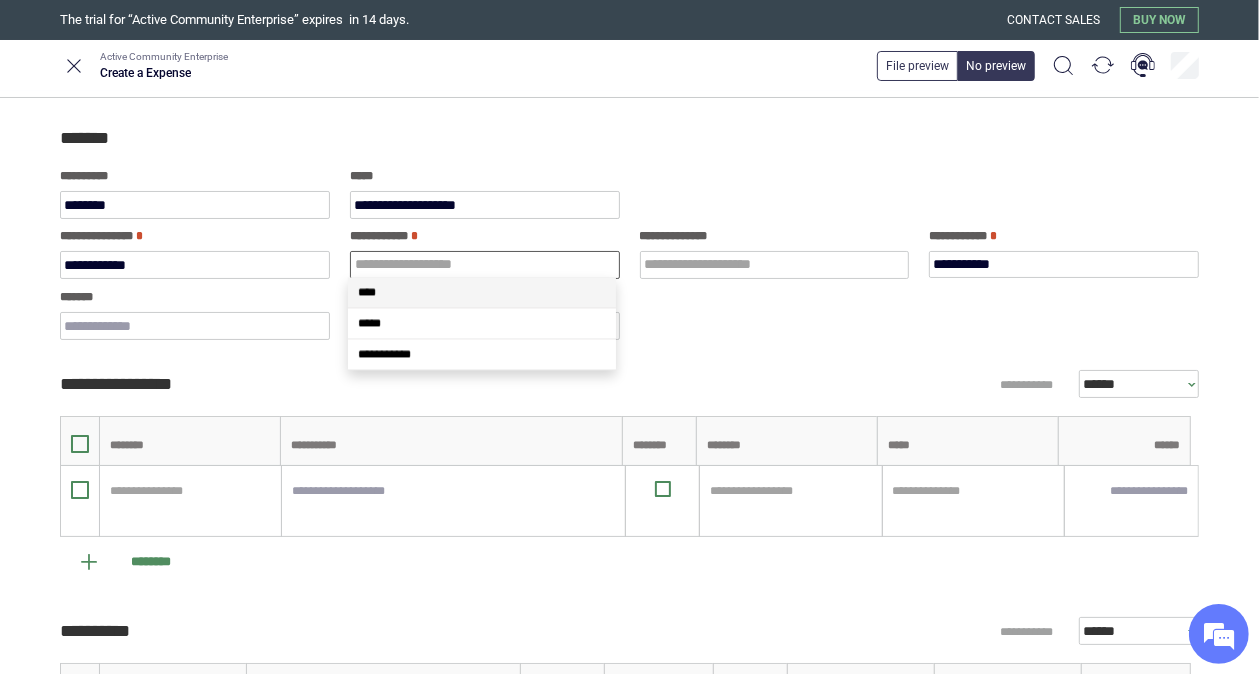click at bounding box center (485, 265) 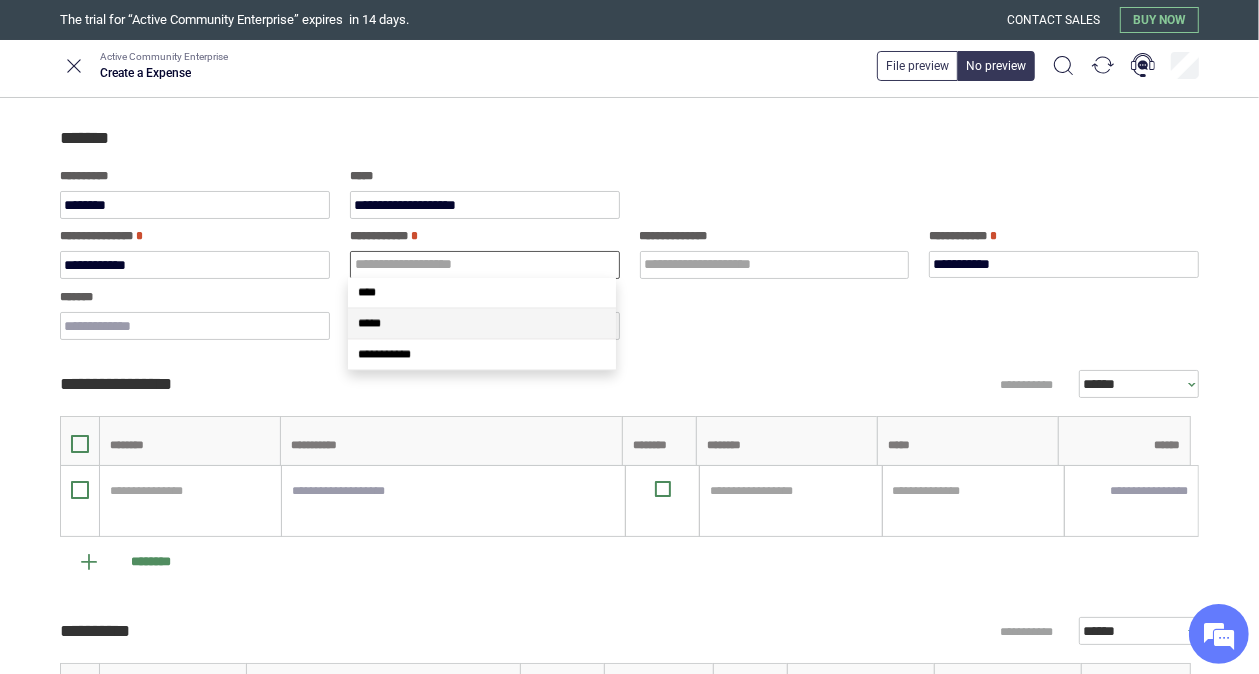 click on "*****" at bounding box center (482, 323) 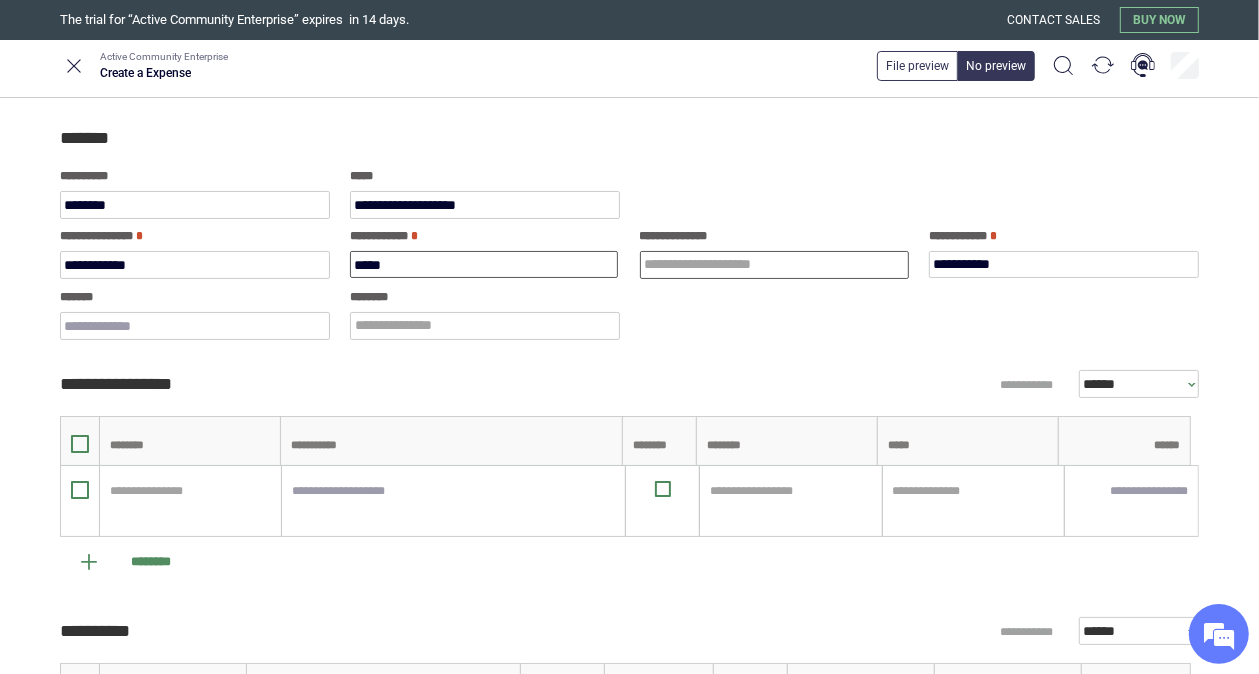 type on "*****" 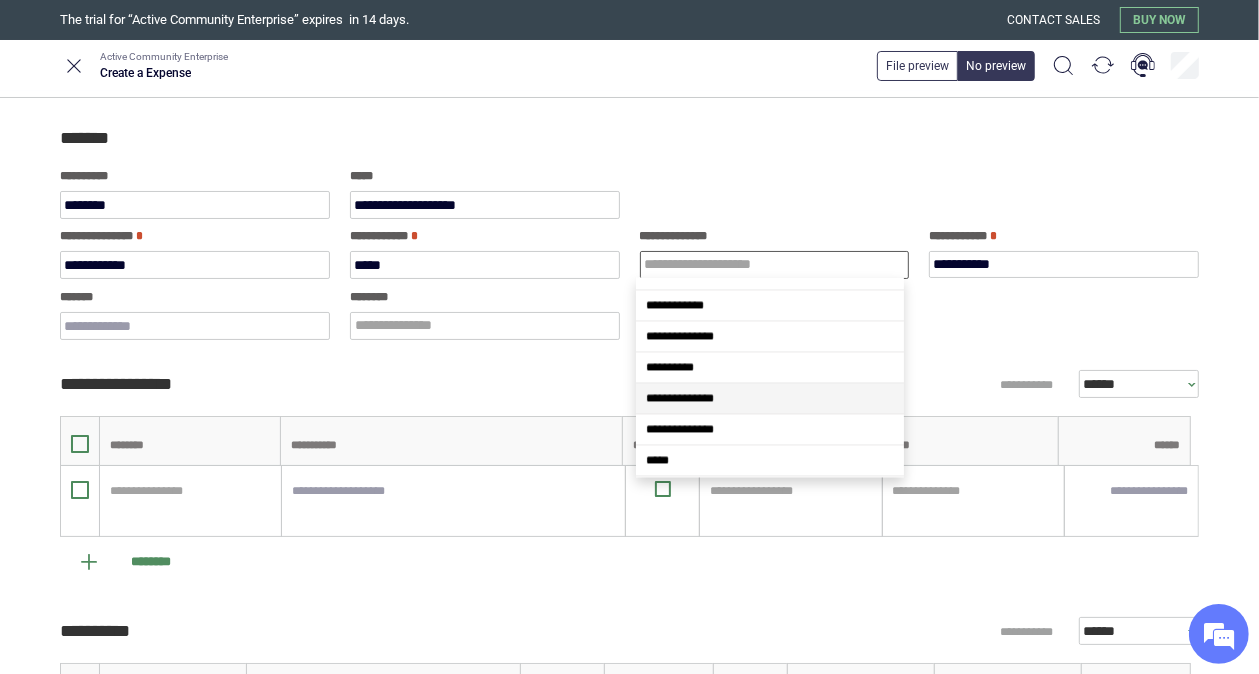 scroll, scrollTop: 65, scrollLeft: 0, axis: vertical 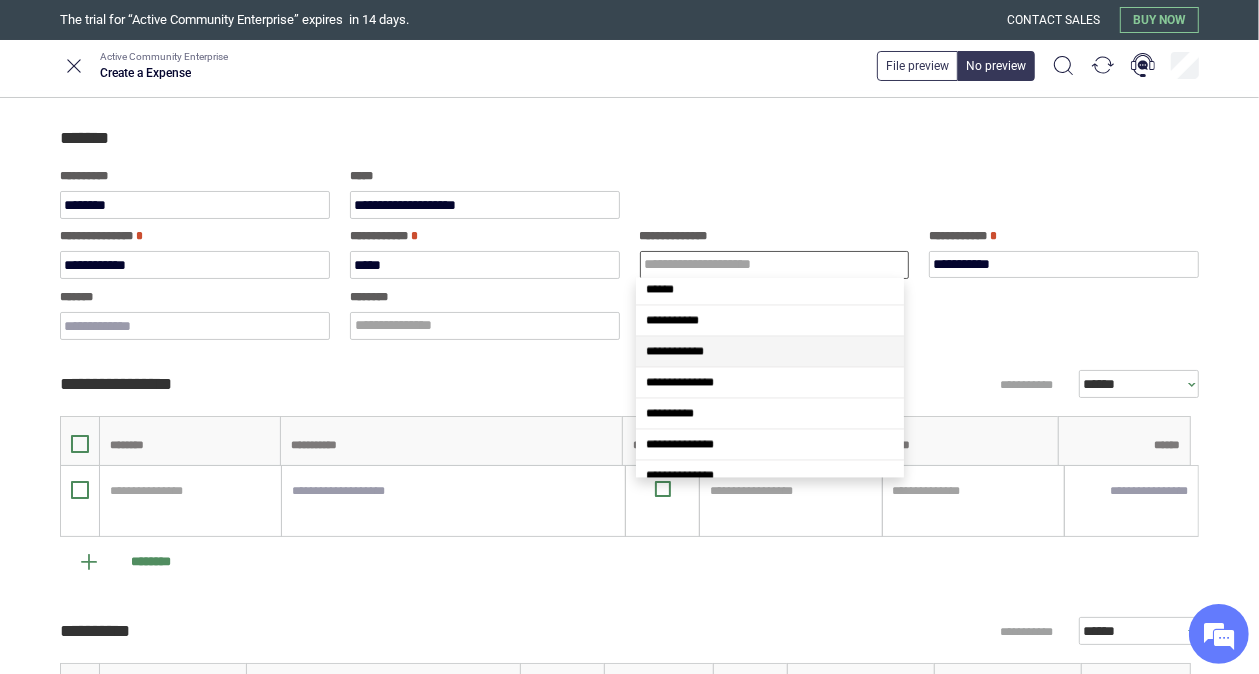 click on "**********" at bounding box center [675, 351] 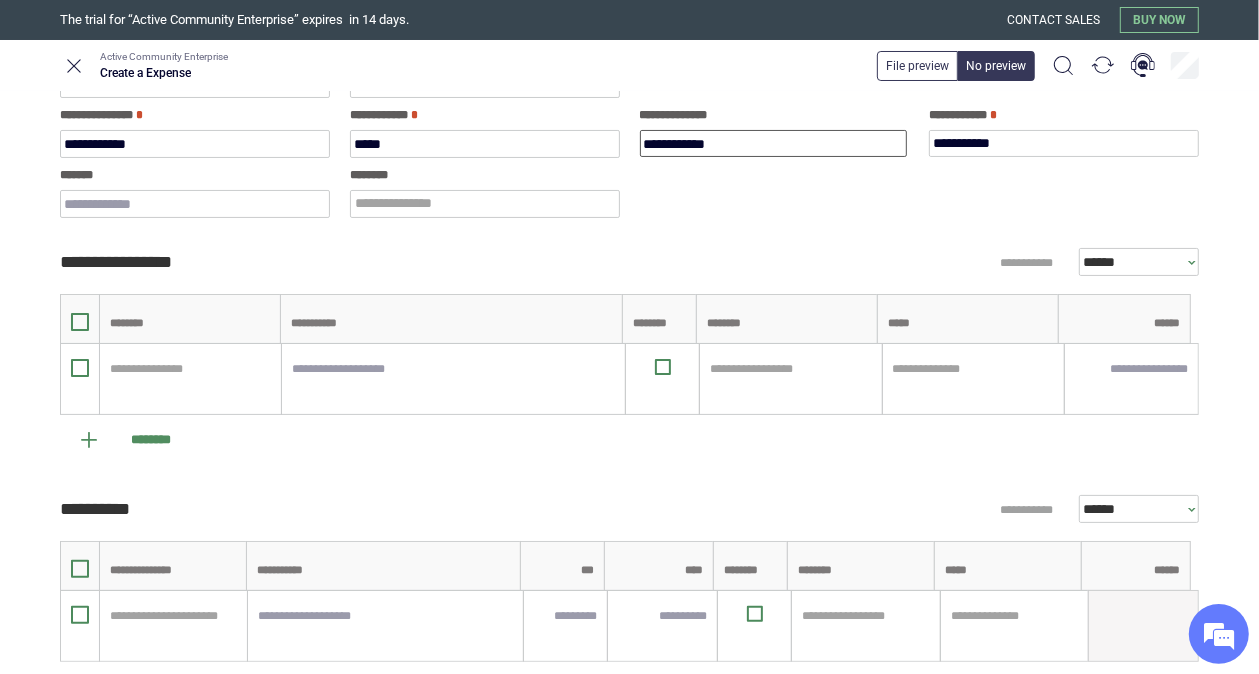 scroll, scrollTop: 135, scrollLeft: 0, axis: vertical 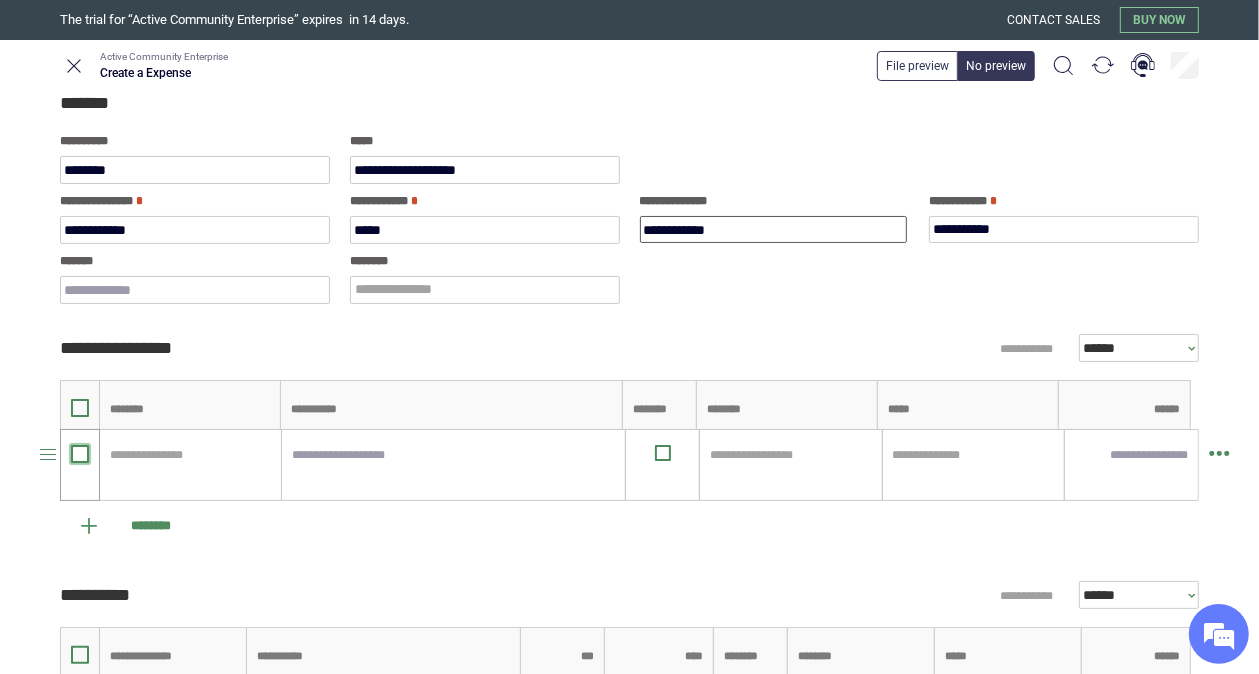 type on "**********" 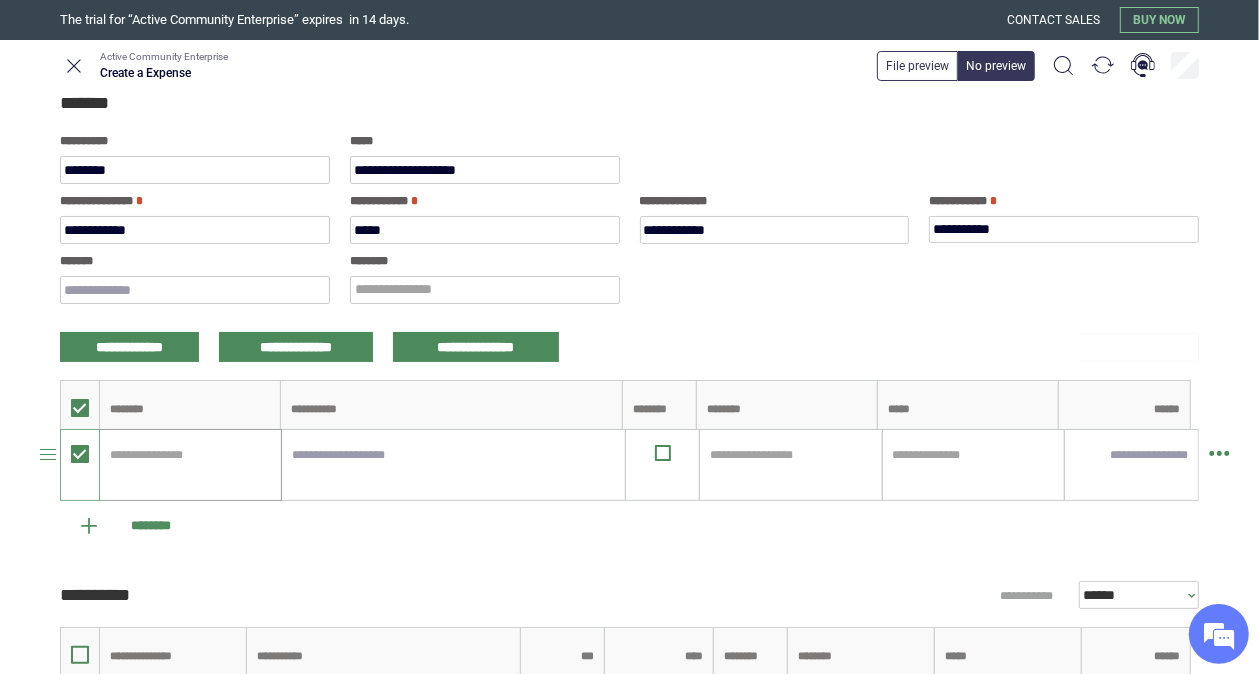 click at bounding box center [190, 455] 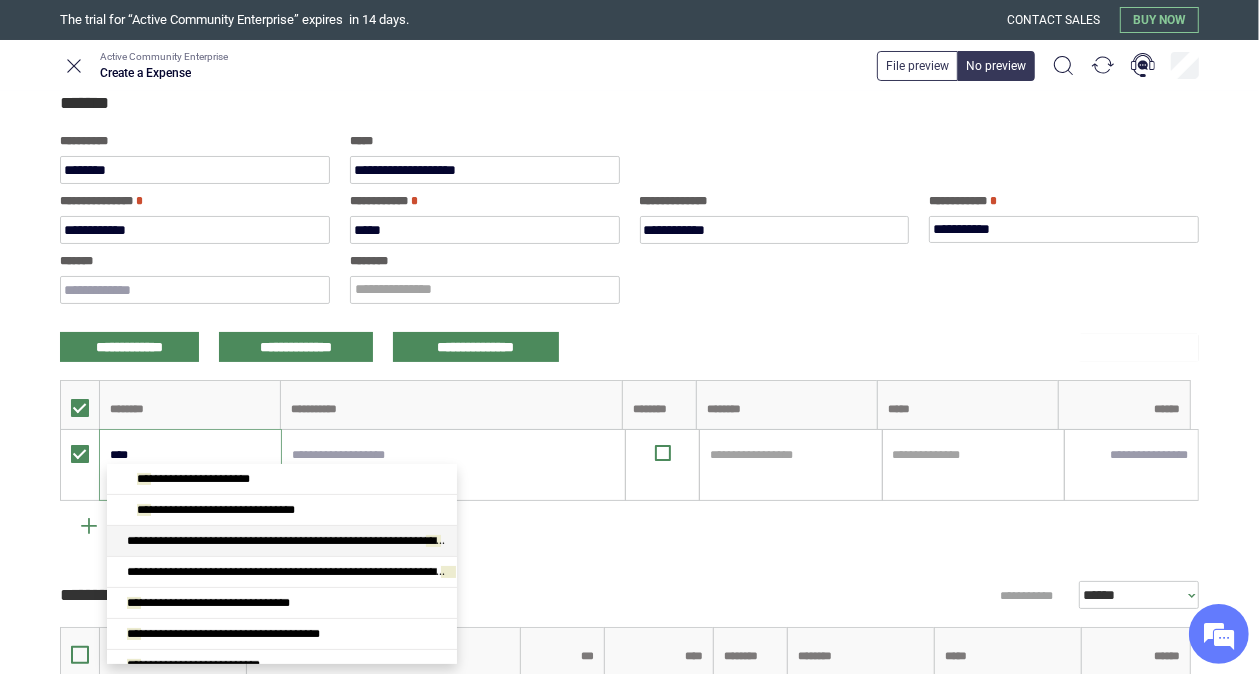 type on "*****" 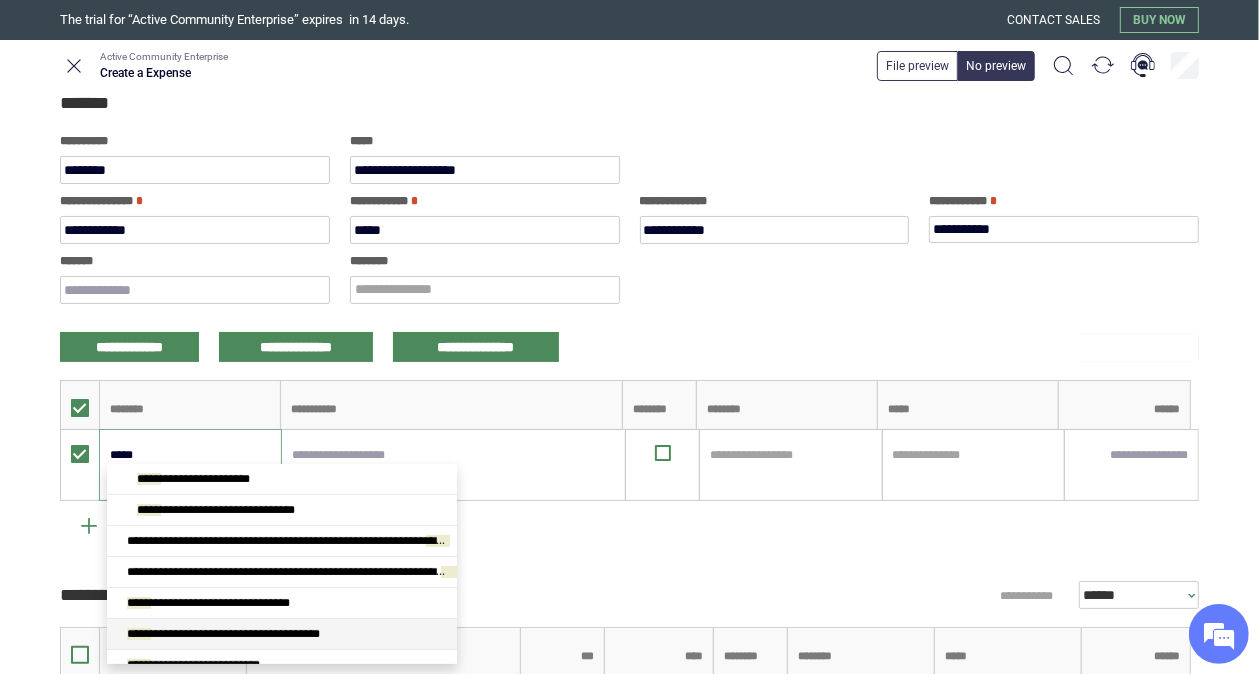 click on "**********" at bounding box center [223, 634] 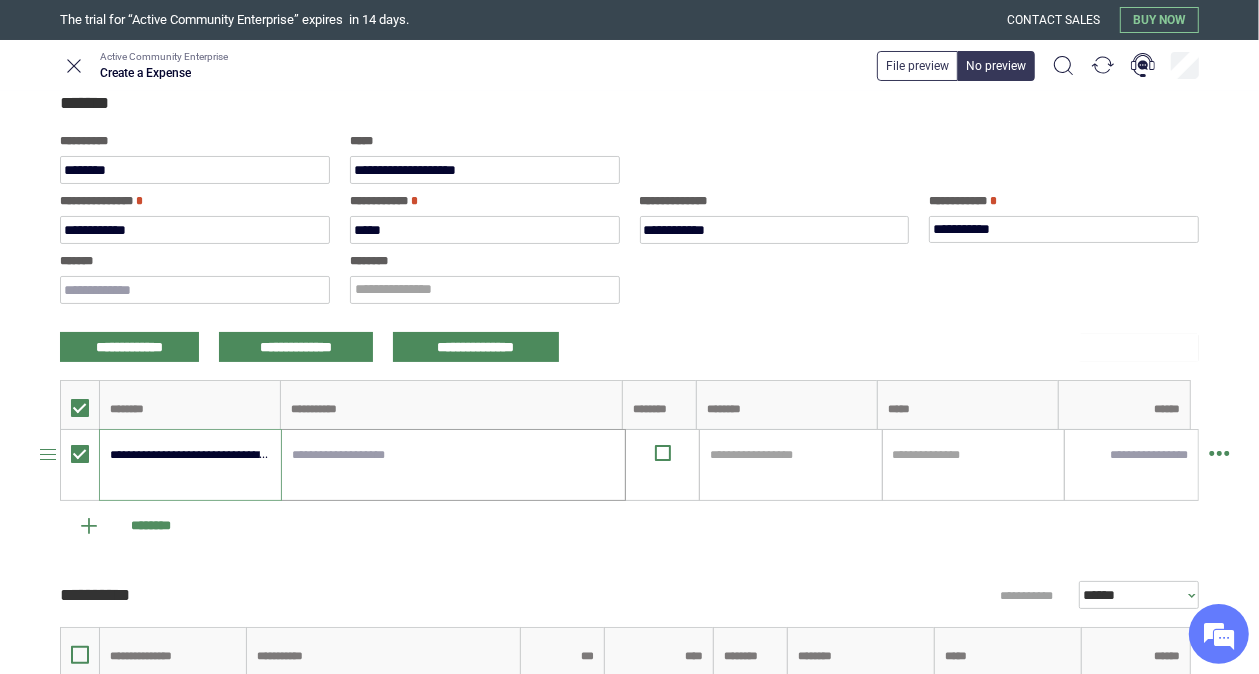 type on "**********" 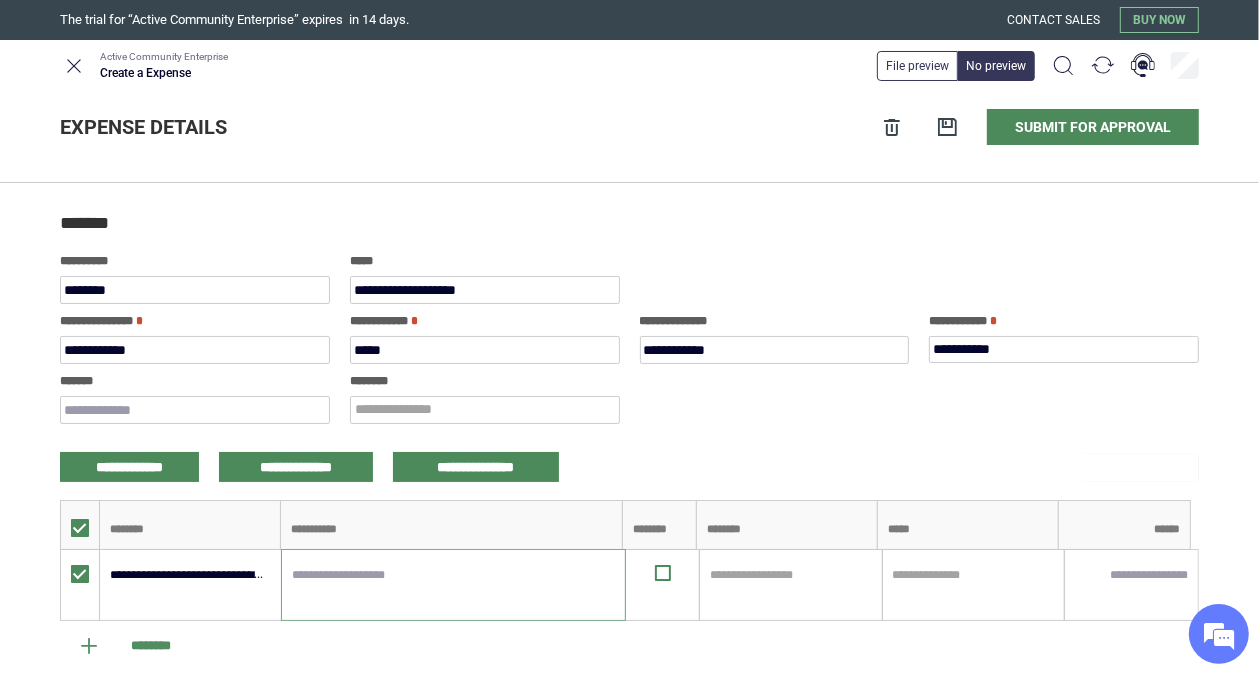 scroll, scrollTop: 0, scrollLeft: 0, axis: both 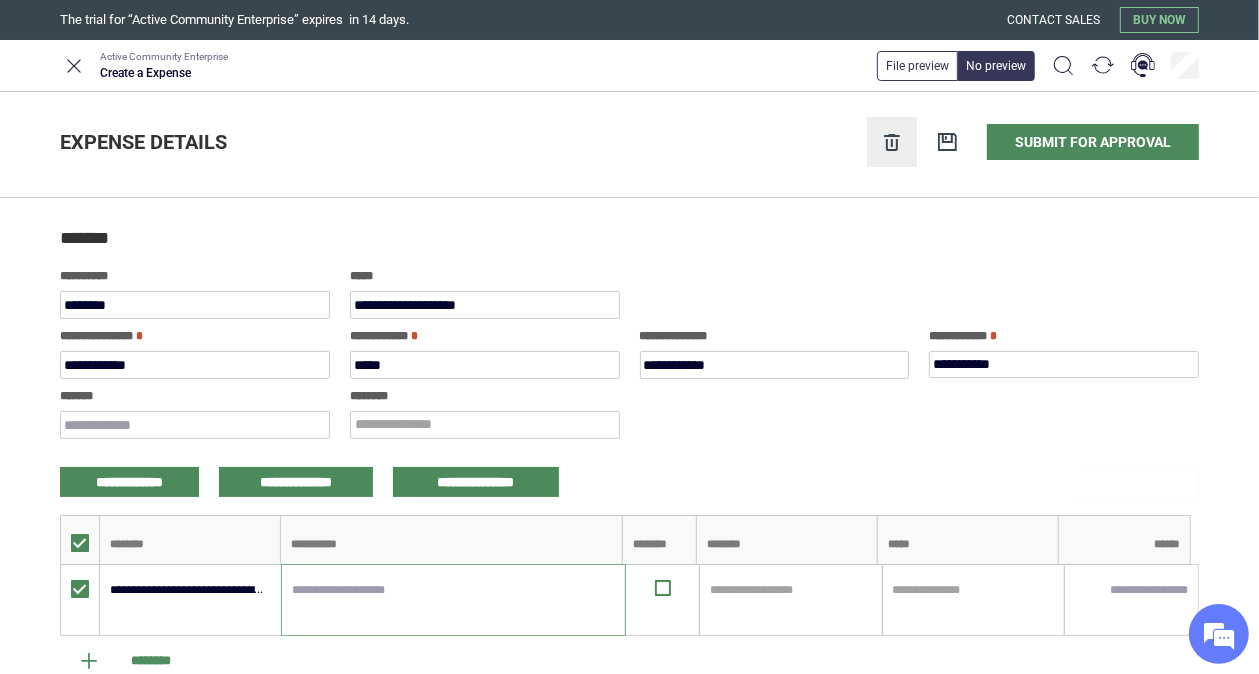 click at bounding box center (892, 142) 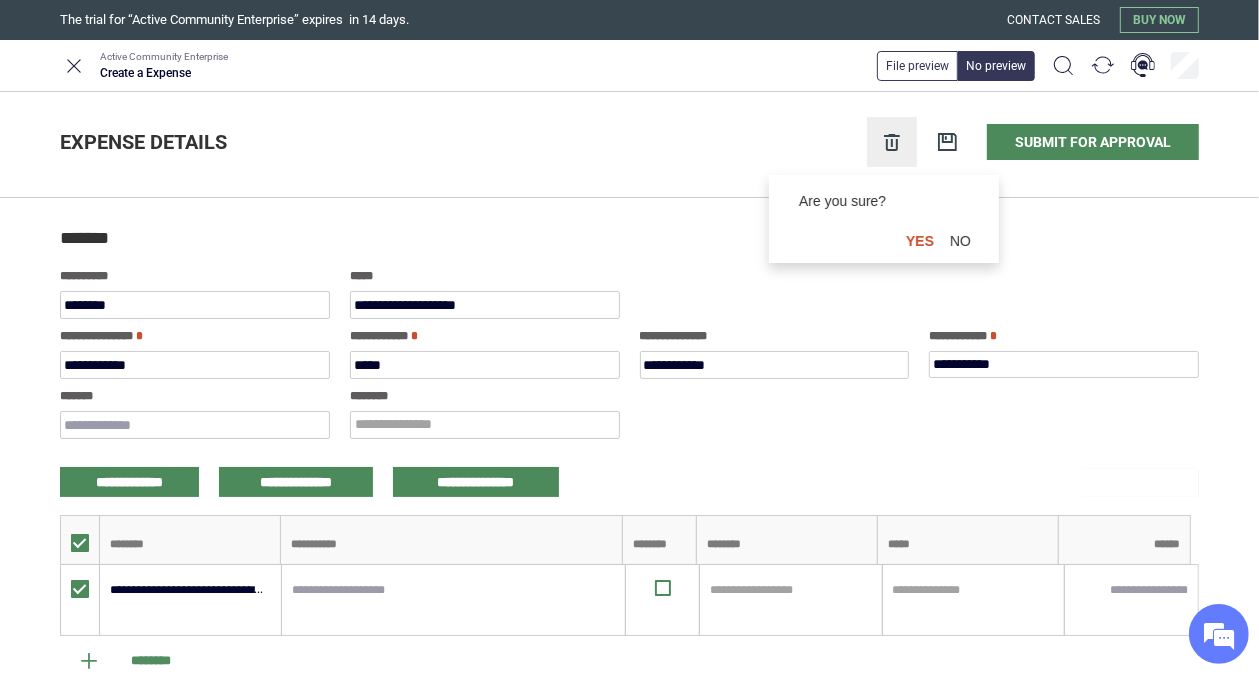 click on "yes" at bounding box center (920, 241) 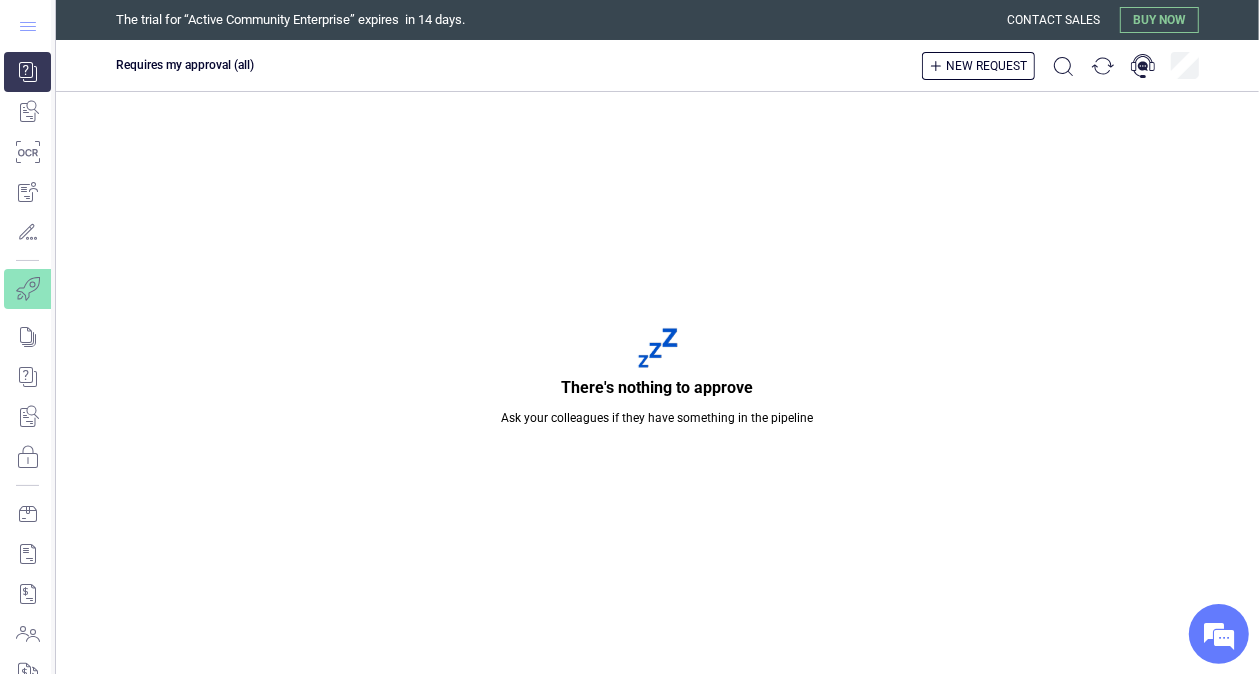 click 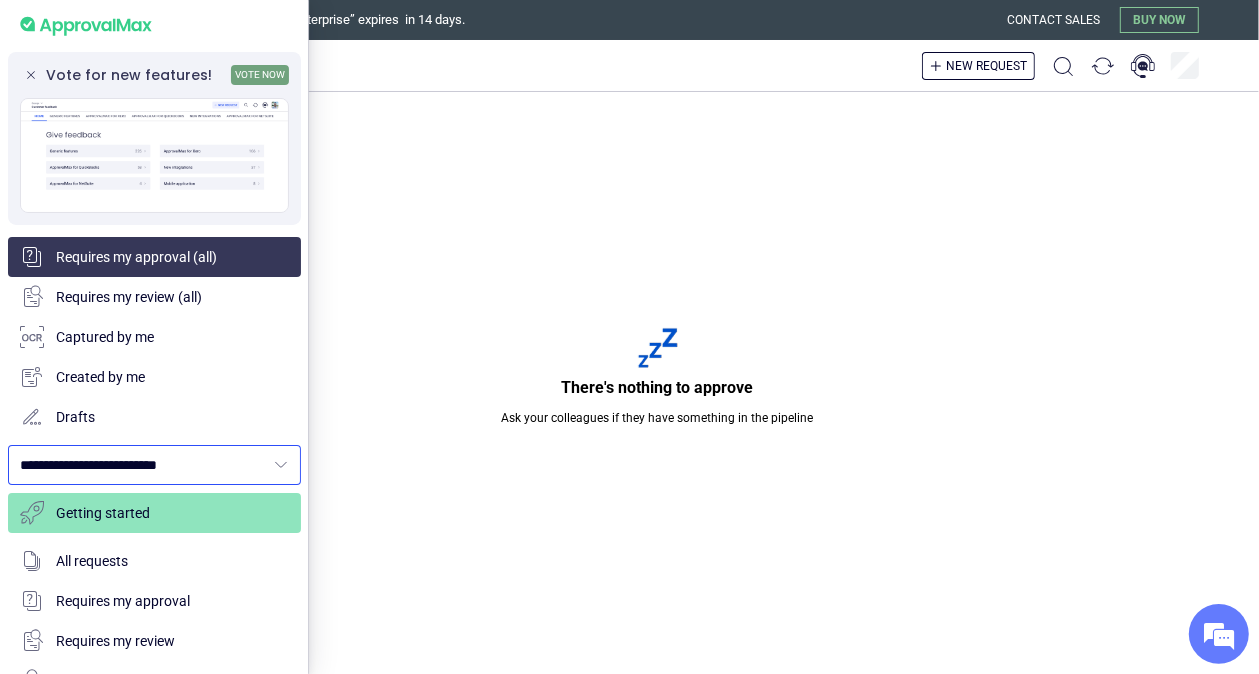 click 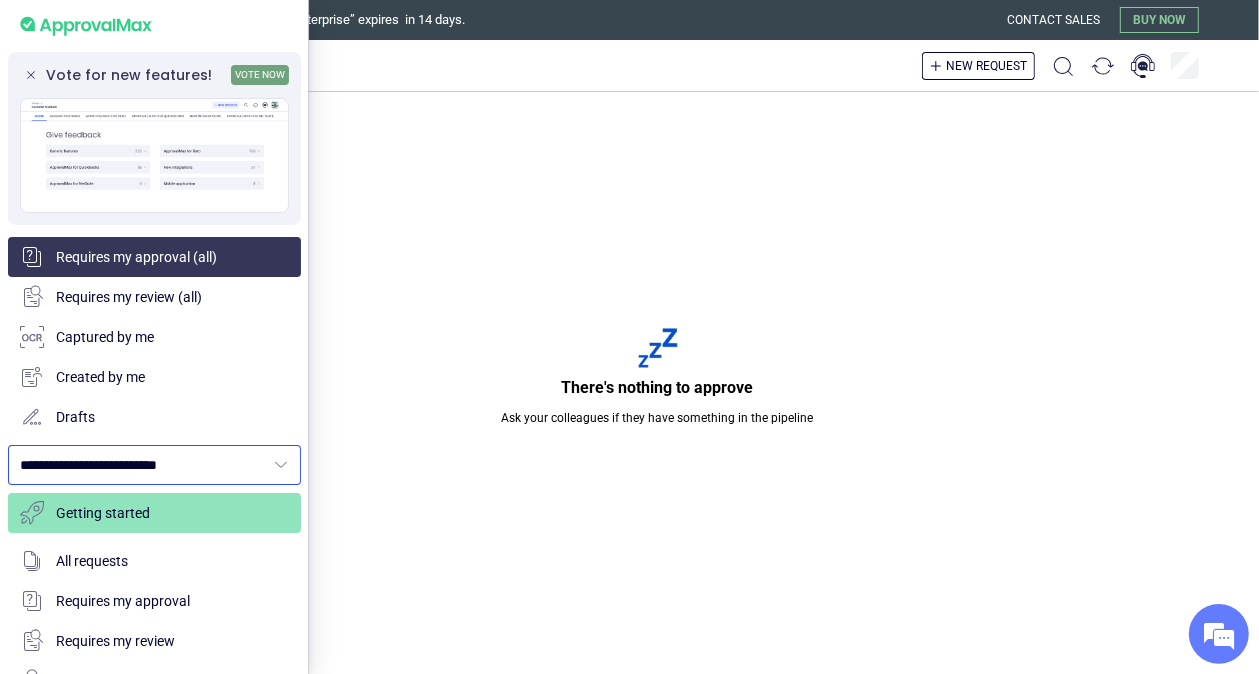 click 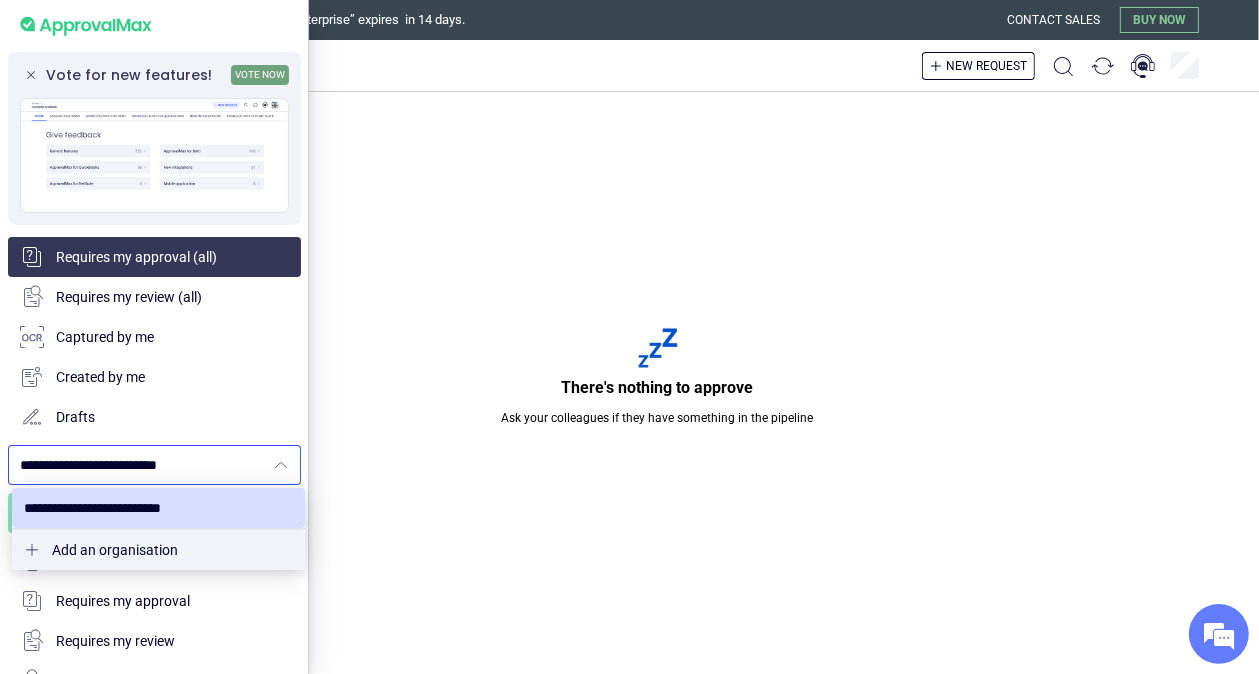 click at bounding box center (154, 26) 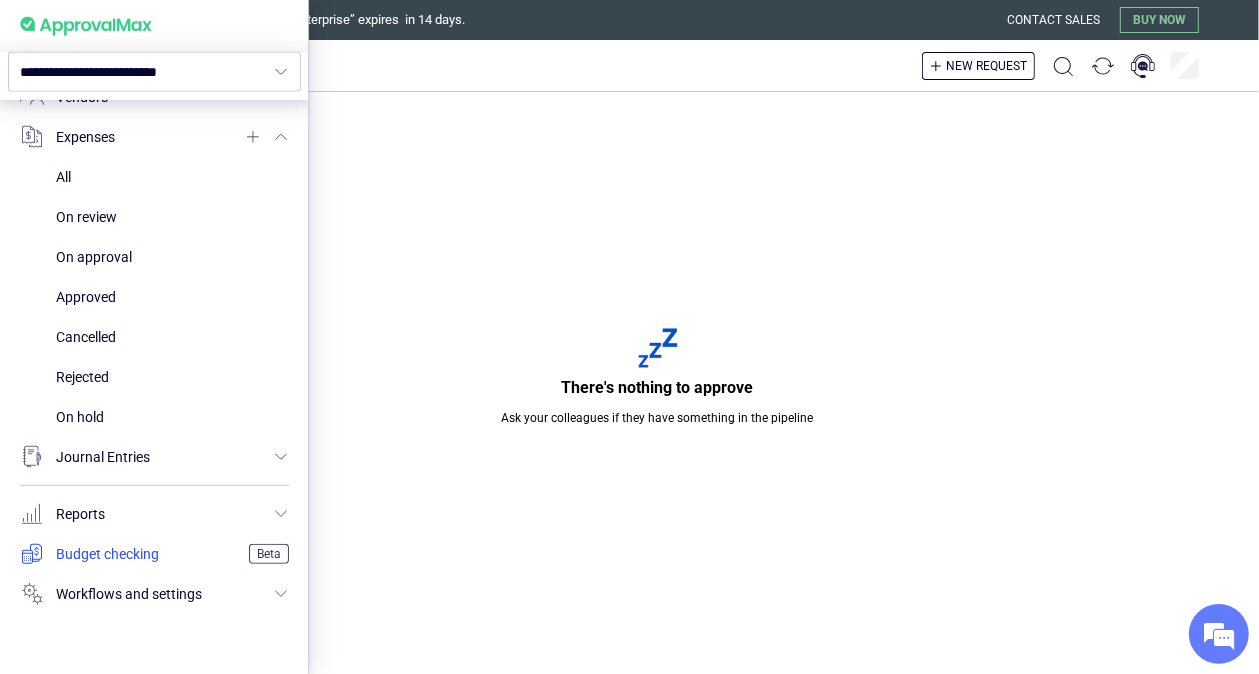 scroll, scrollTop: 763, scrollLeft: 0, axis: vertical 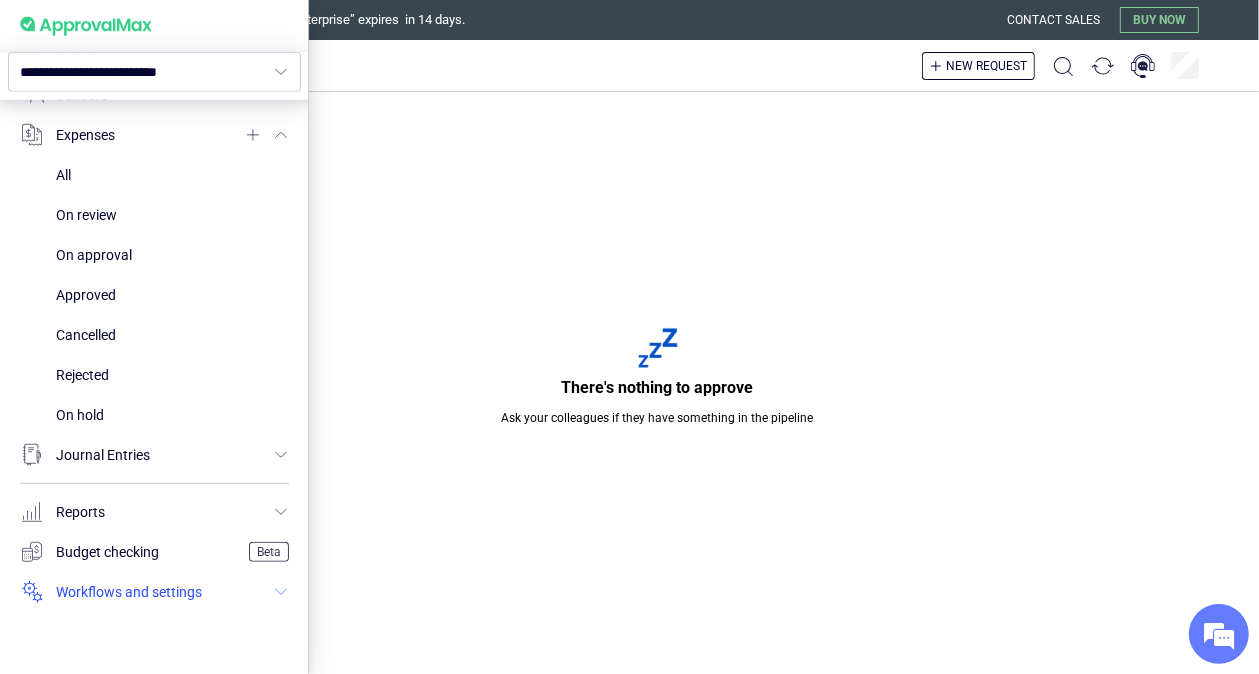 drag, startPoint x: 147, startPoint y: 592, endPoint x: 163, endPoint y: 588, distance: 16.492422 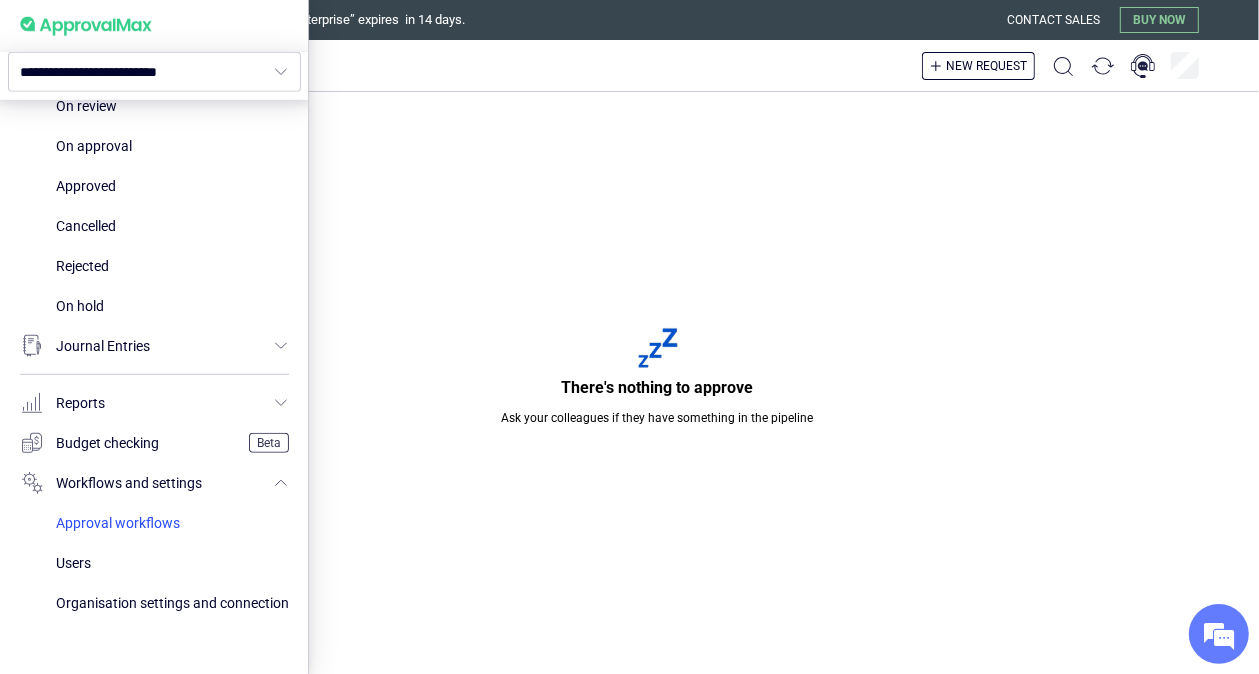 scroll, scrollTop: 883, scrollLeft: 0, axis: vertical 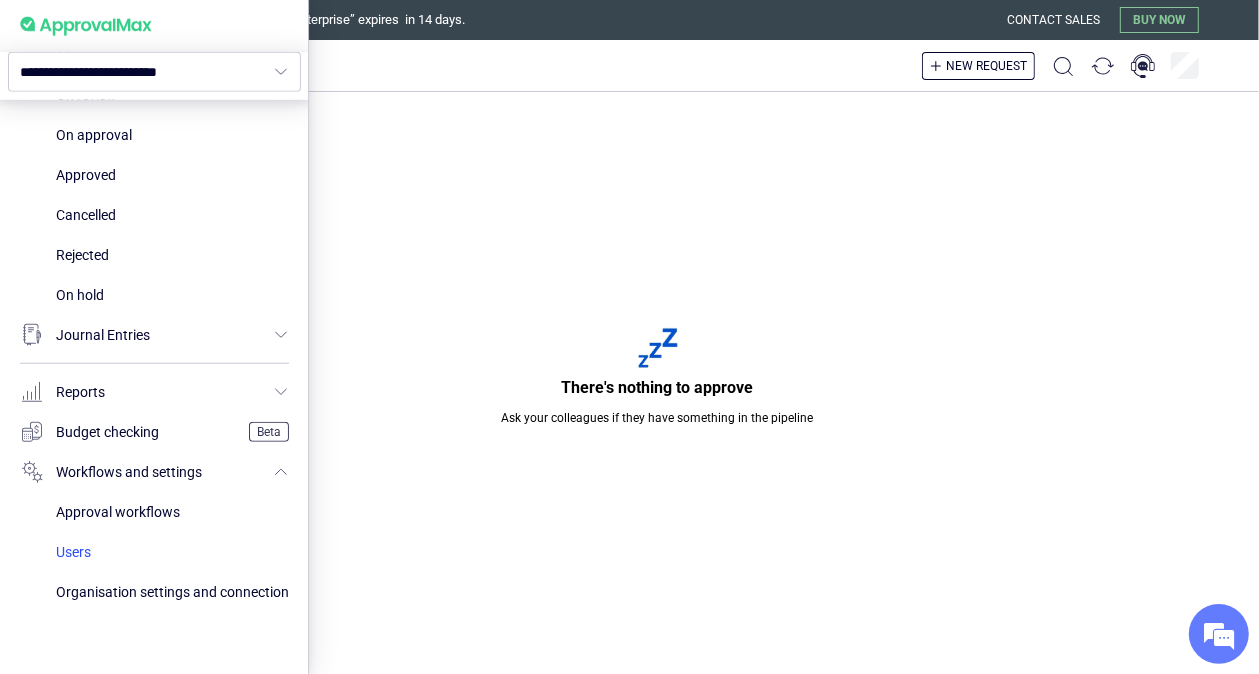 click at bounding box center [172, 552] 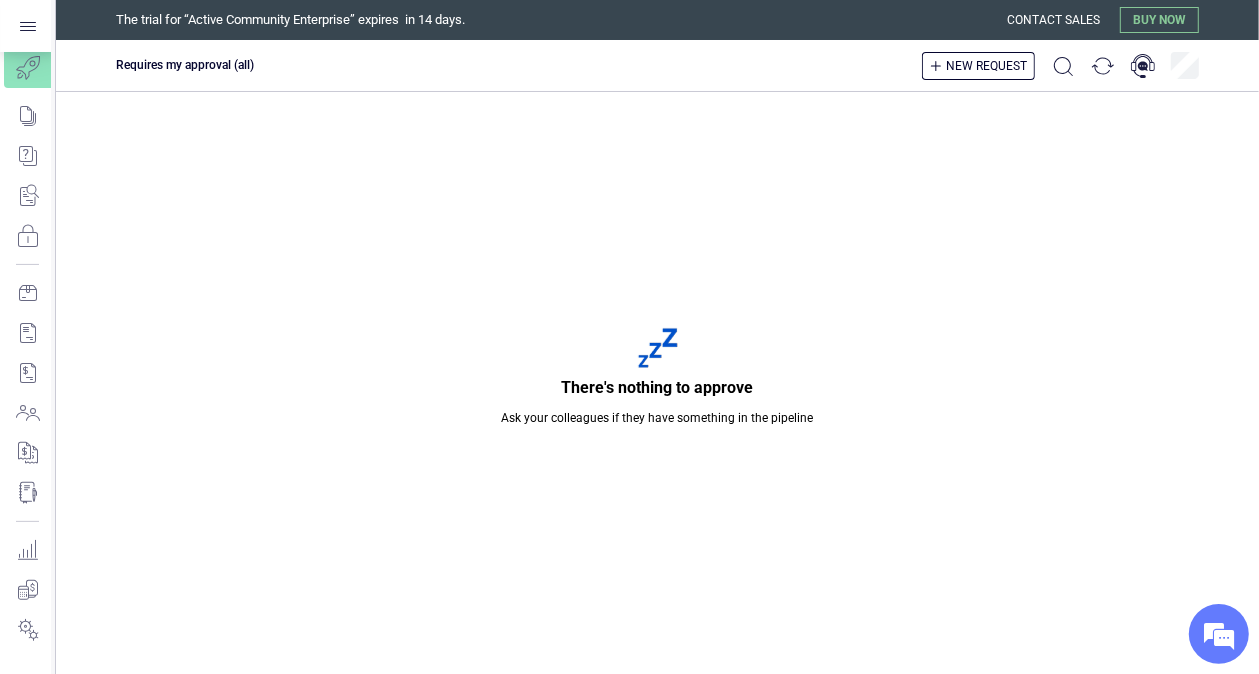 scroll, scrollTop: 220, scrollLeft: 0, axis: vertical 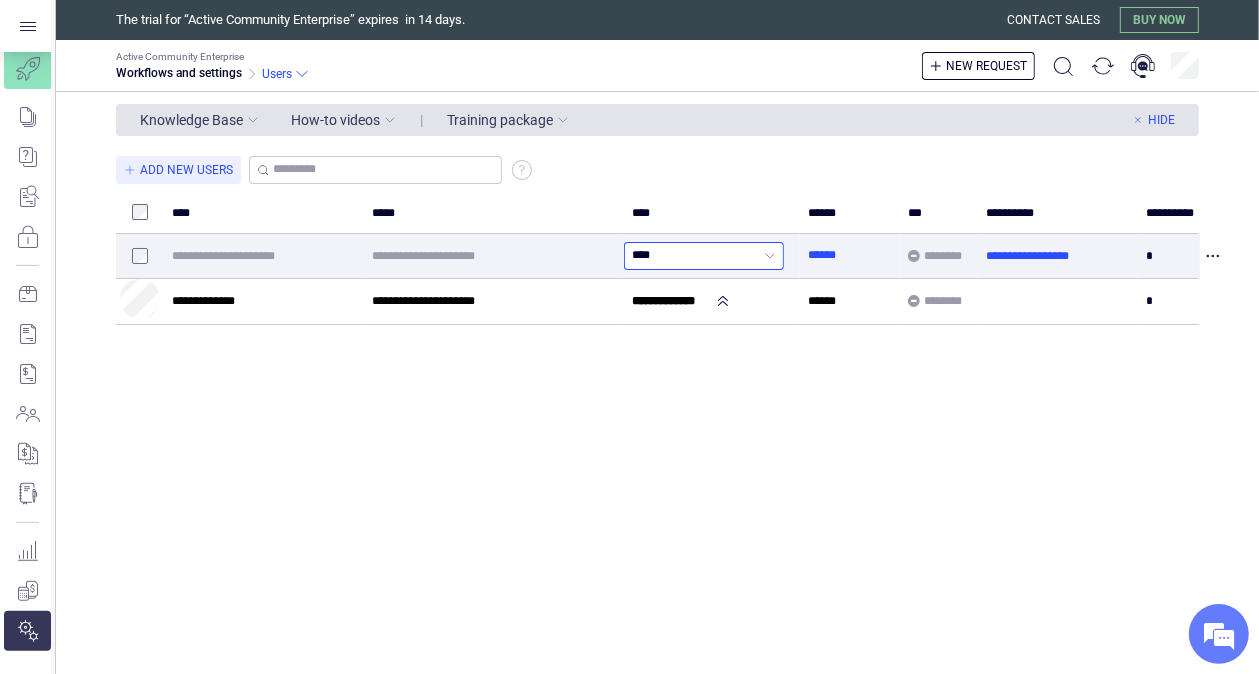 click 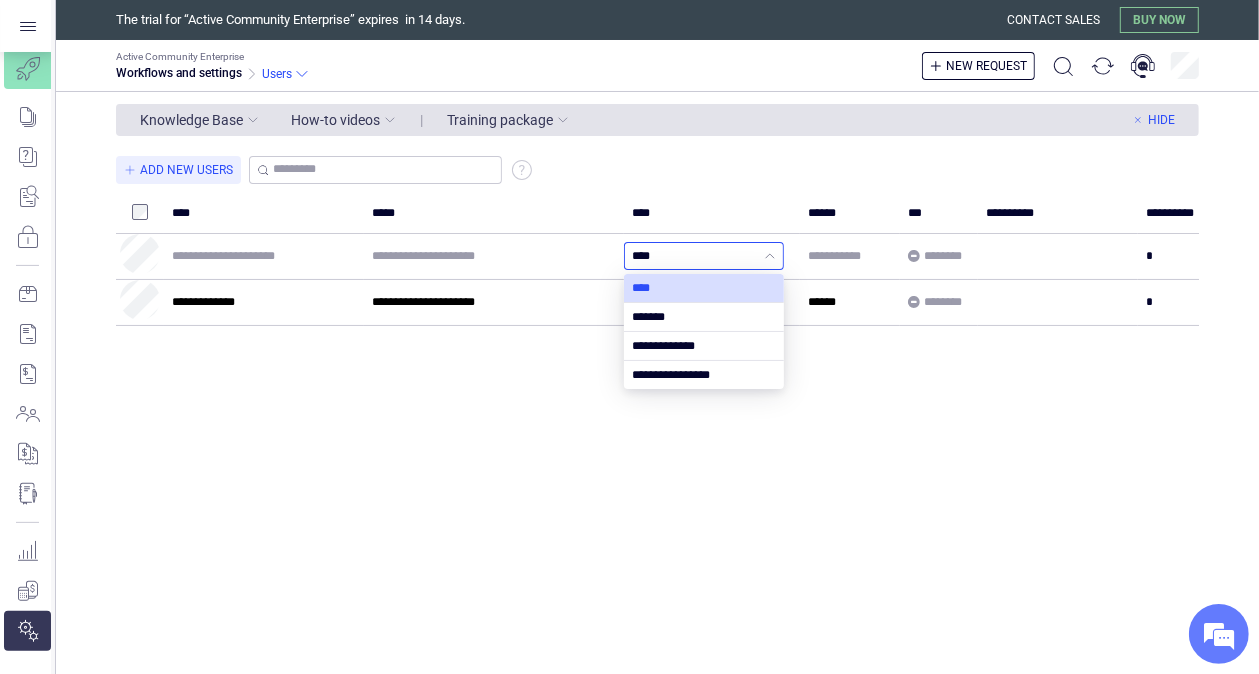 click at bounding box center (704, 288) 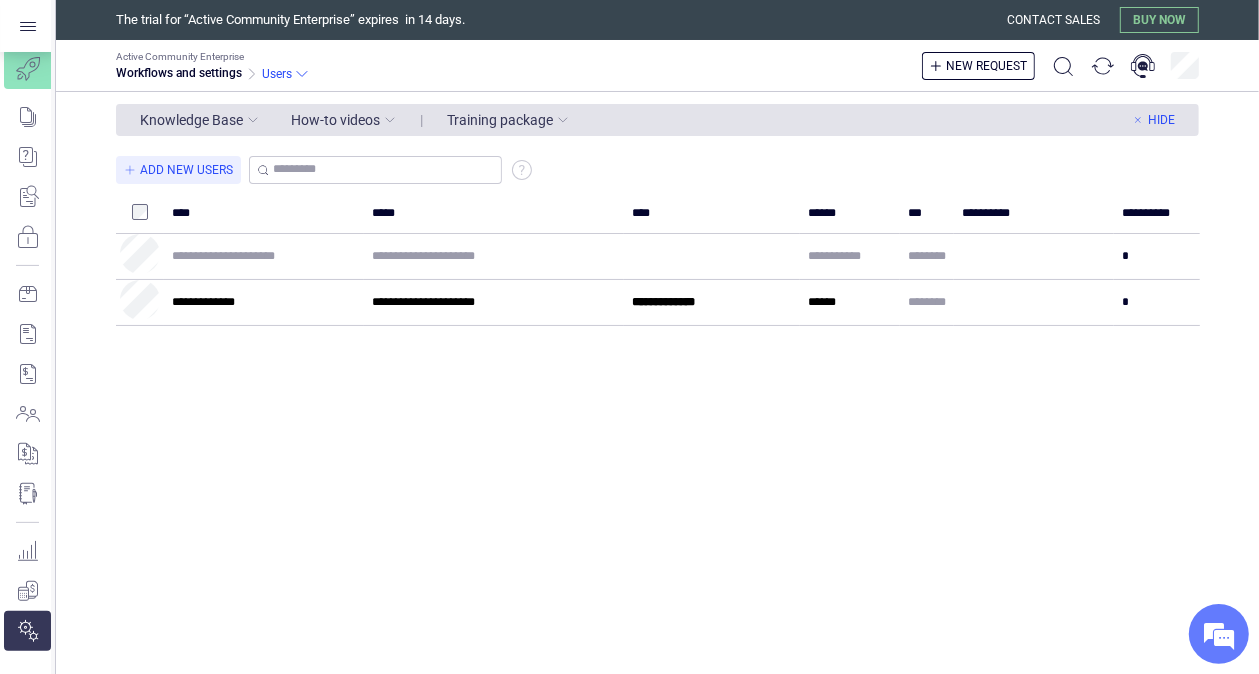 type on "****" 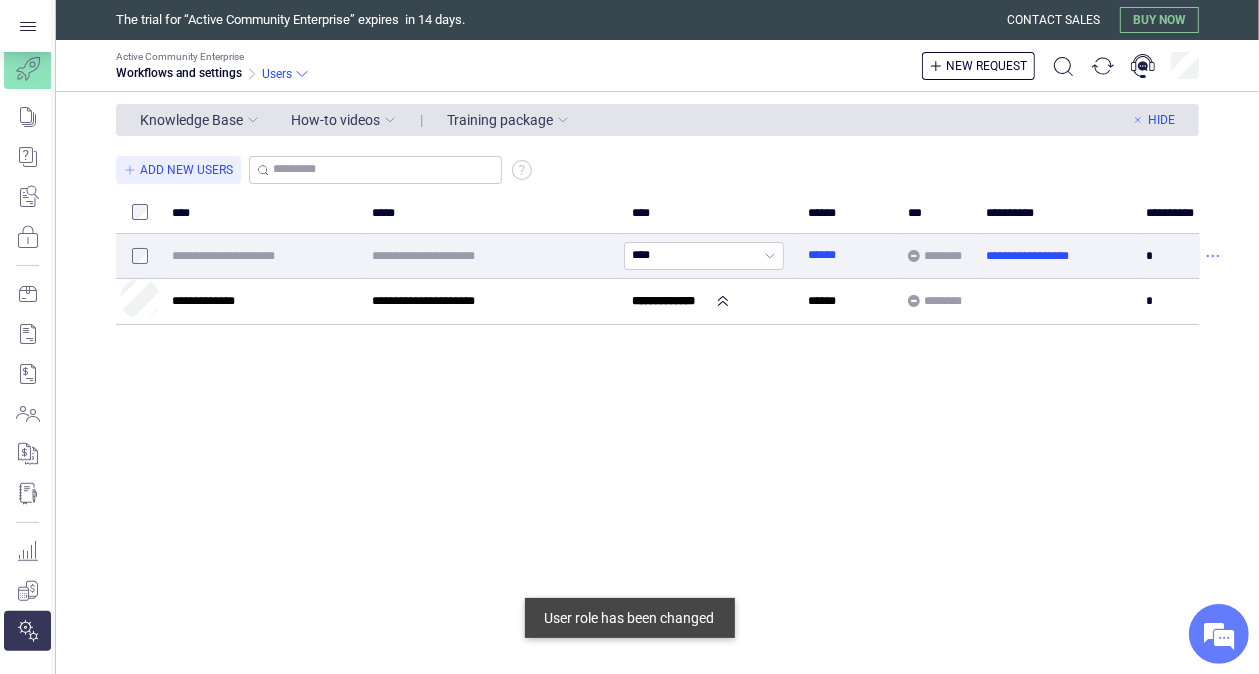 click 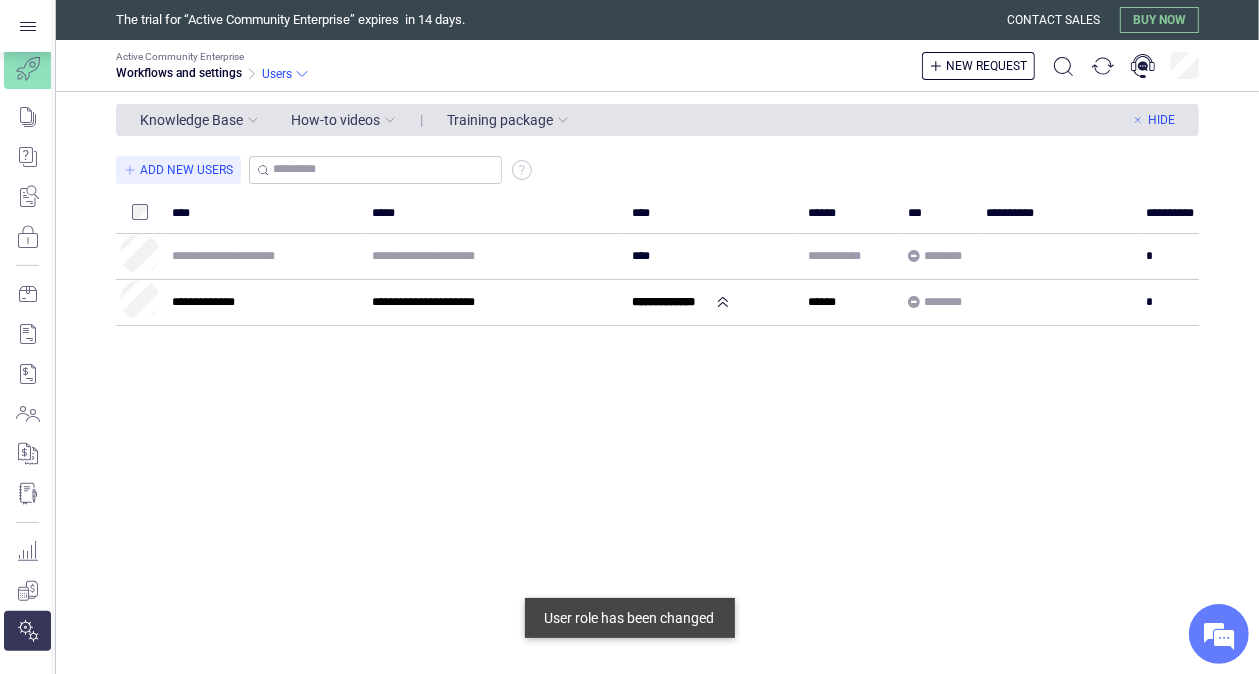 click on "**********" at bounding box center [672, 413] 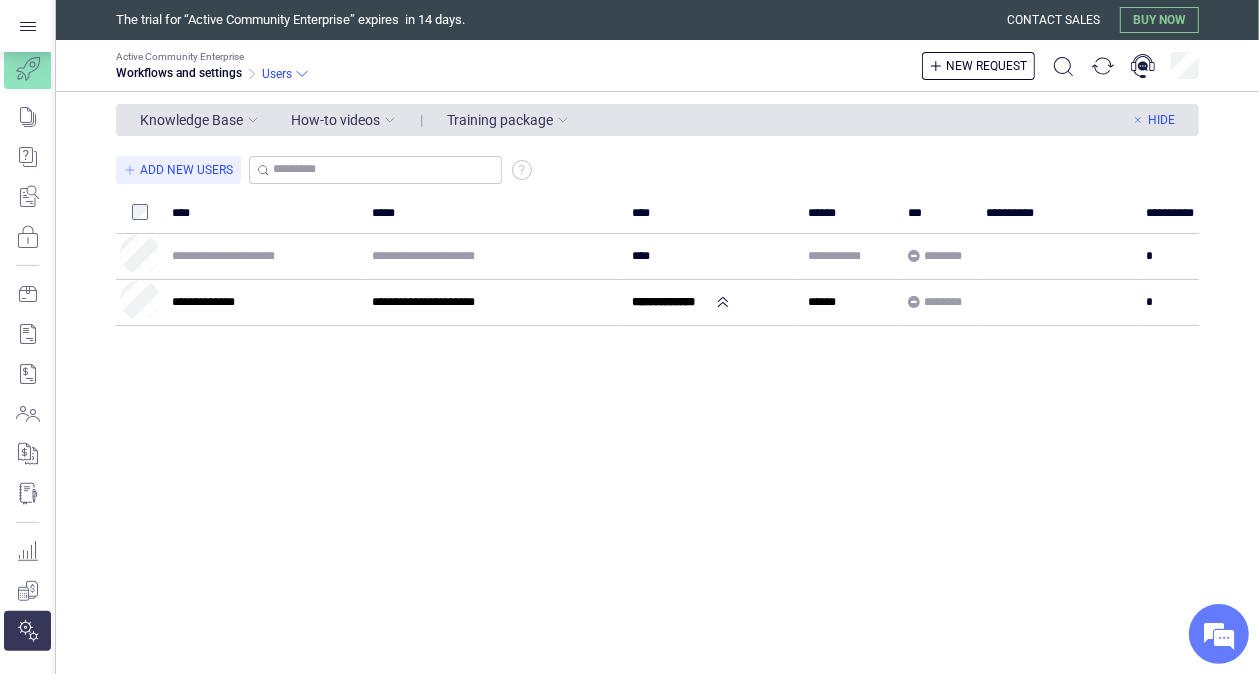 click on "Training package" at bounding box center (500, 120) 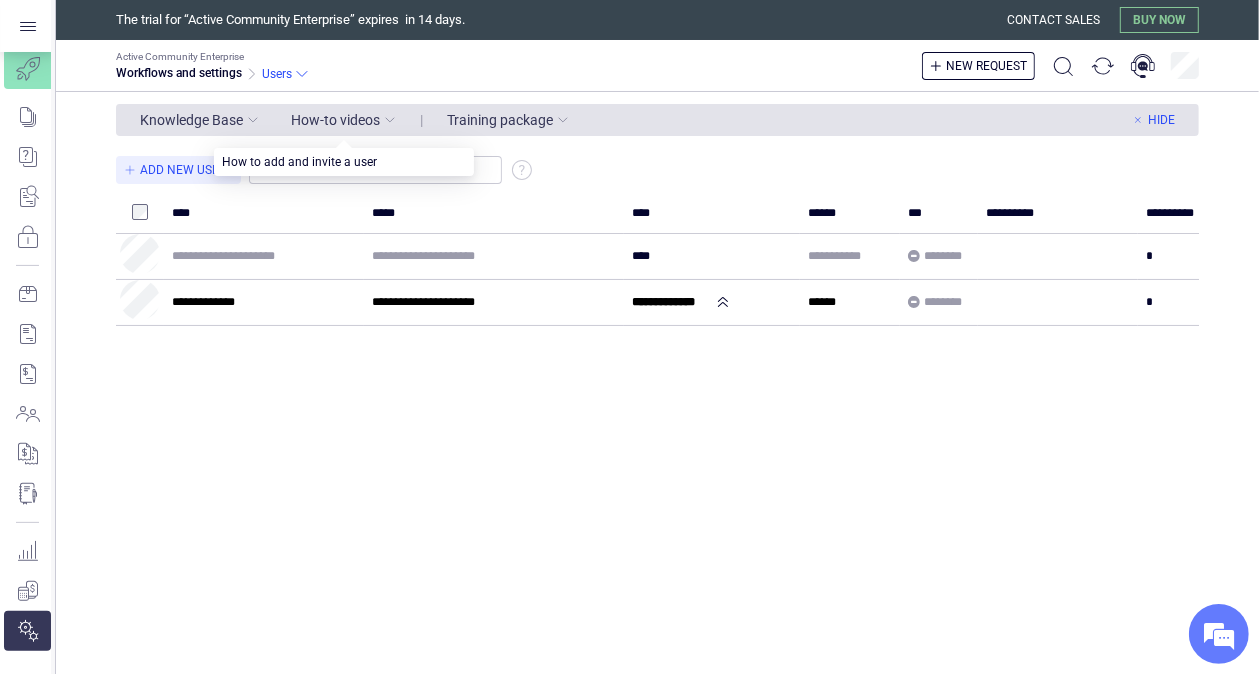 click on "Knowledge Base" at bounding box center [191, 120] 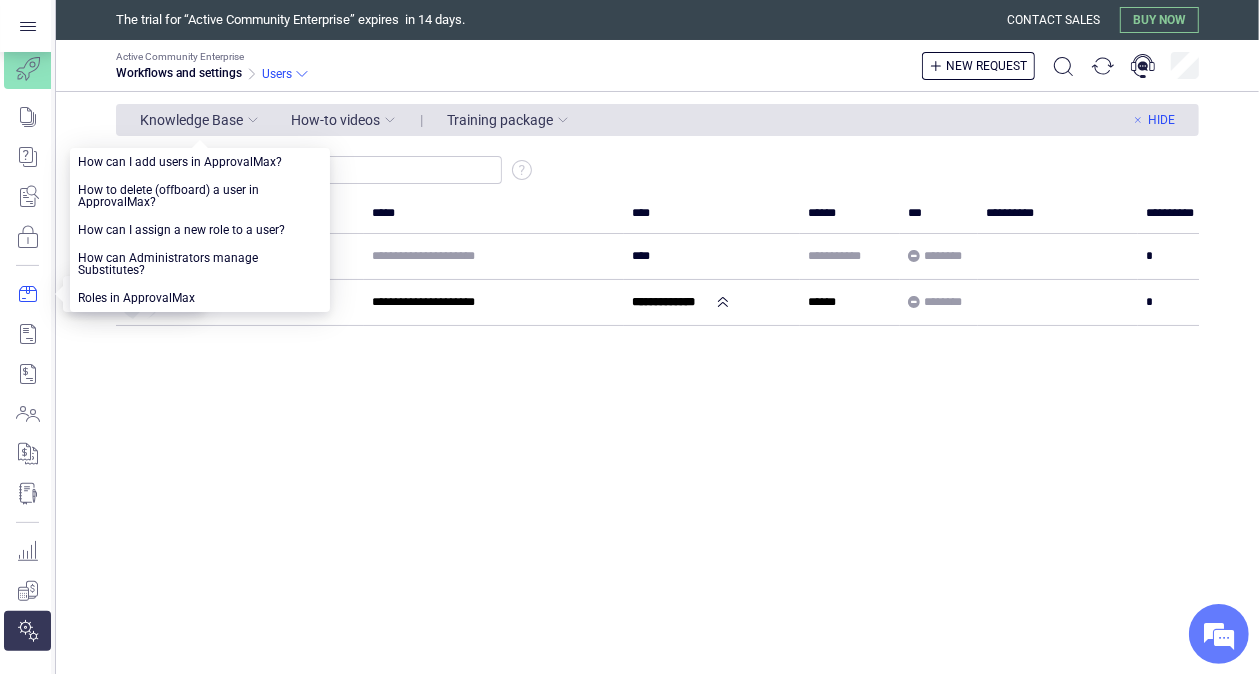 click at bounding box center [27, 294] 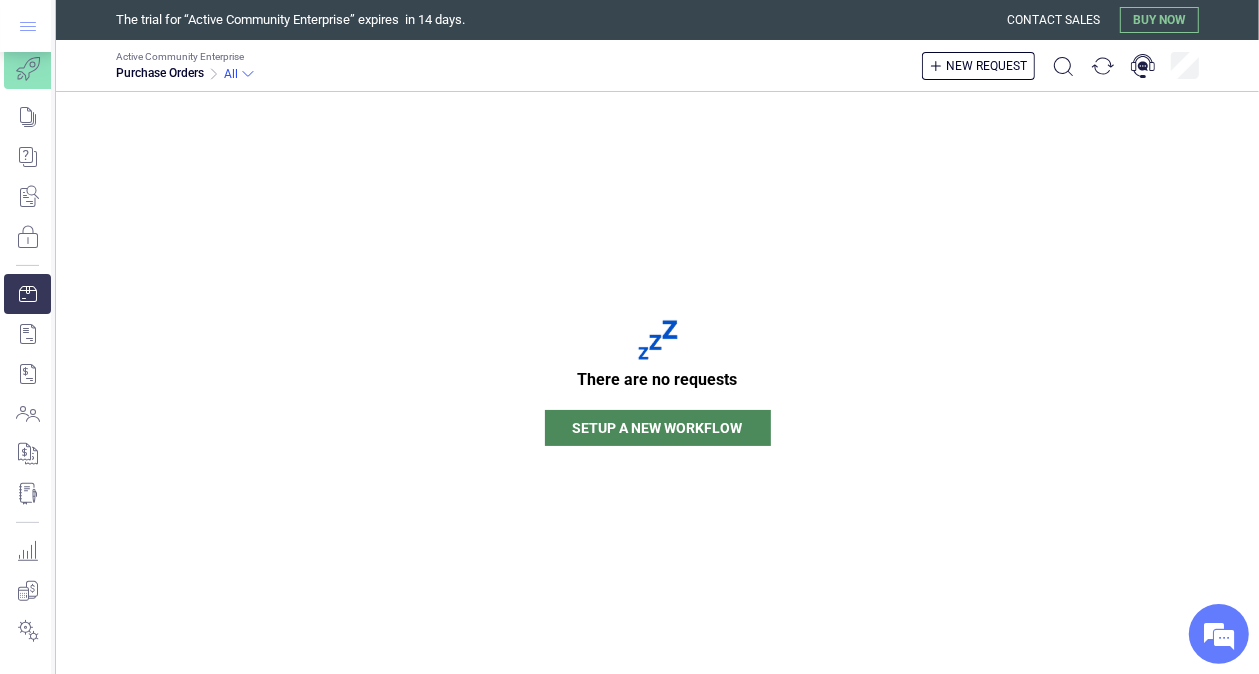 click 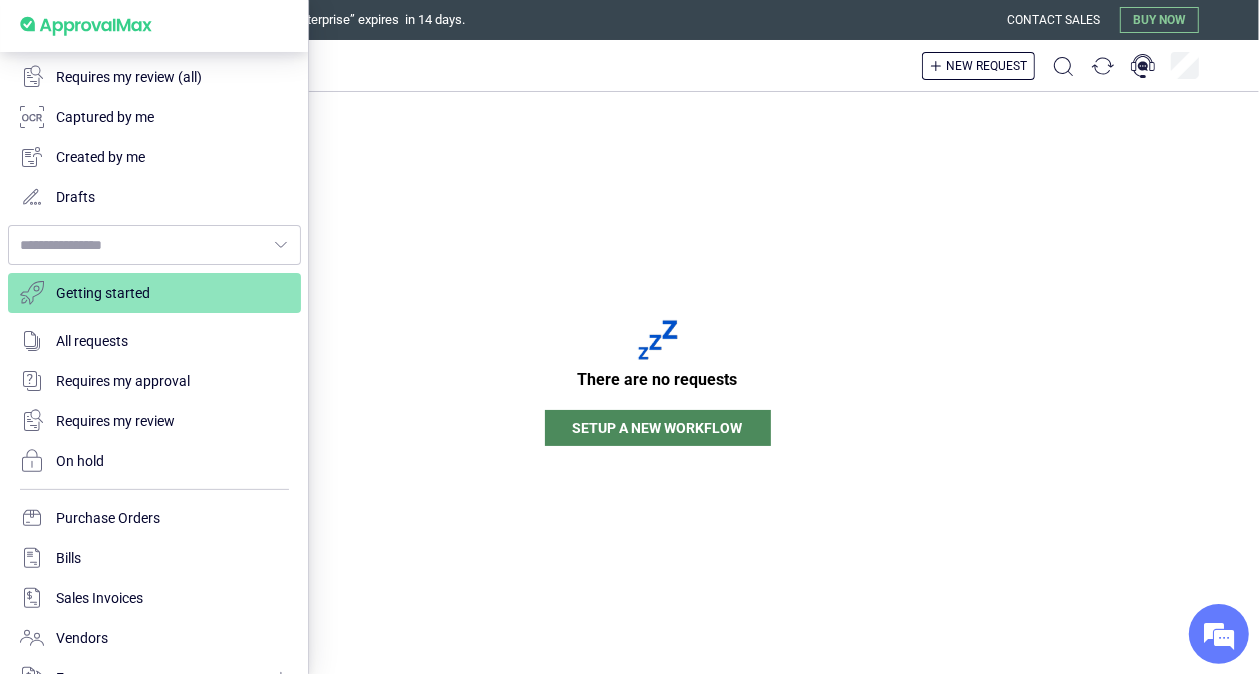 type on "**********" 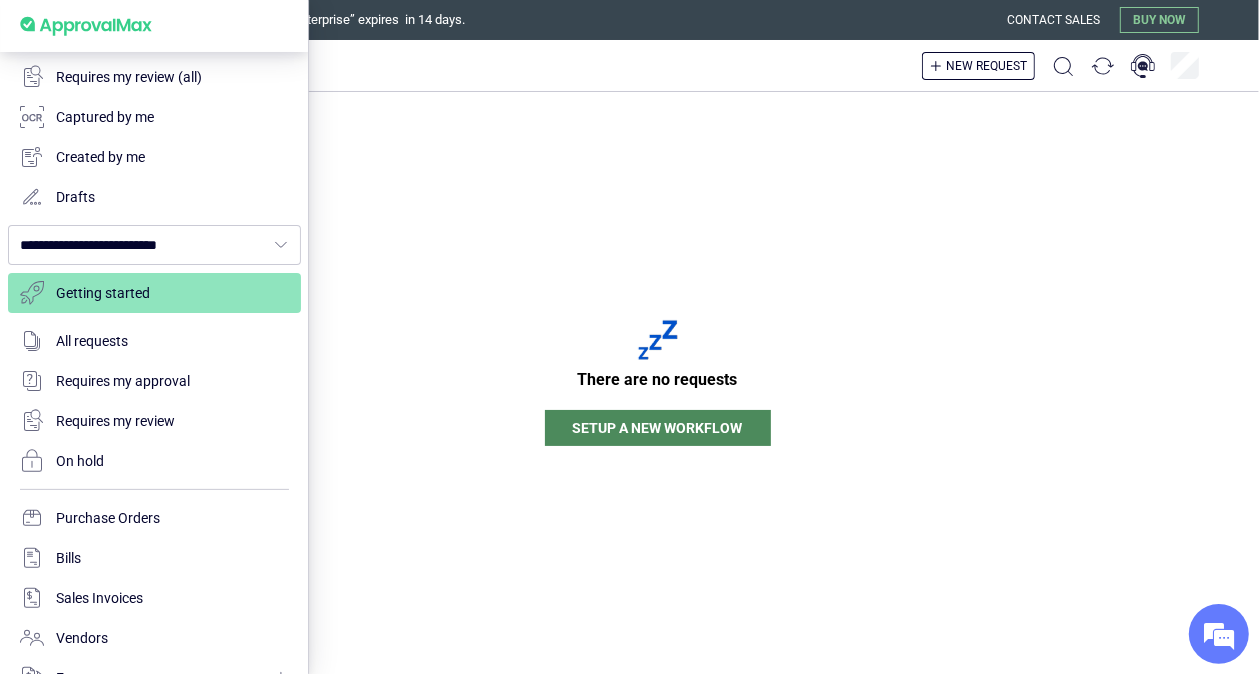 scroll, scrollTop: 339, scrollLeft: 0, axis: vertical 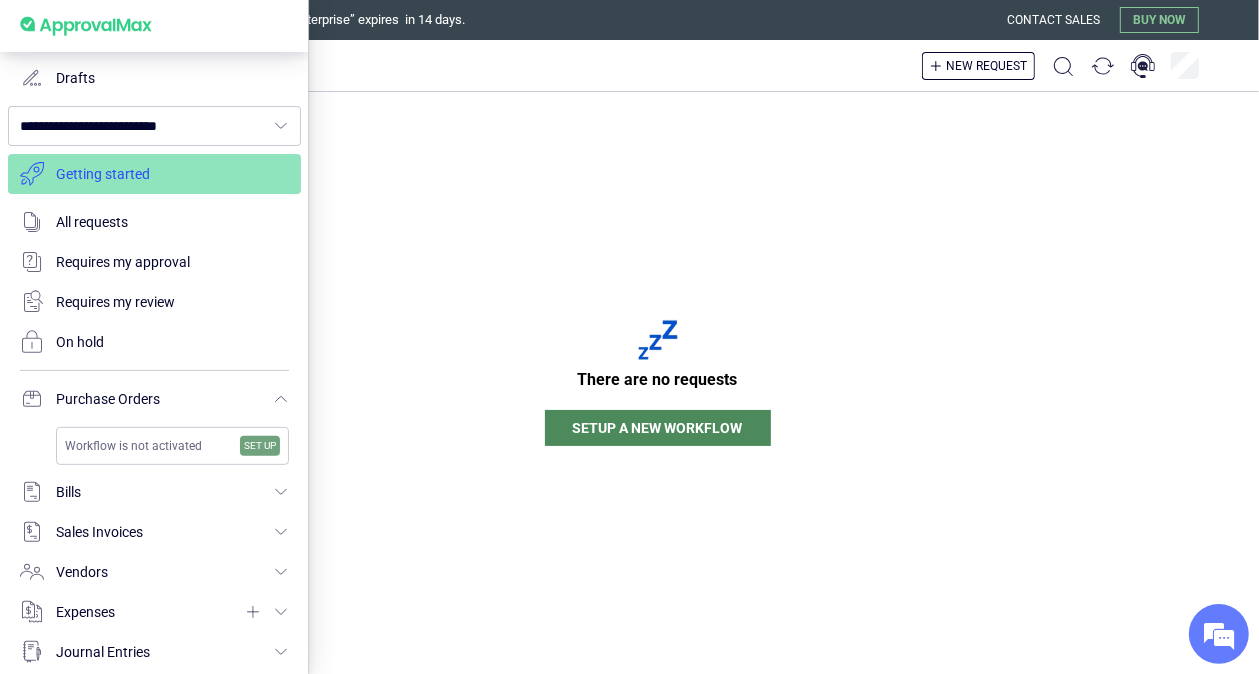 click at bounding box center (154, 174) 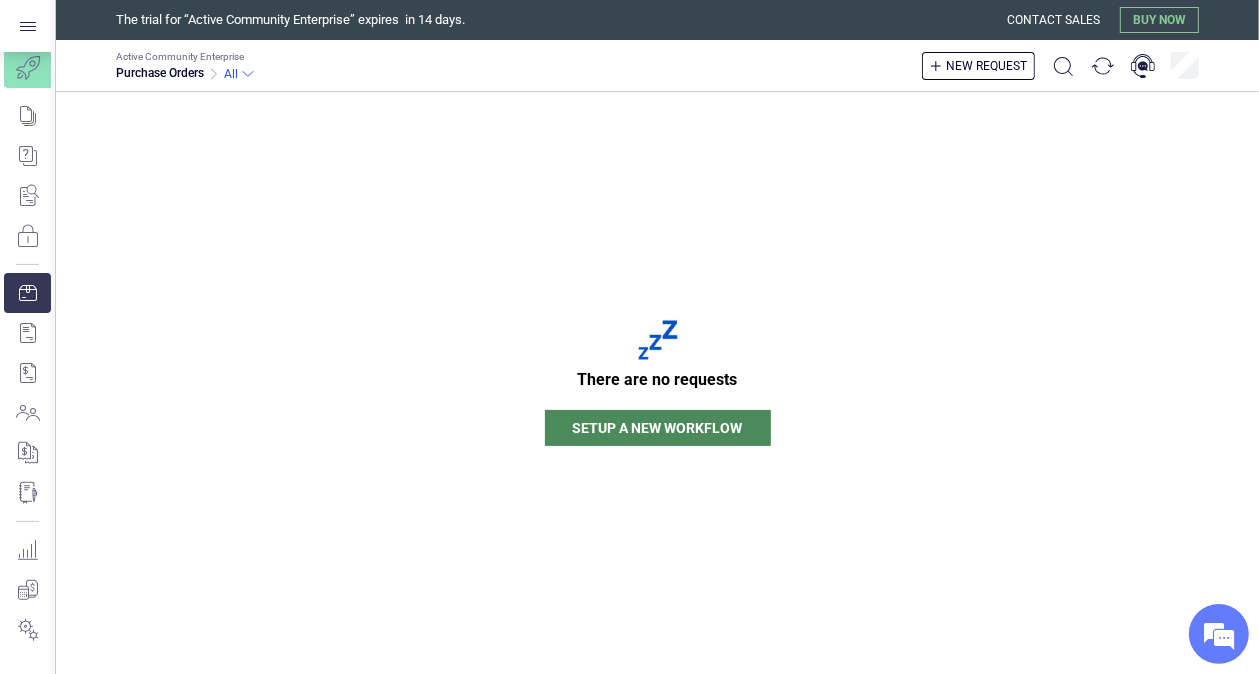scroll, scrollTop: 220, scrollLeft: 0, axis: vertical 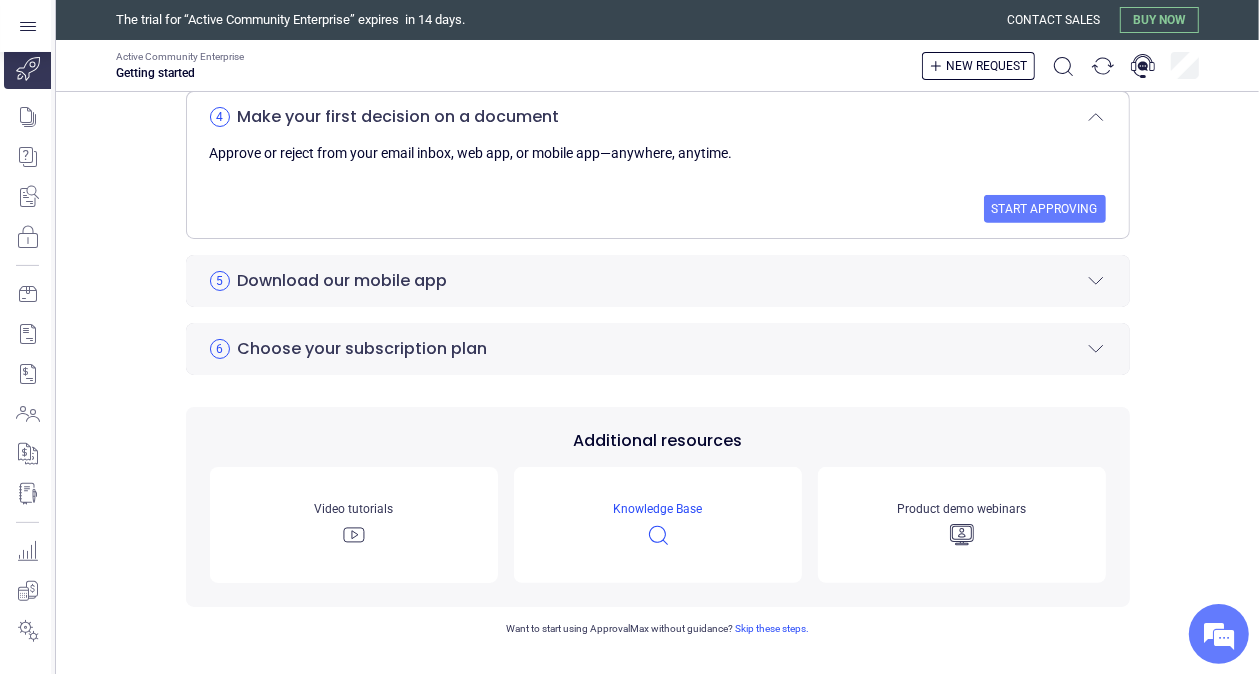 click 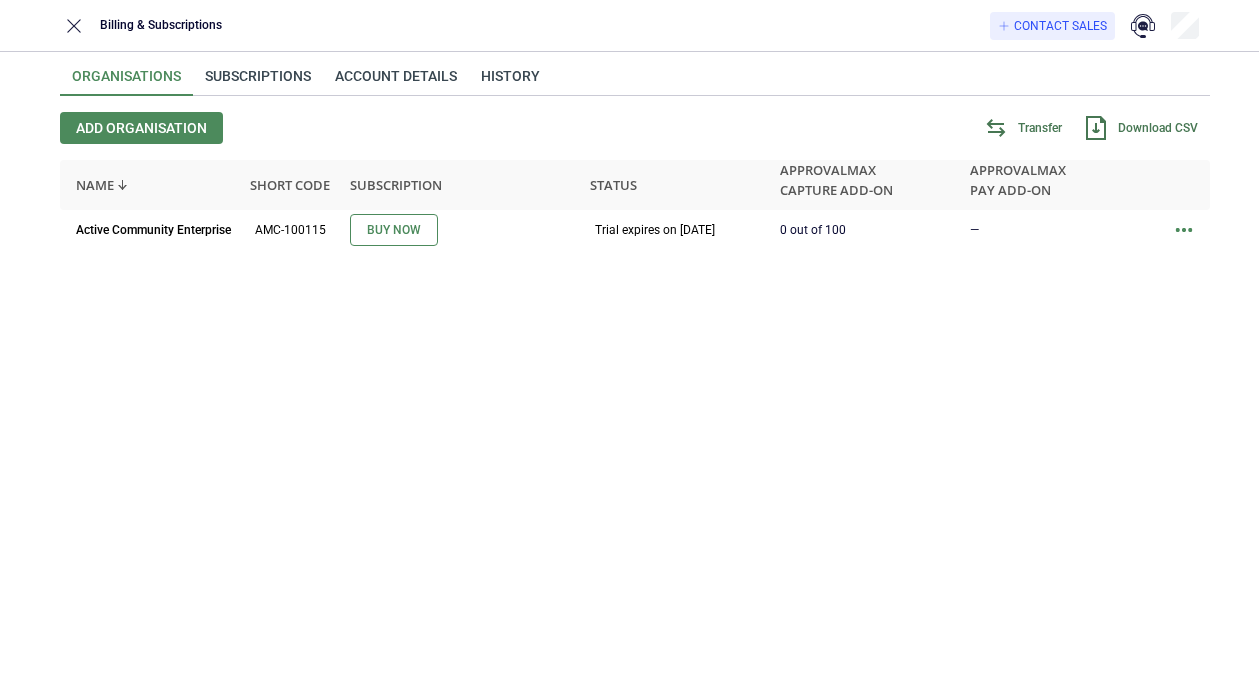 scroll, scrollTop: 0, scrollLeft: 0, axis: both 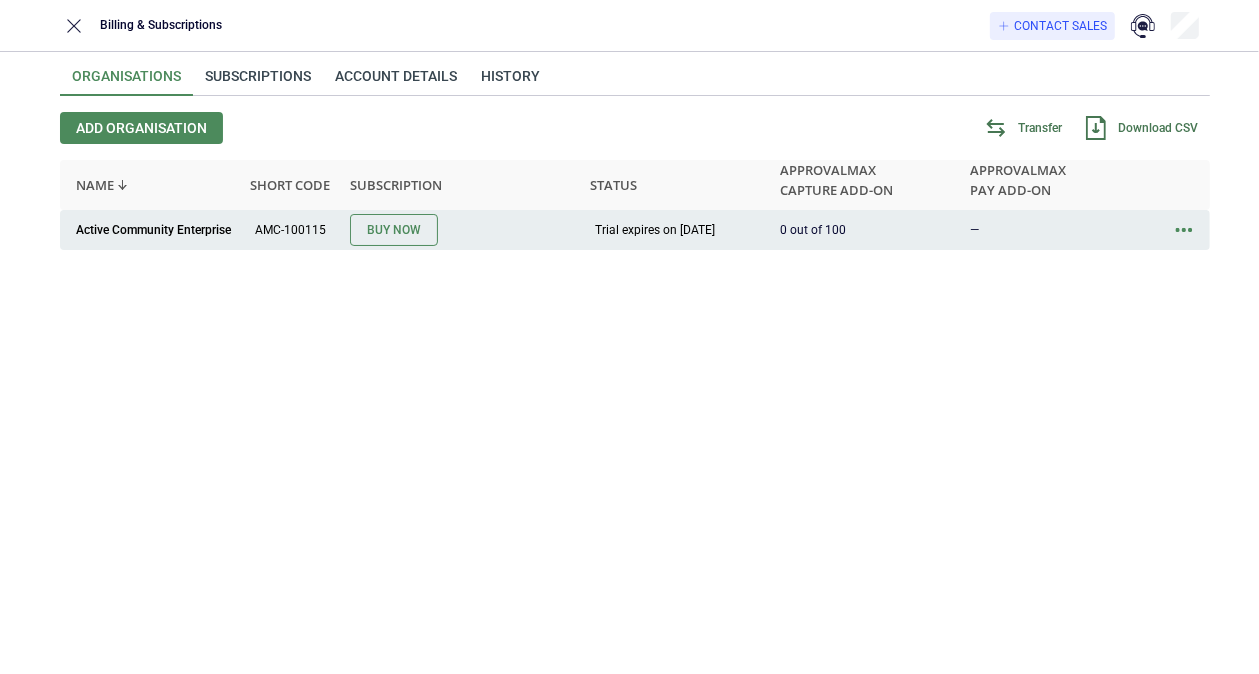 click 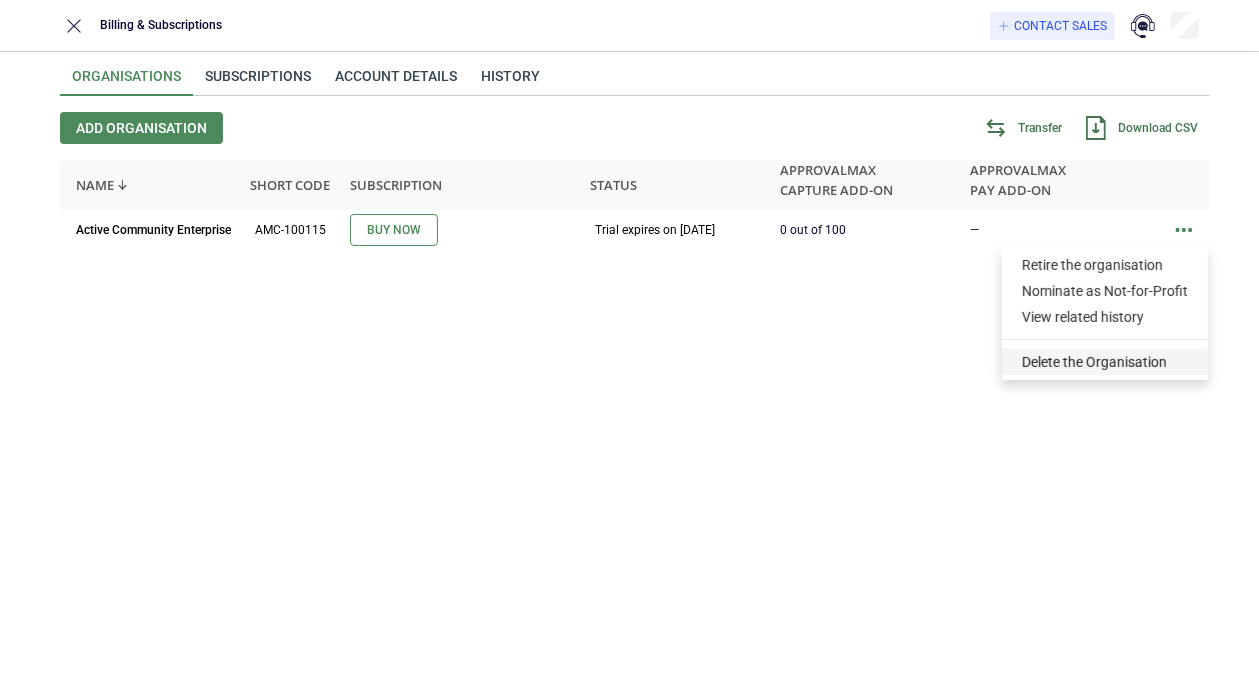 click on "Delete the Organisation" at bounding box center [1105, 362] 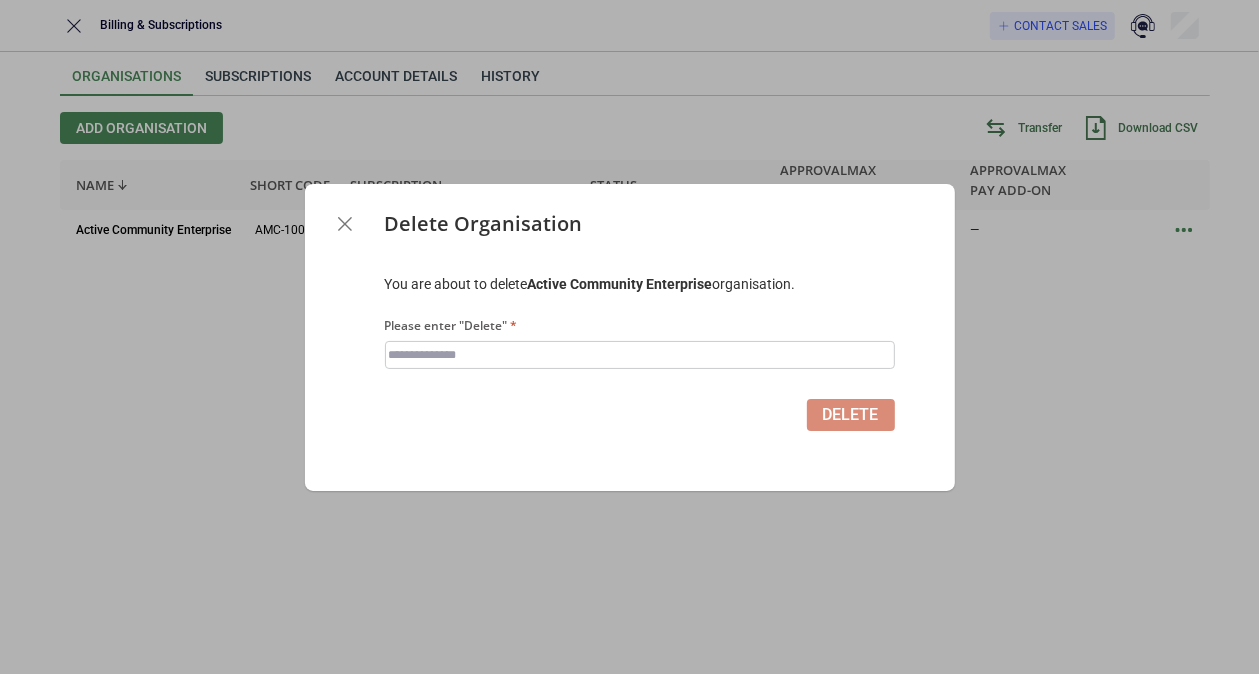 click on "You are about to delete  Active Community Enterprise  organisation. Please enter "Delete" Delete" at bounding box center (630, 377) 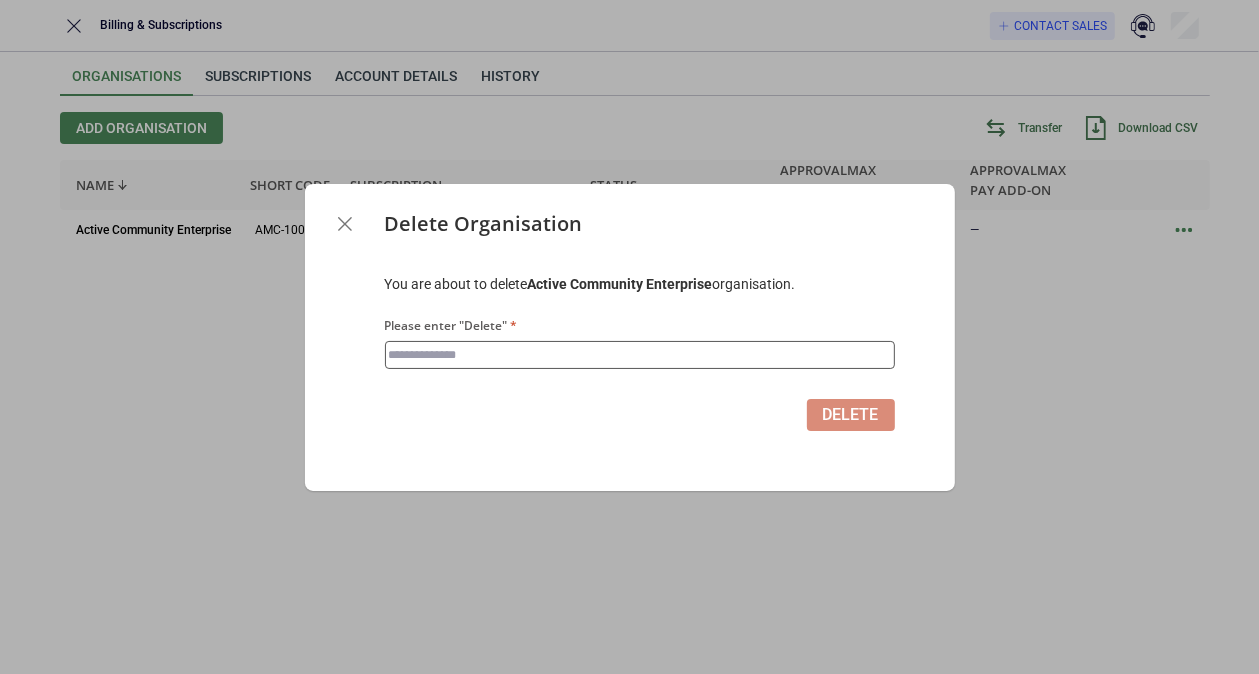 click on "Please enter "Delete"" at bounding box center (640, 355) 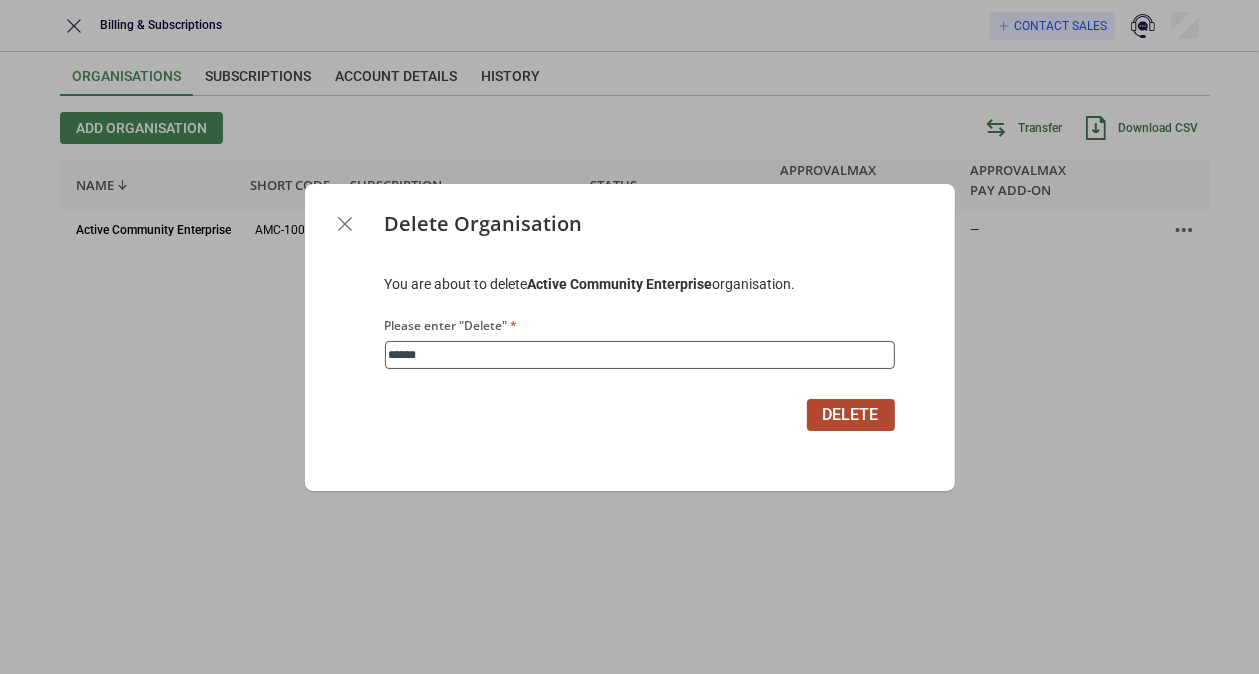 type on "******" 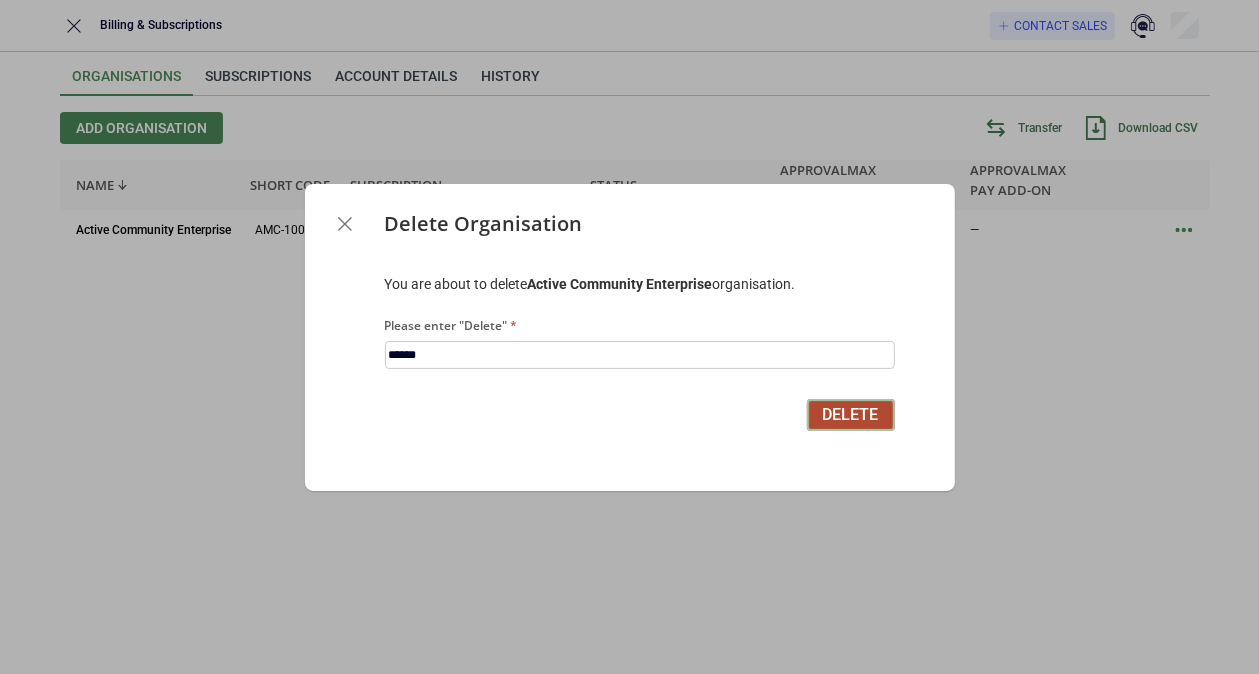 click on "Delete" at bounding box center (851, 415) 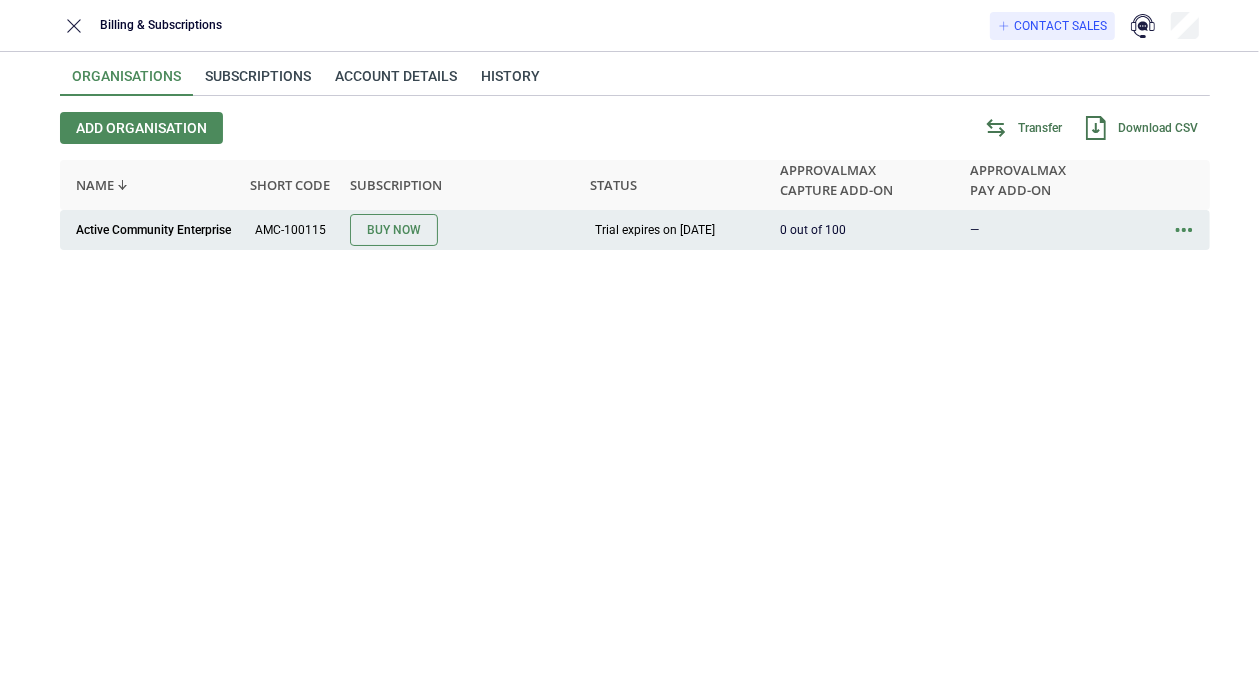 click at bounding box center [1184, 230] 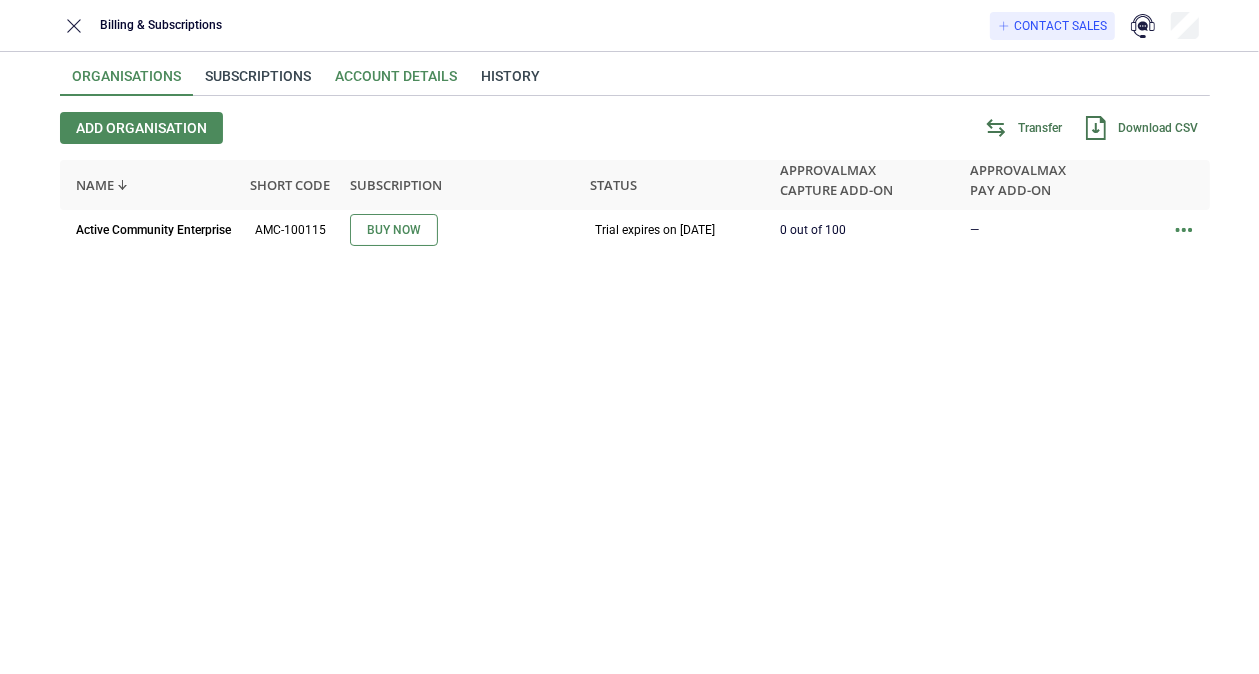 click on "Account details" at bounding box center (396, 82) 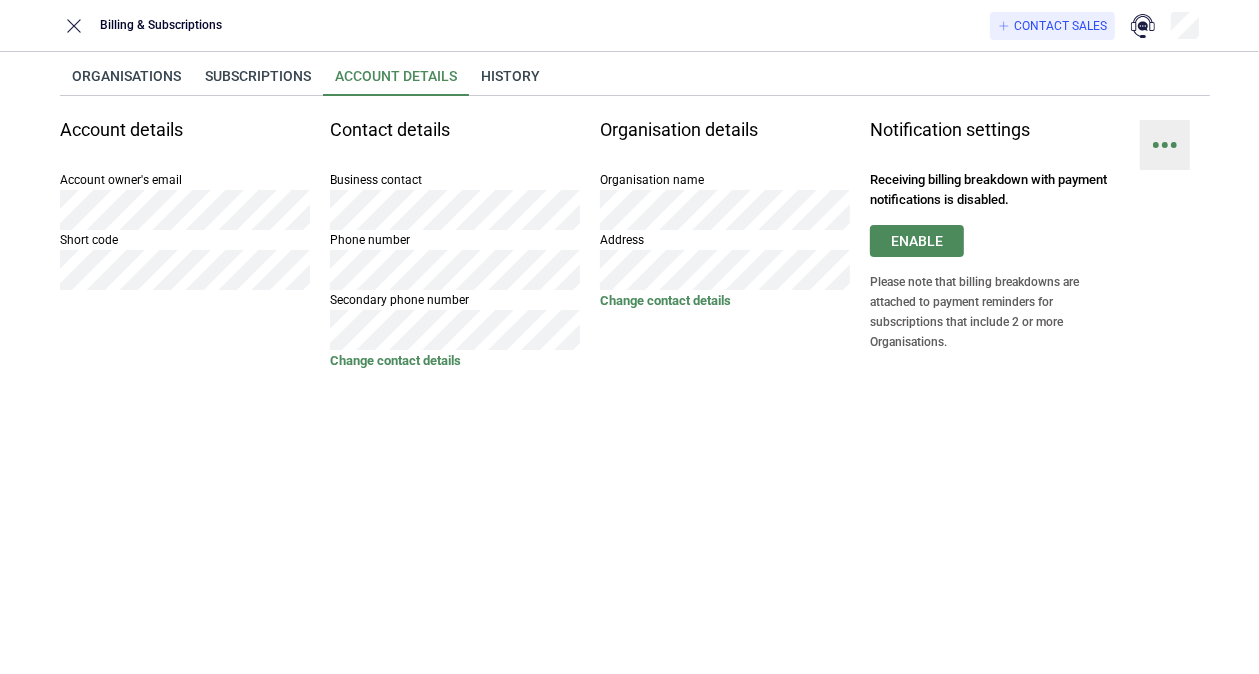click at bounding box center [1165, 145] 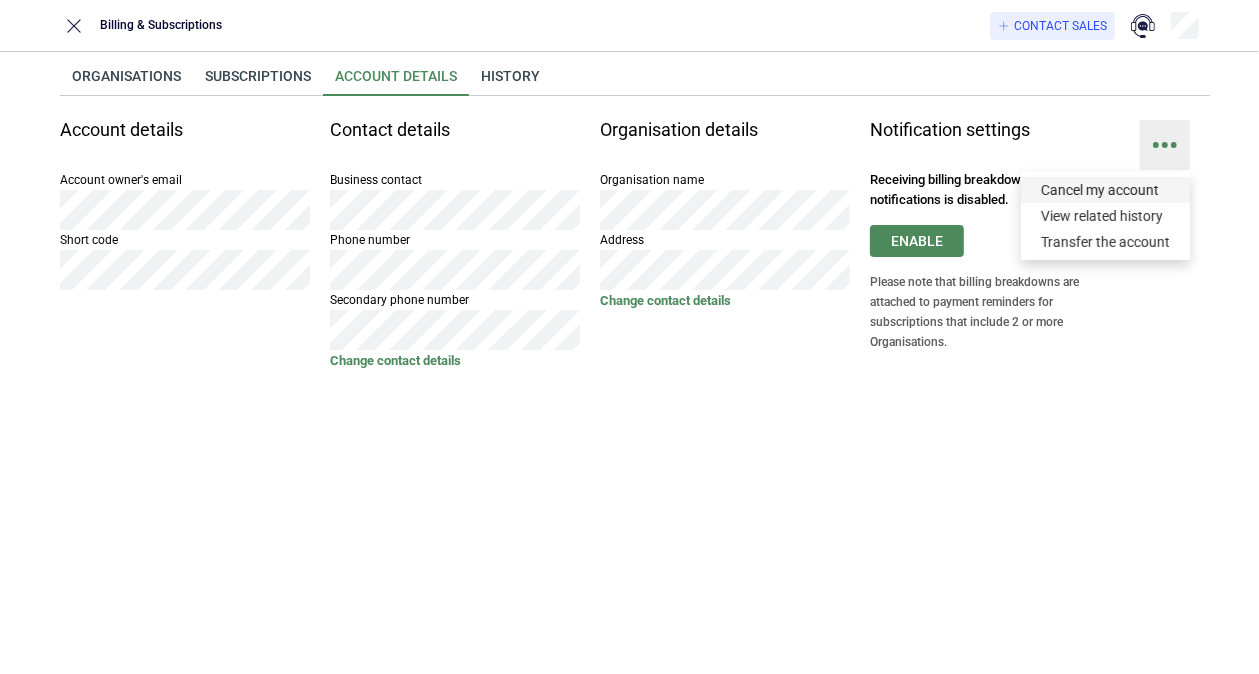 click on "Cancel my account" at bounding box center [1105, 190] 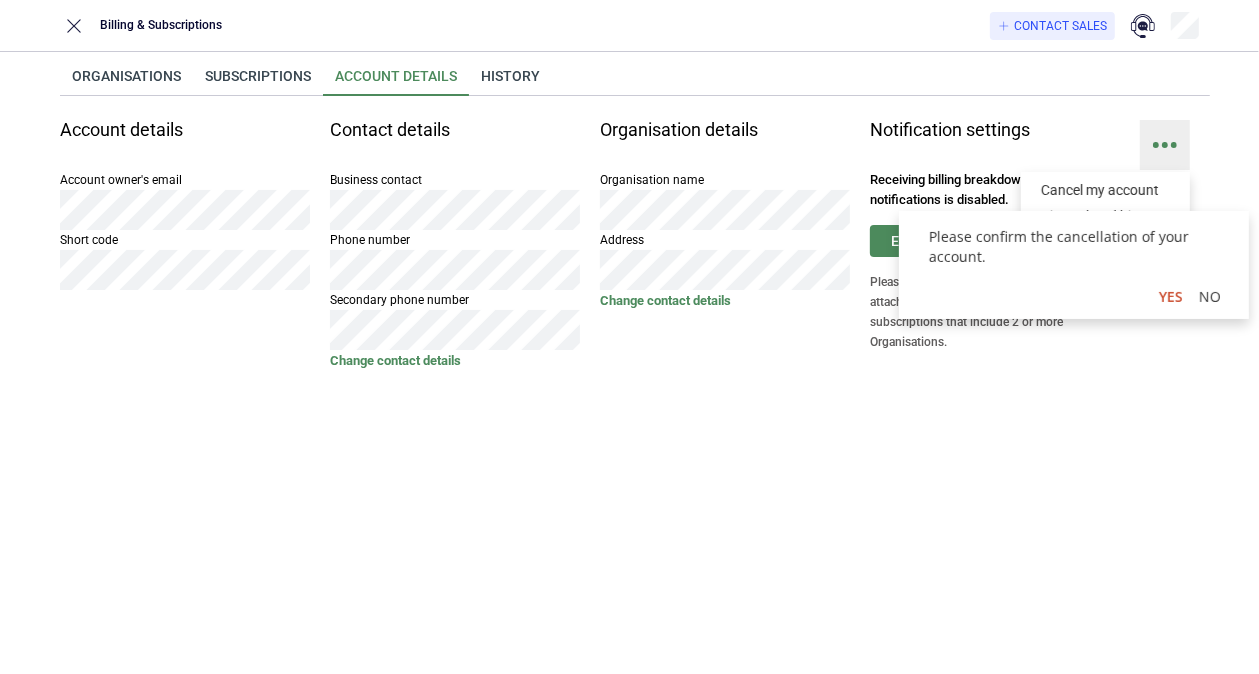 click on "yes" at bounding box center (1171, 297) 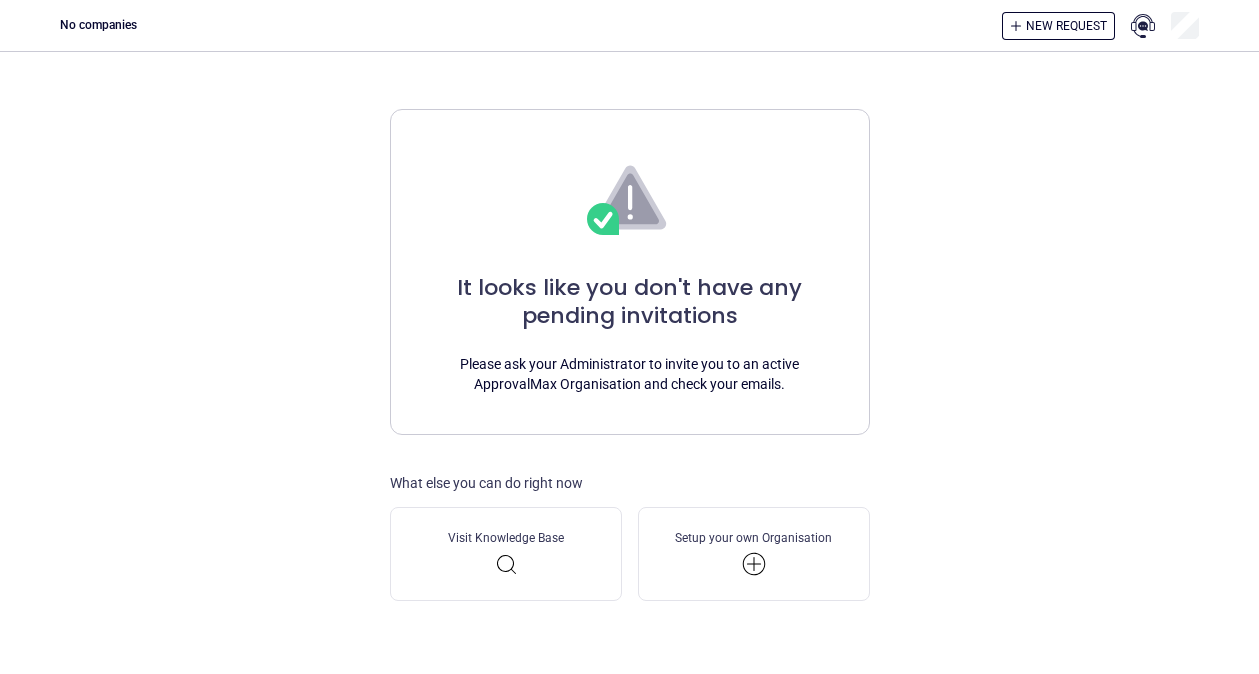 scroll, scrollTop: 0, scrollLeft: 0, axis: both 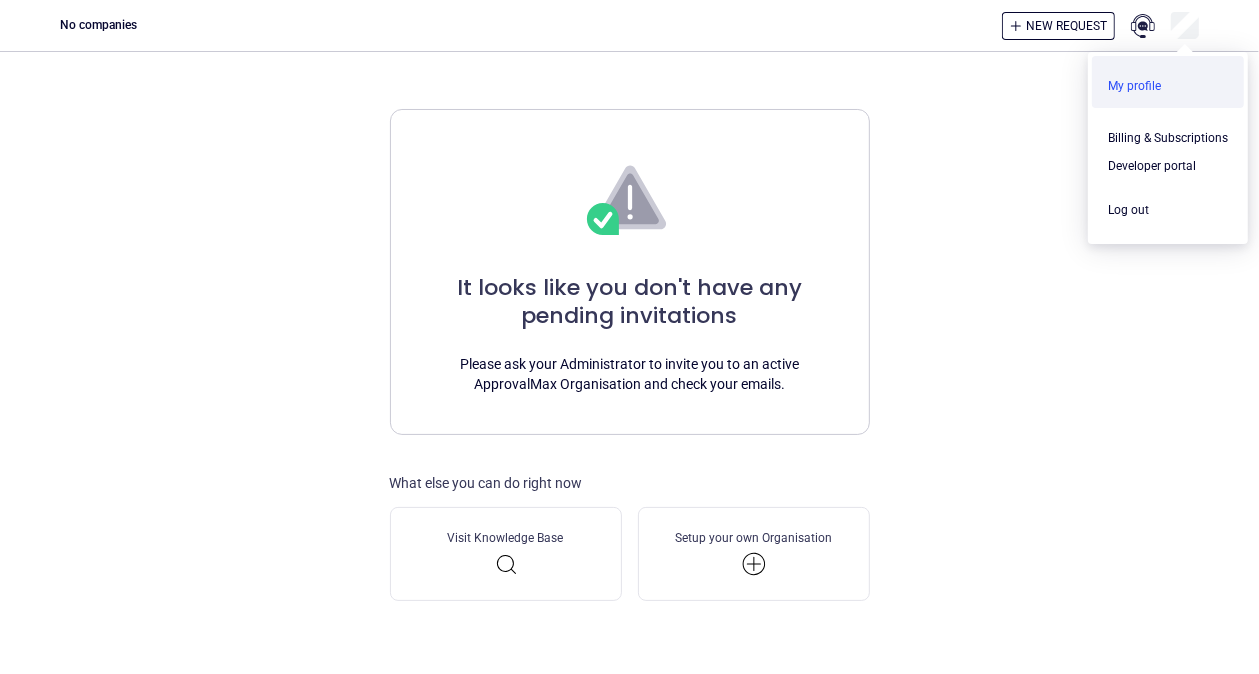 click at bounding box center (1168, 86) 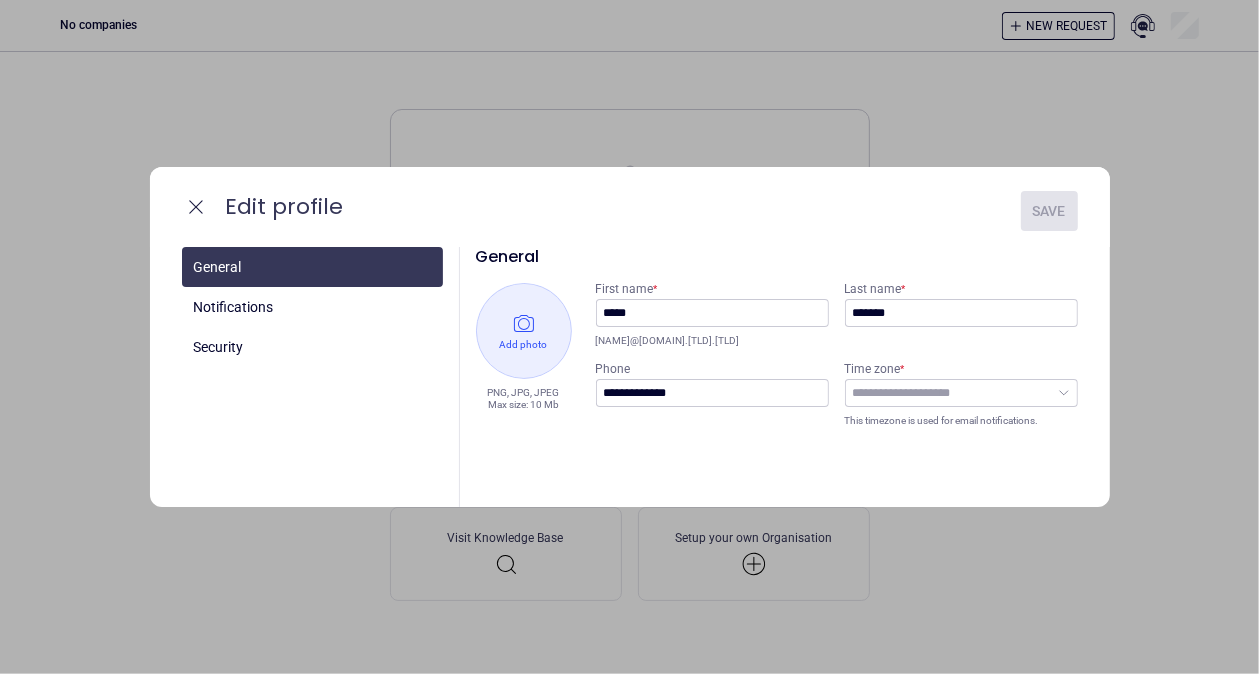 type on "**********" 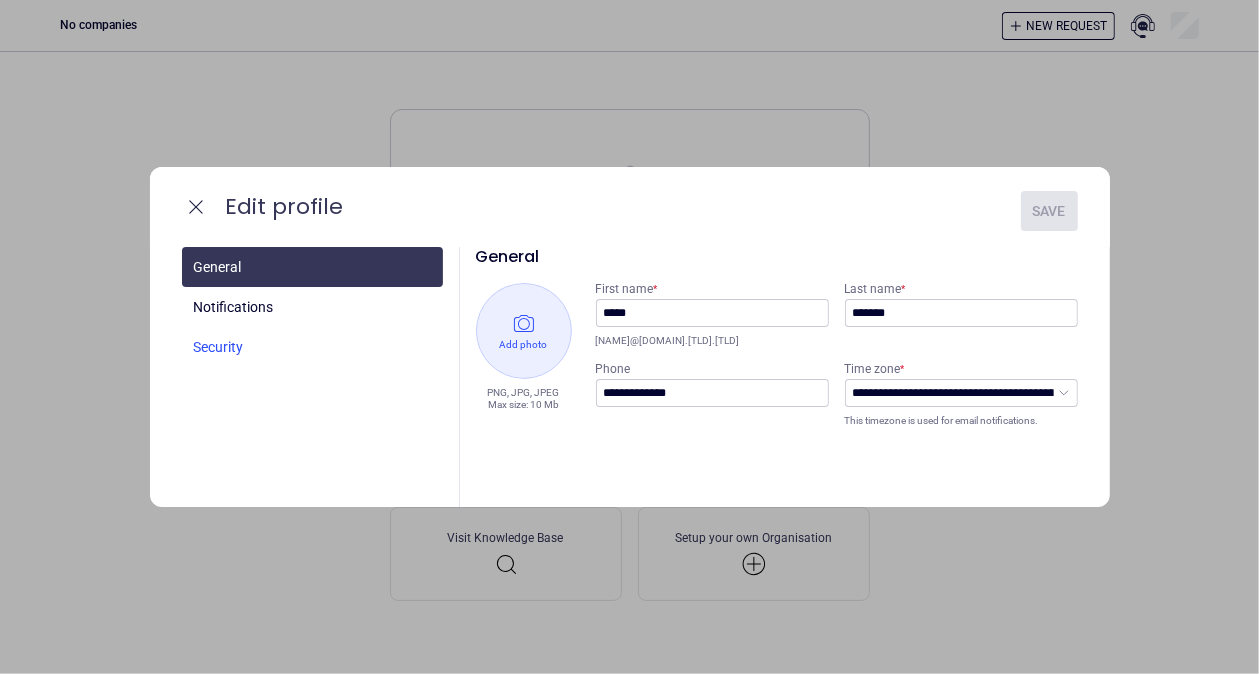 click at bounding box center (312, 347) 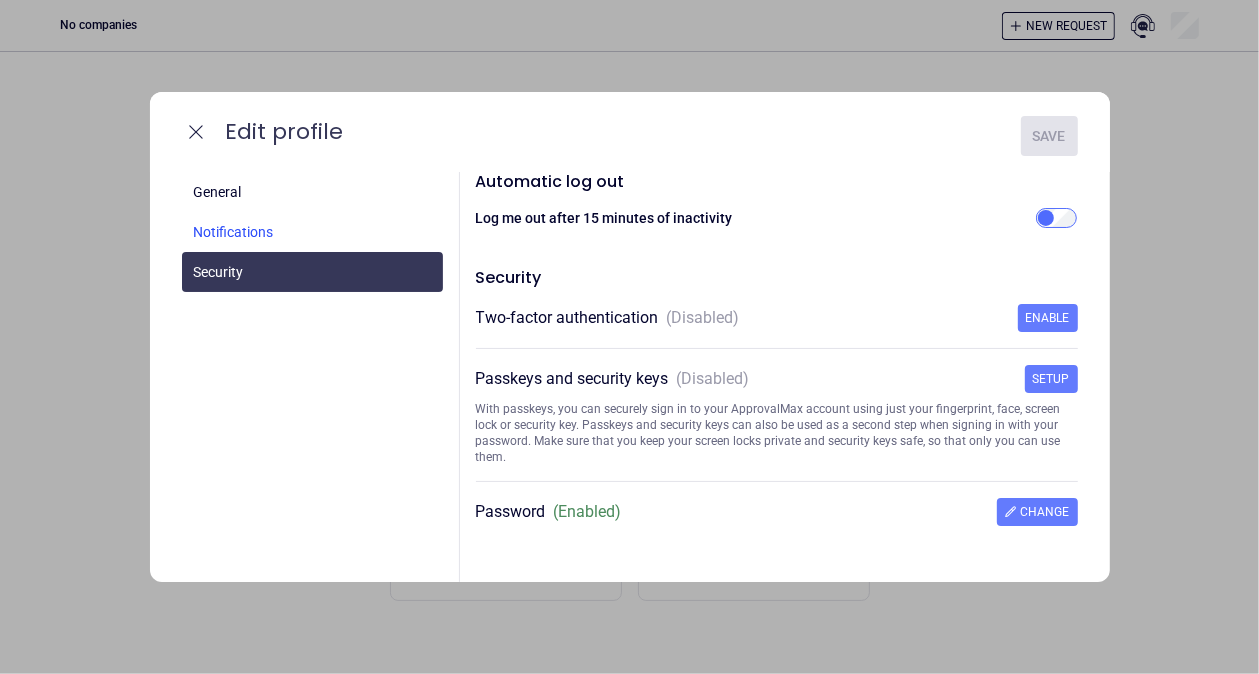 click at bounding box center (312, 232) 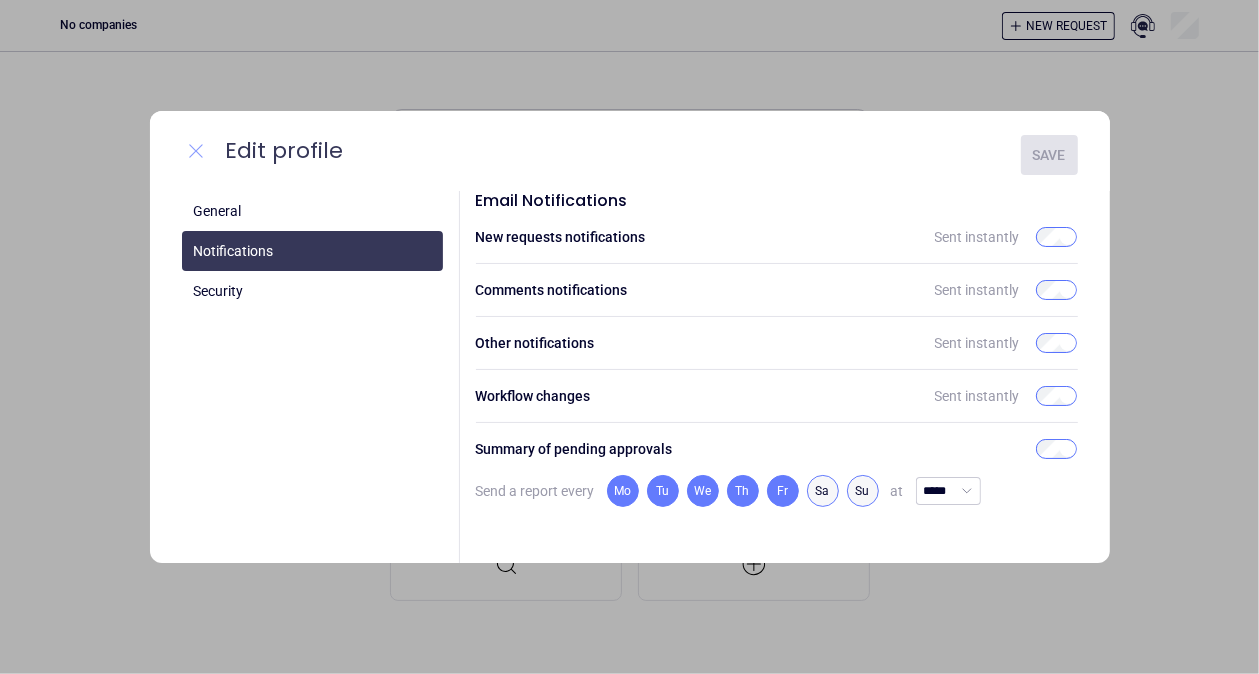 click 